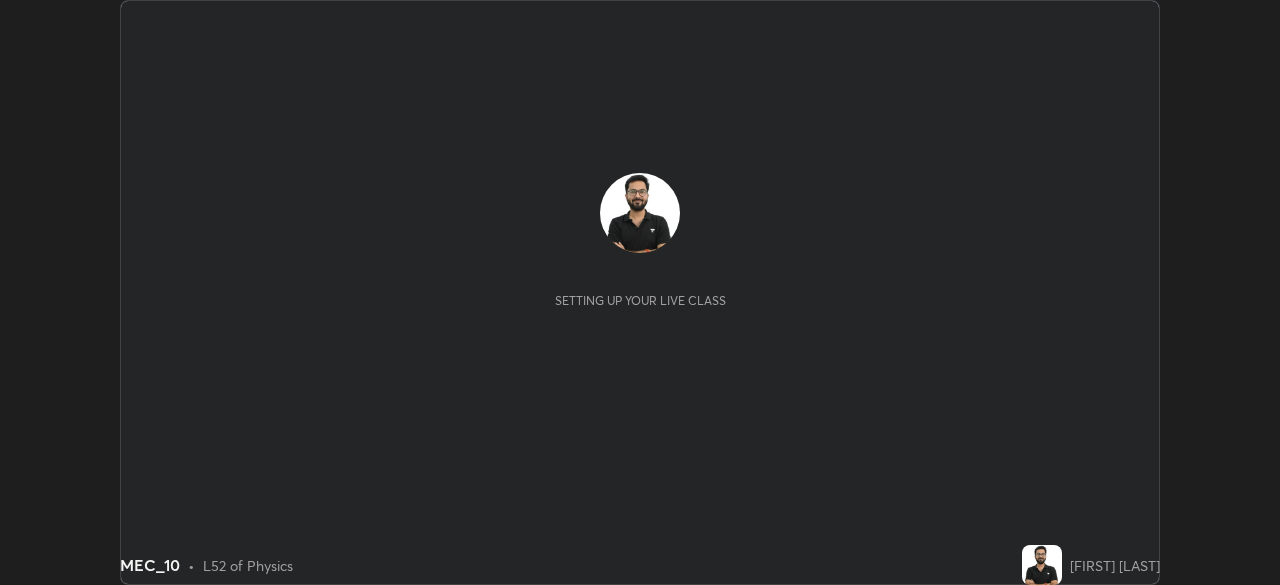 scroll, scrollTop: 0, scrollLeft: 0, axis: both 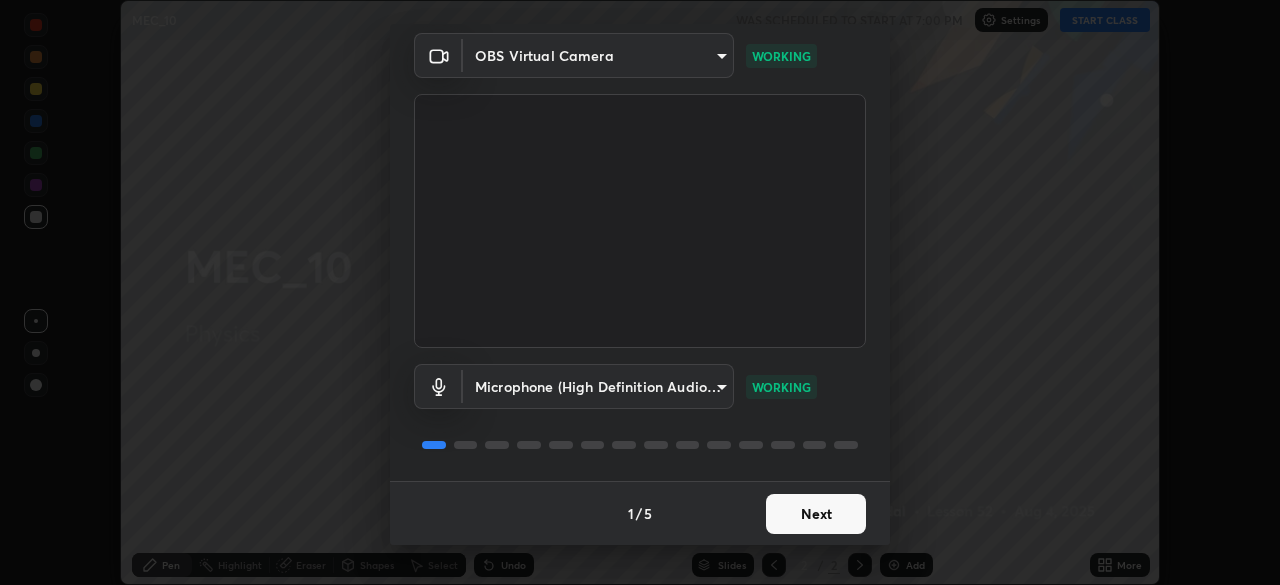 click on "Next" at bounding box center [816, 514] 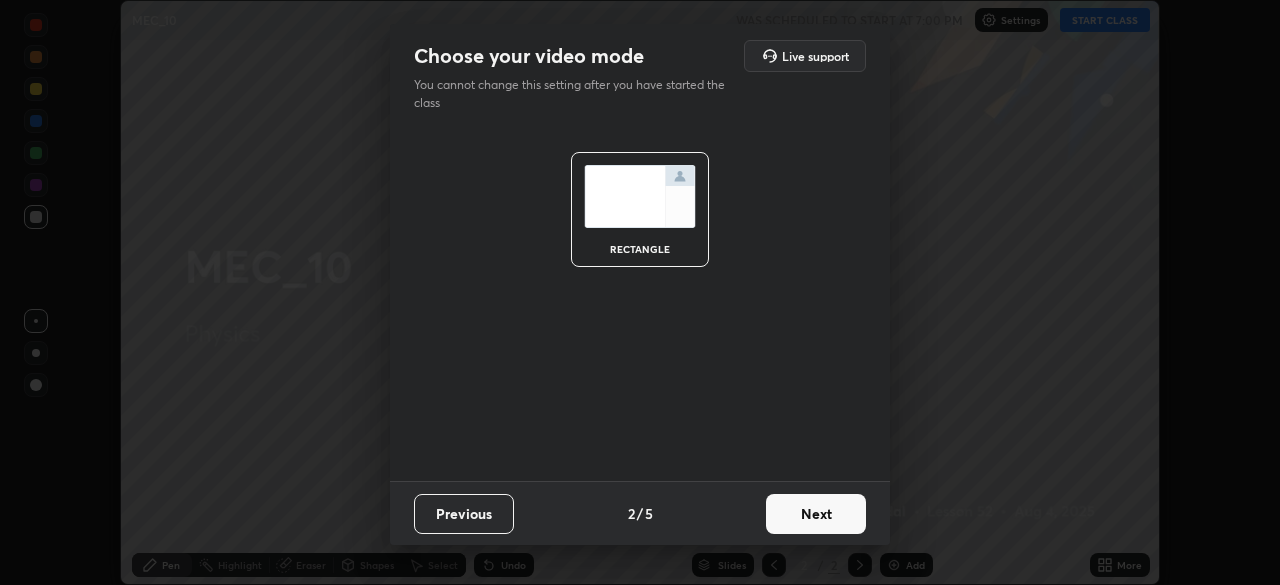 scroll, scrollTop: 0, scrollLeft: 0, axis: both 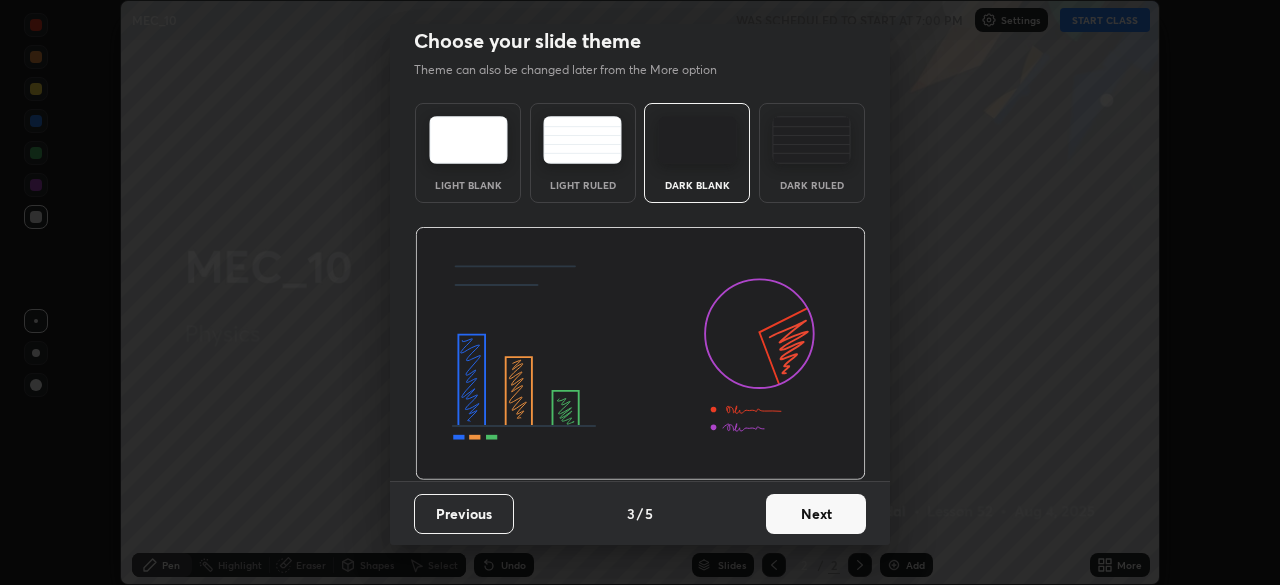 click on "Next" at bounding box center [816, 514] 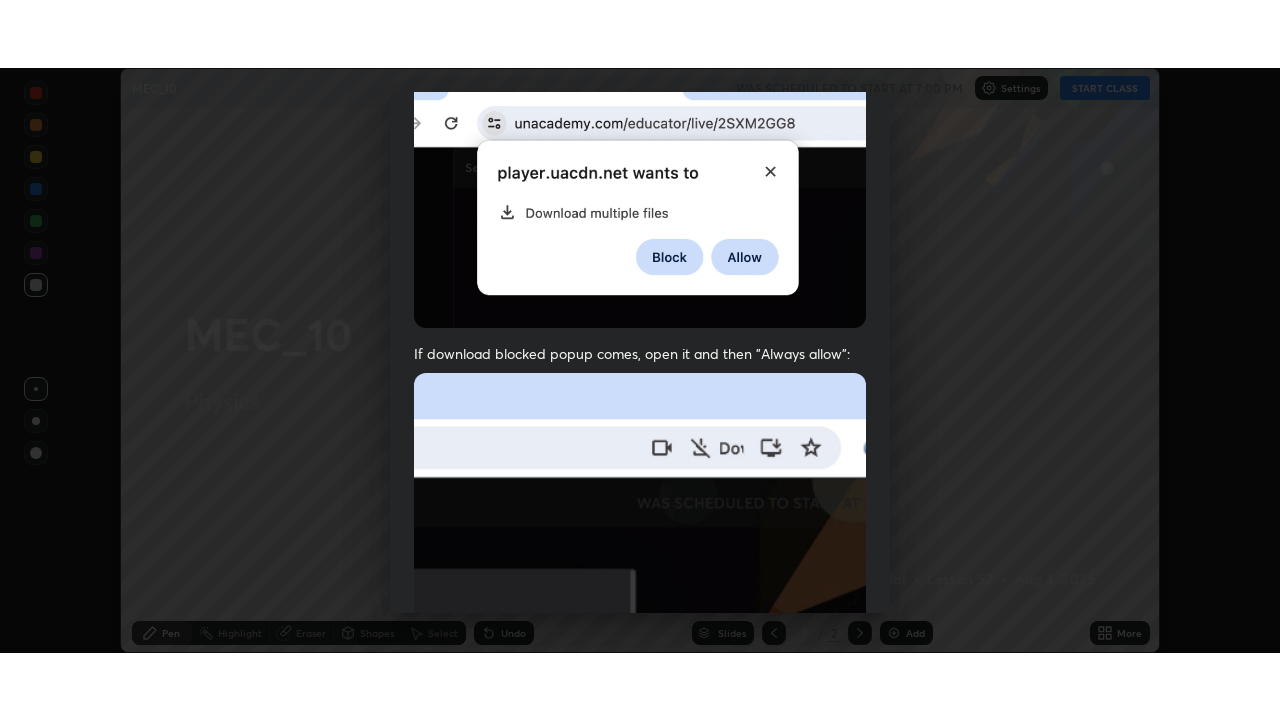 scroll, scrollTop: 479, scrollLeft: 0, axis: vertical 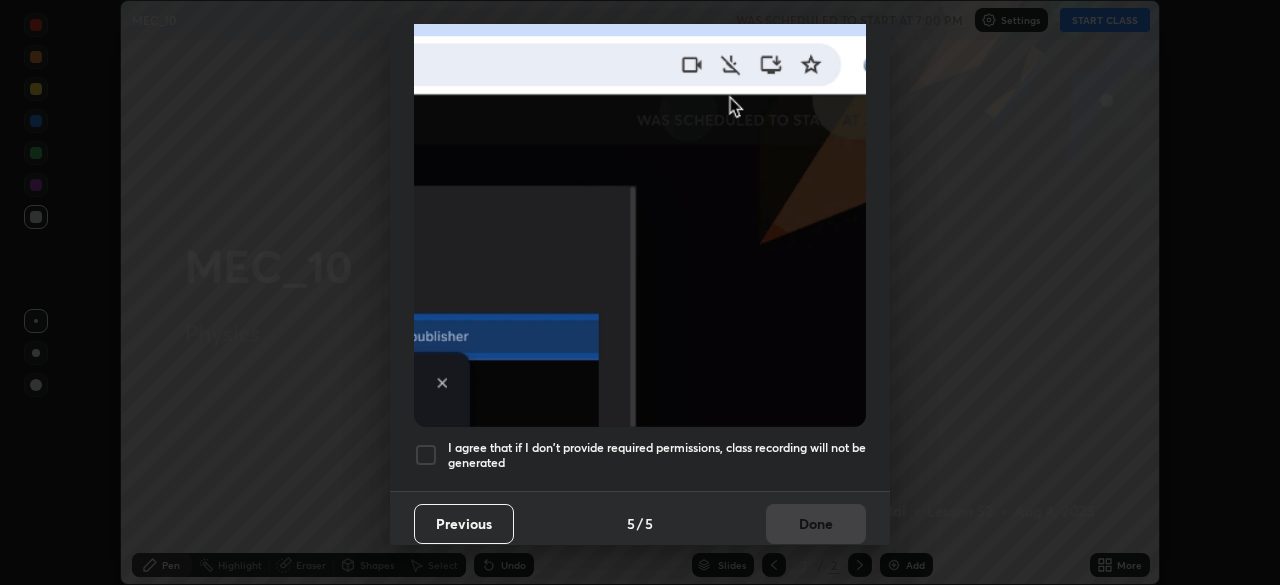 click on "I agree that if I don't provide required permissions, class recording will not be generated" at bounding box center [657, 455] 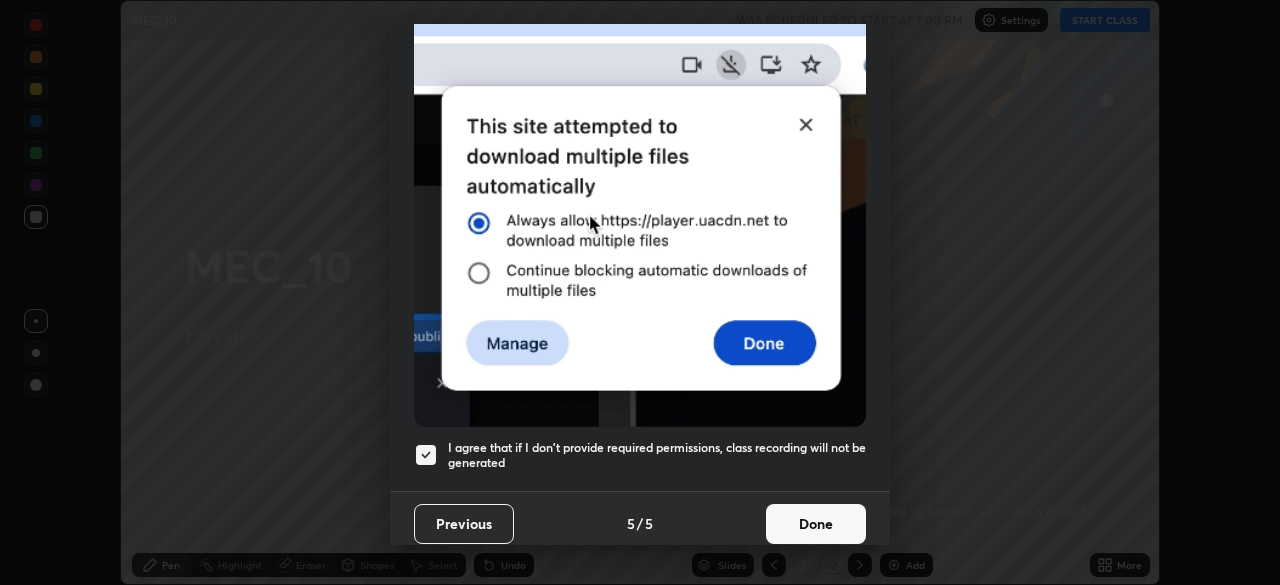 click on "Done" at bounding box center [816, 524] 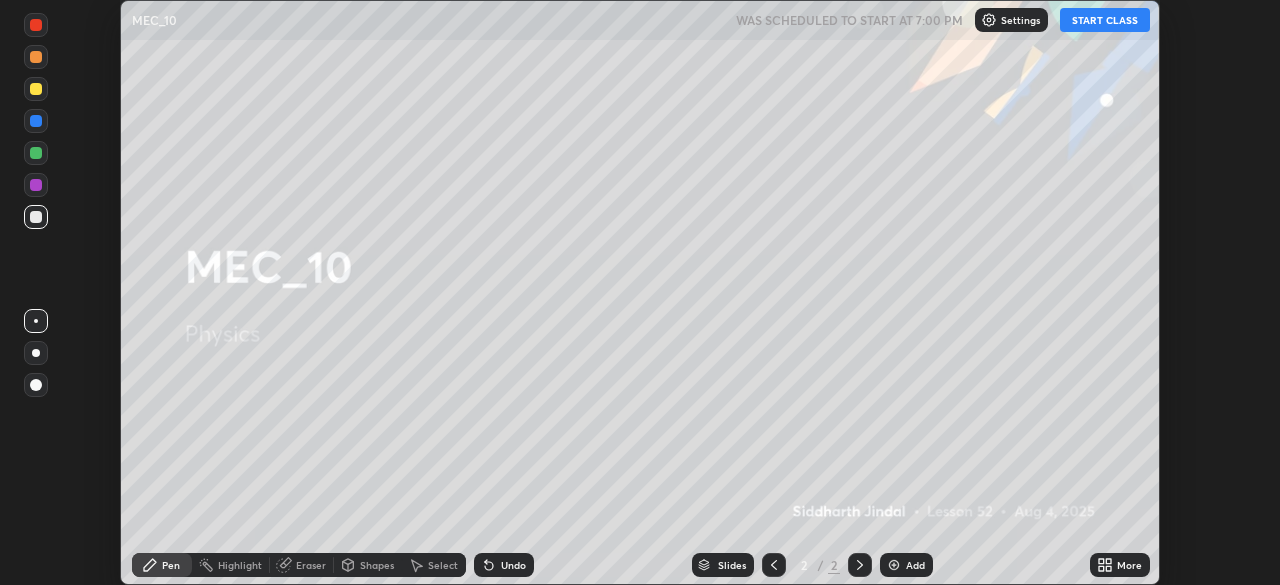 click on "More" at bounding box center (1129, 565) 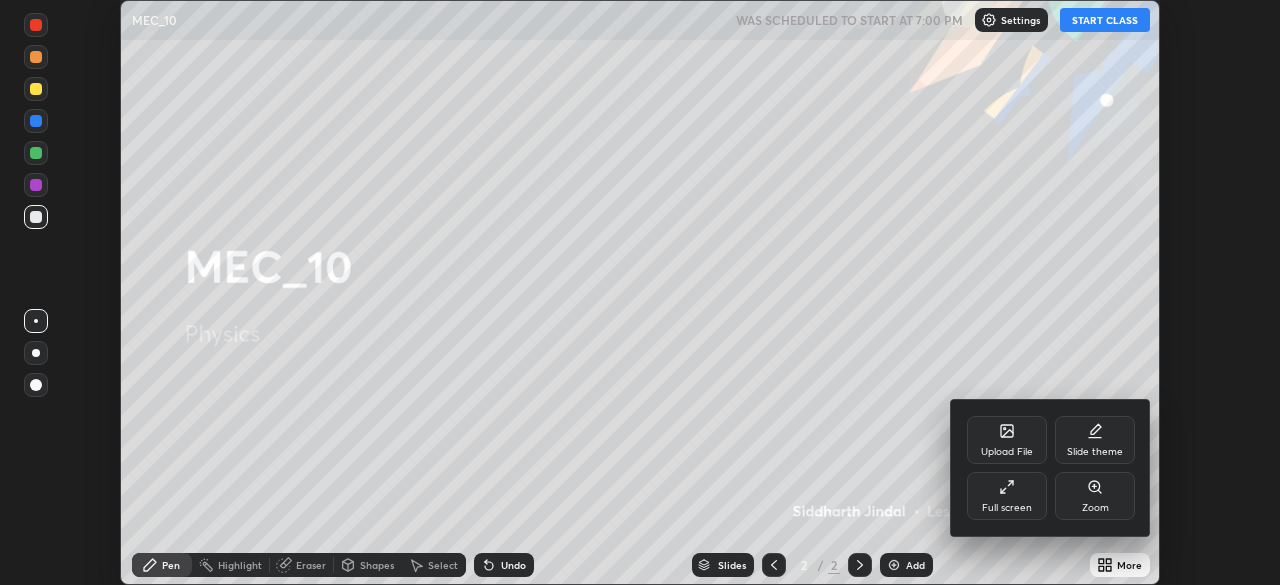 click on "Full screen" at bounding box center (1007, 496) 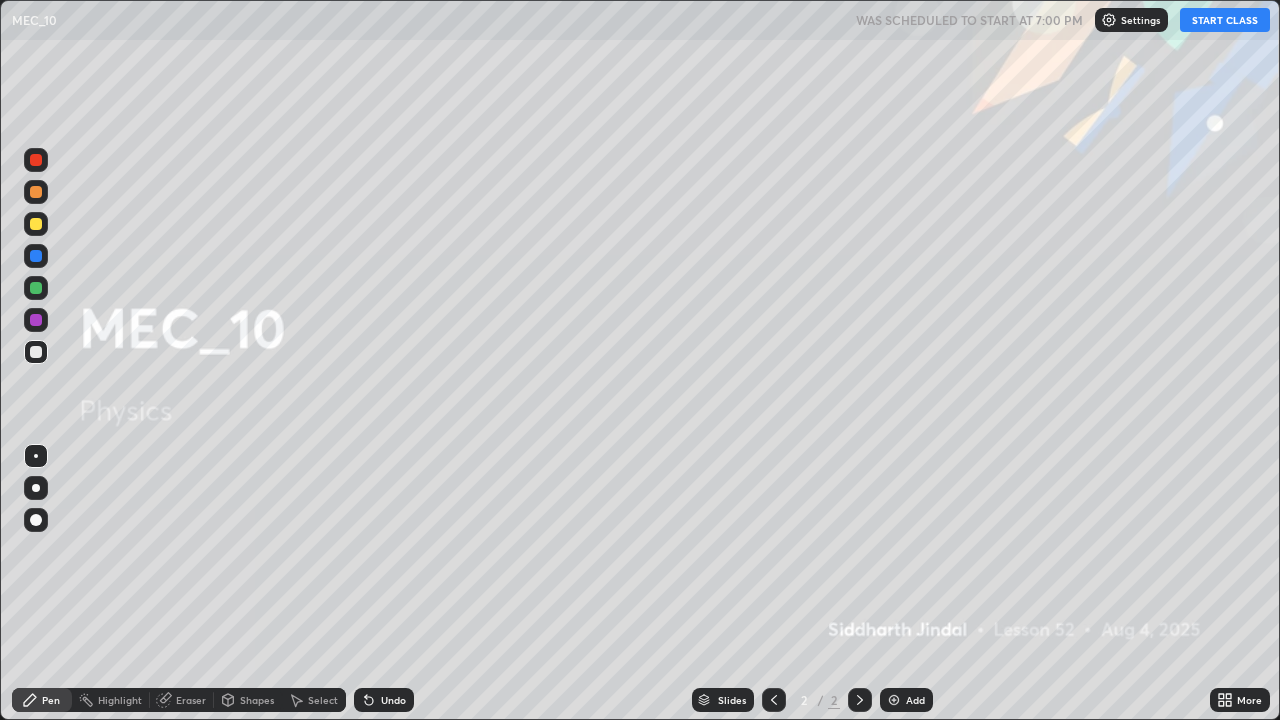 scroll, scrollTop: 99280, scrollLeft: 98720, axis: both 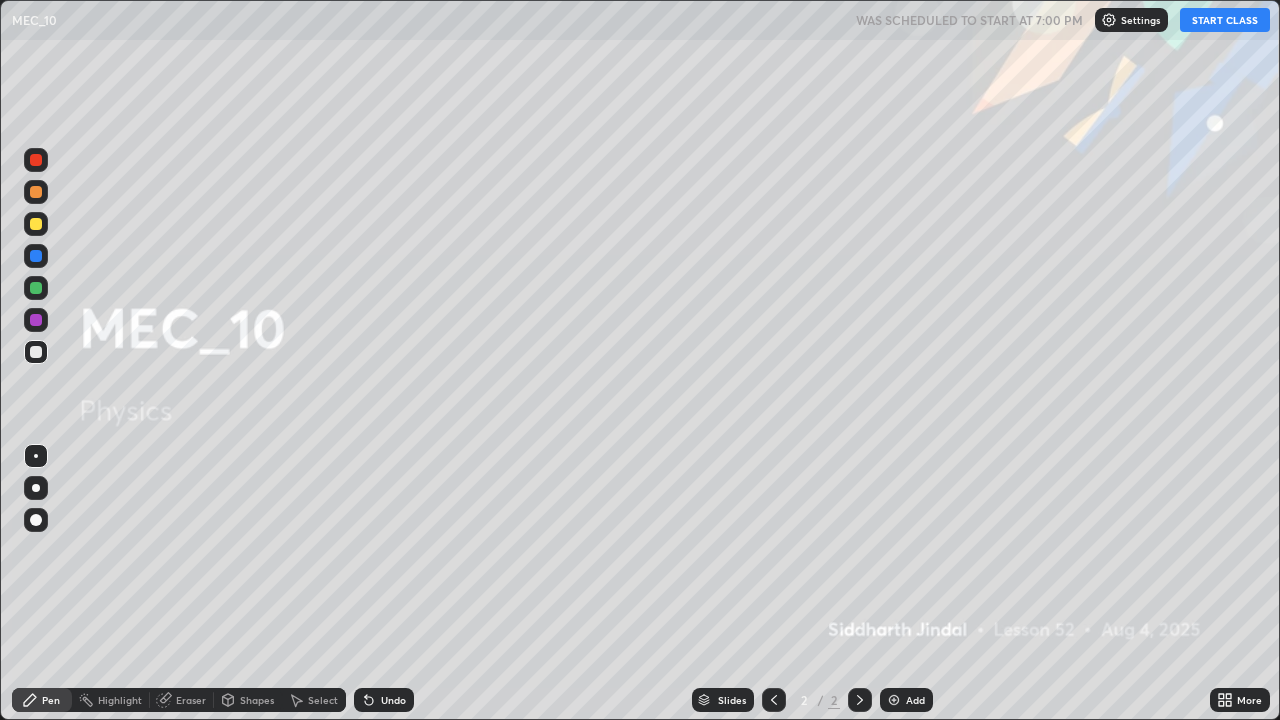 click on "START CLASS" at bounding box center (1225, 20) 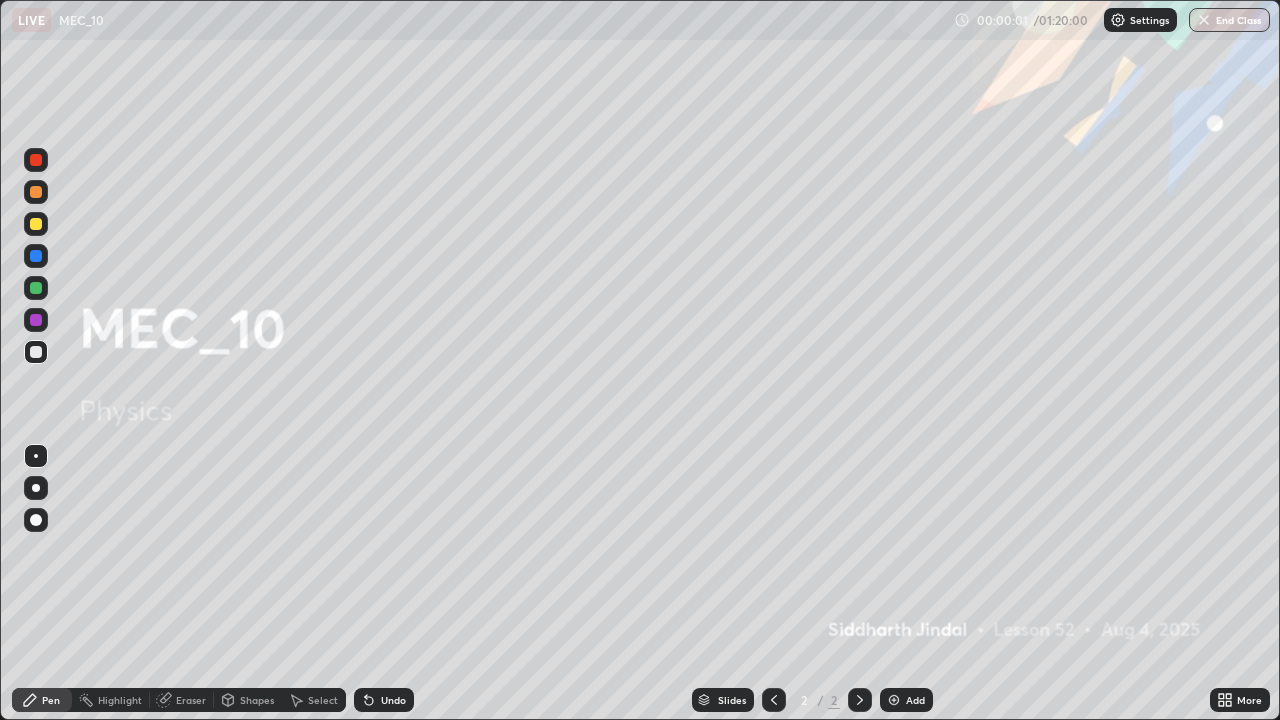 click 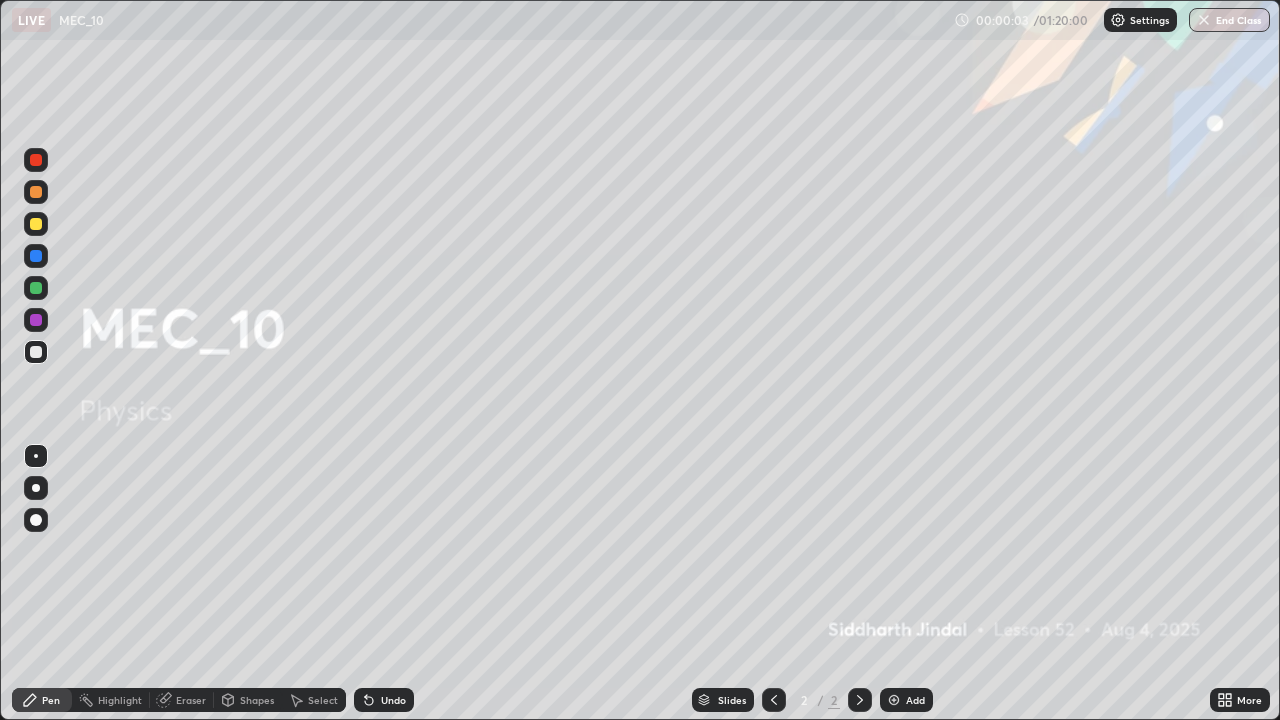 click at bounding box center [36, 488] 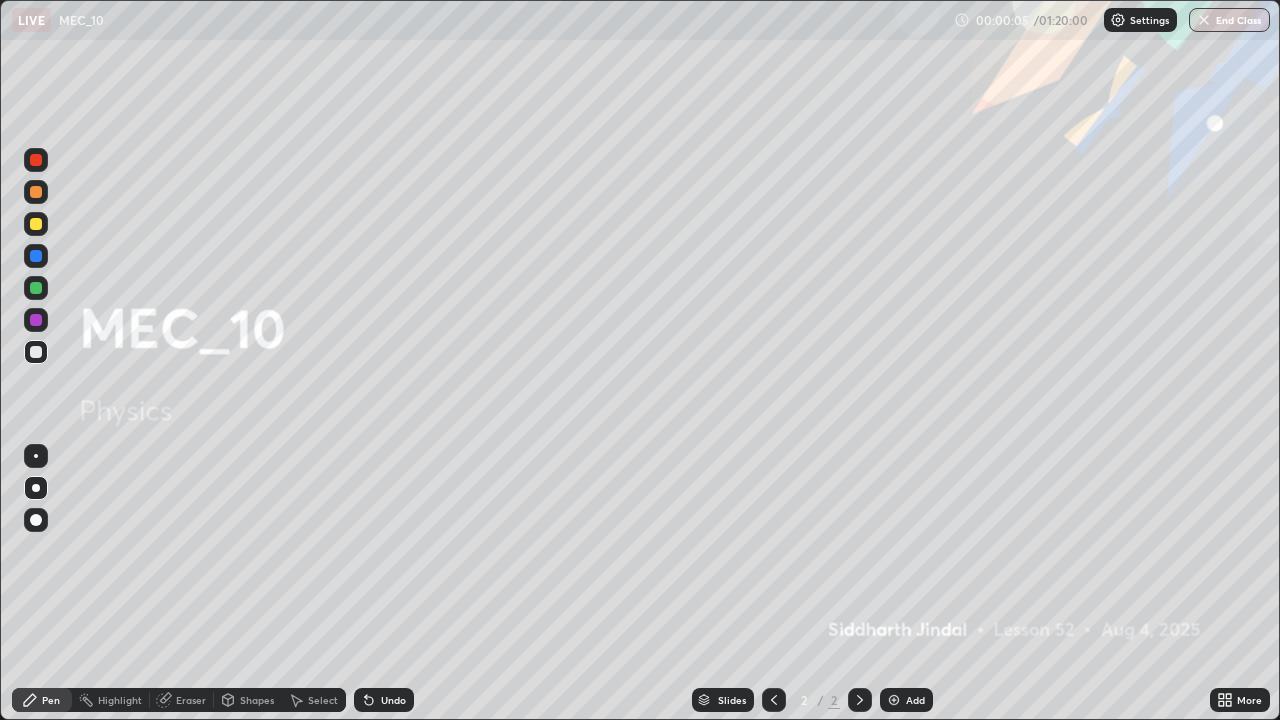 click 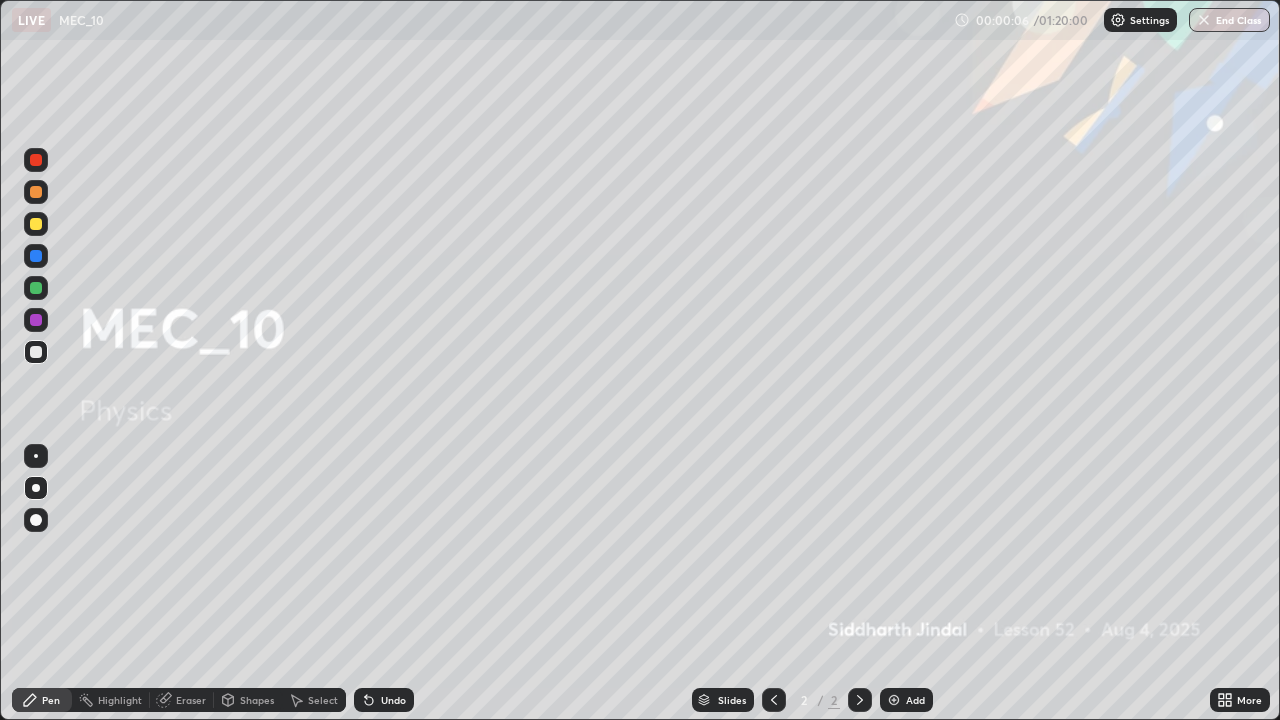 click at bounding box center [894, 700] 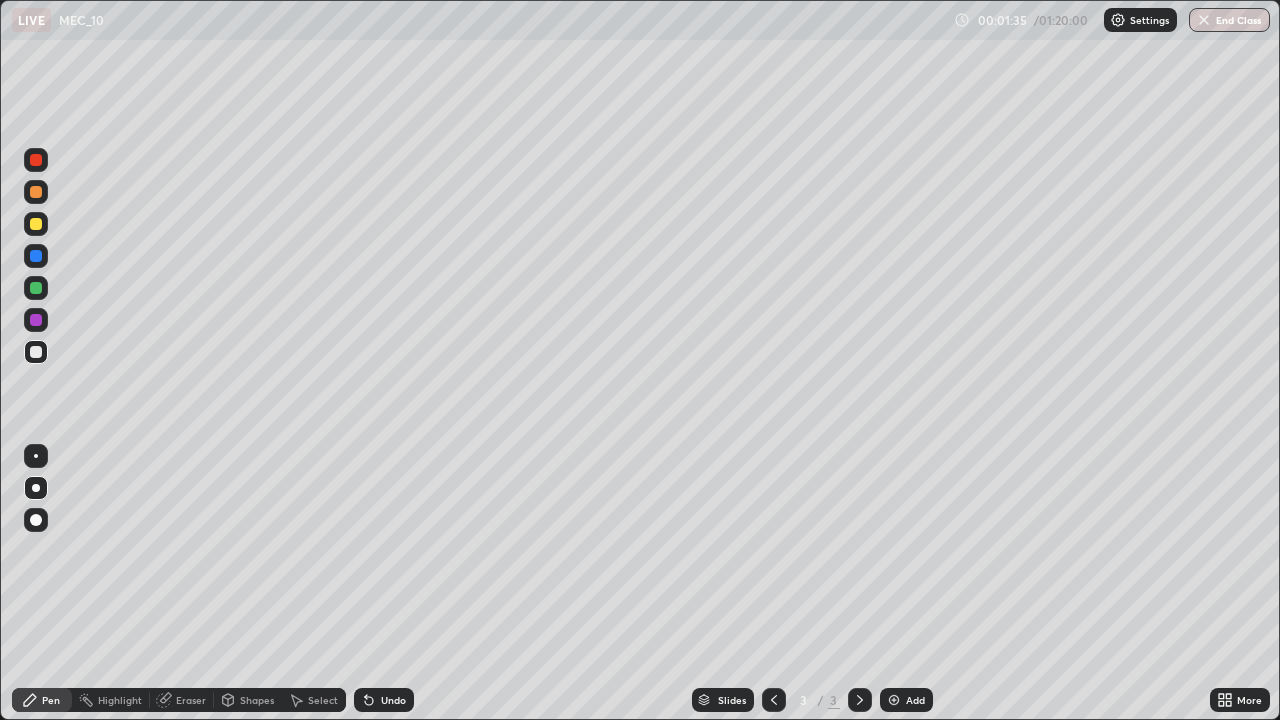 click on "Eraser" at bounding box center [191, 700] 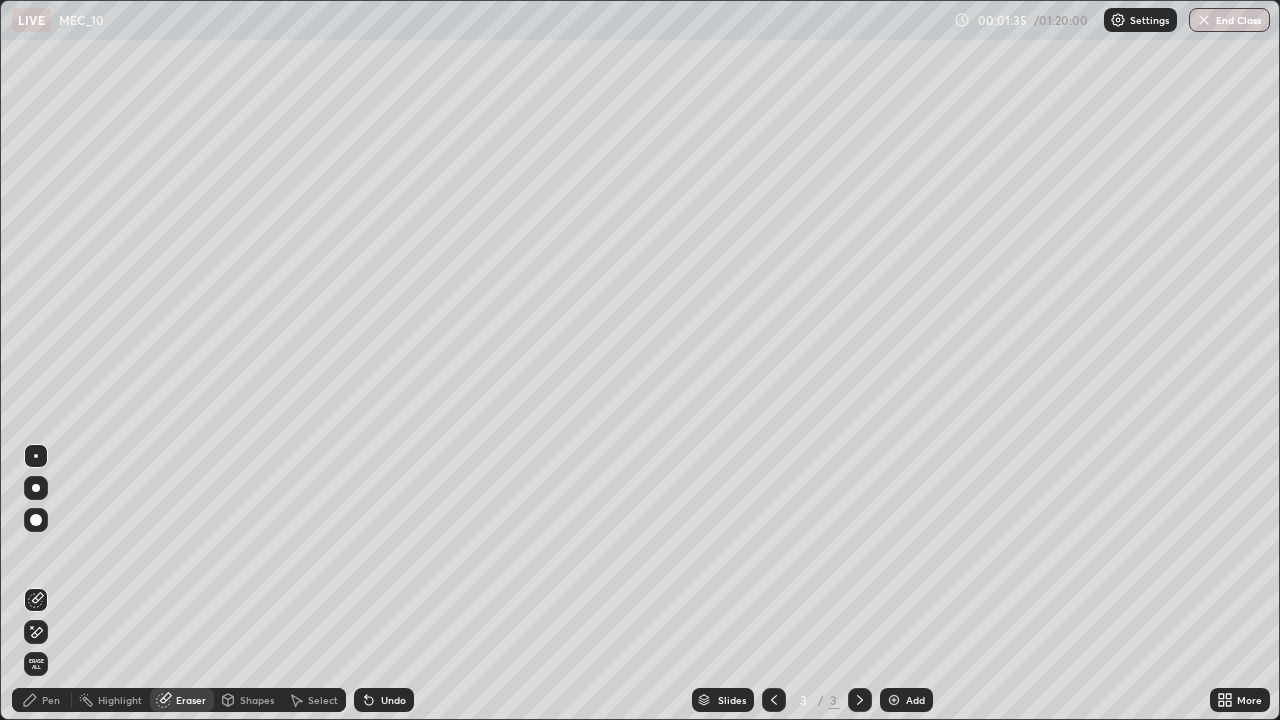 click at bounding box center [36, 632] 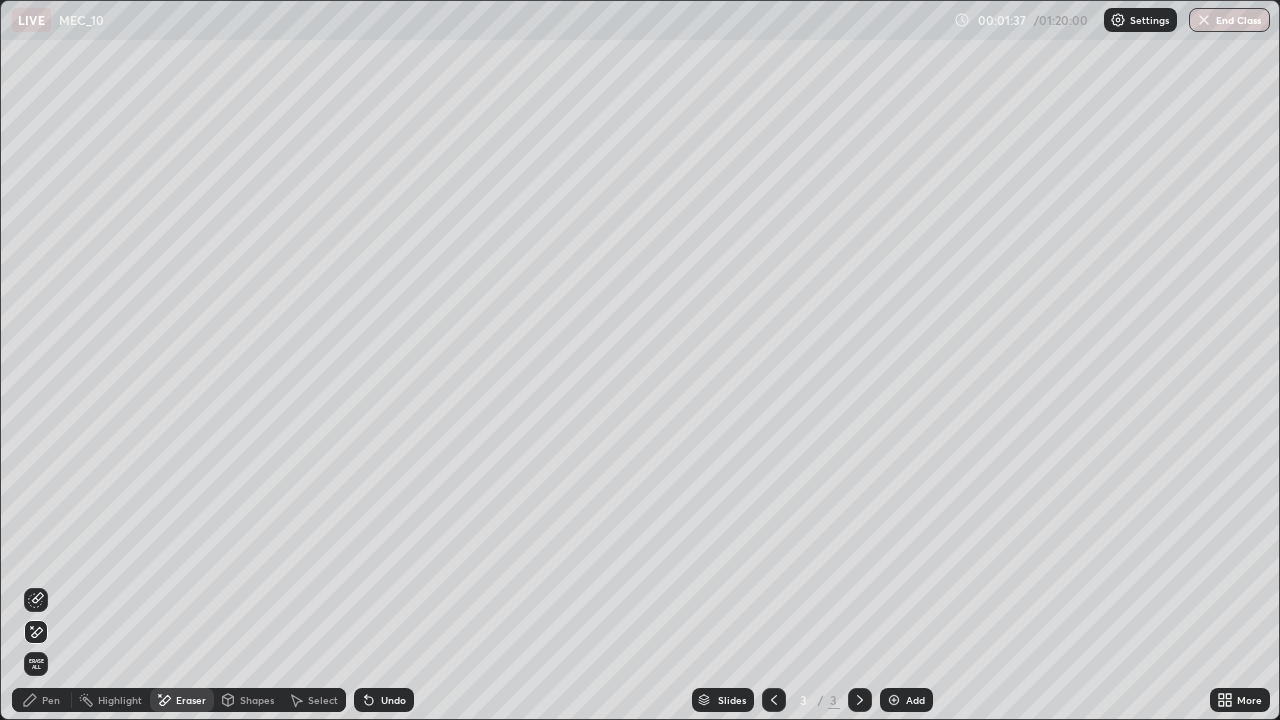 click on "Pen" at bounding box center (42, 700) 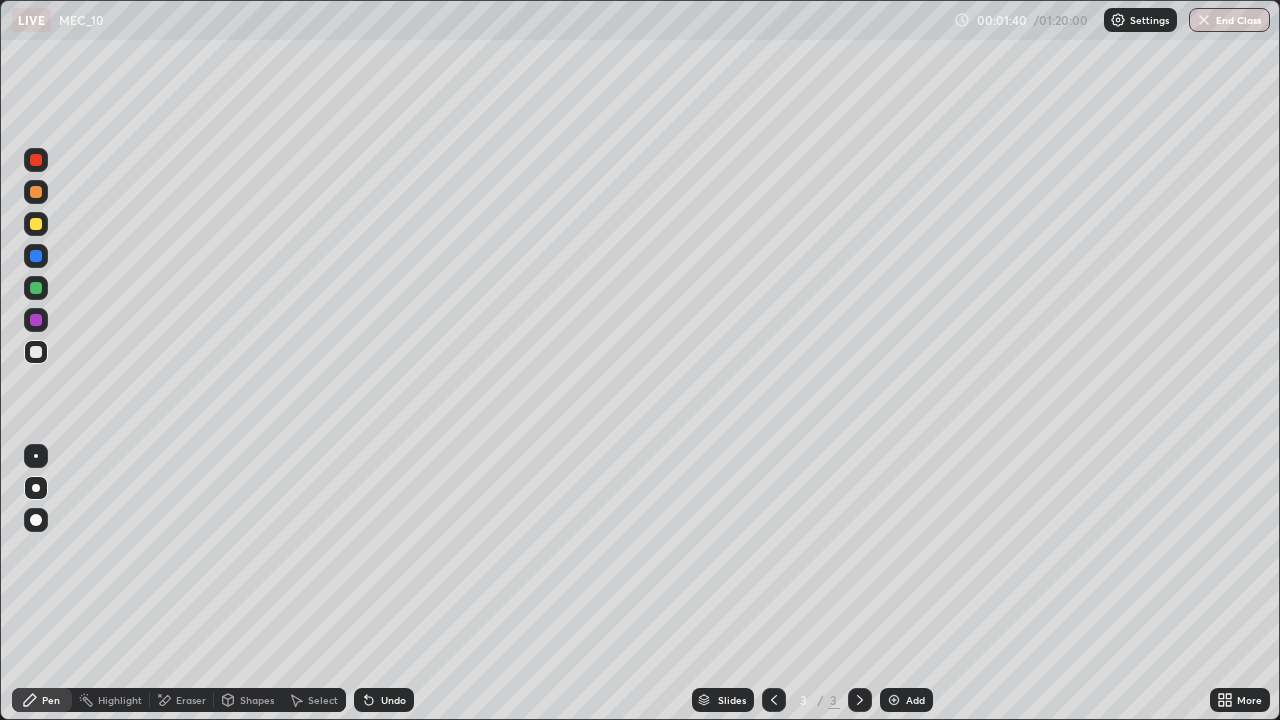 click at bounding box center [36, 224] 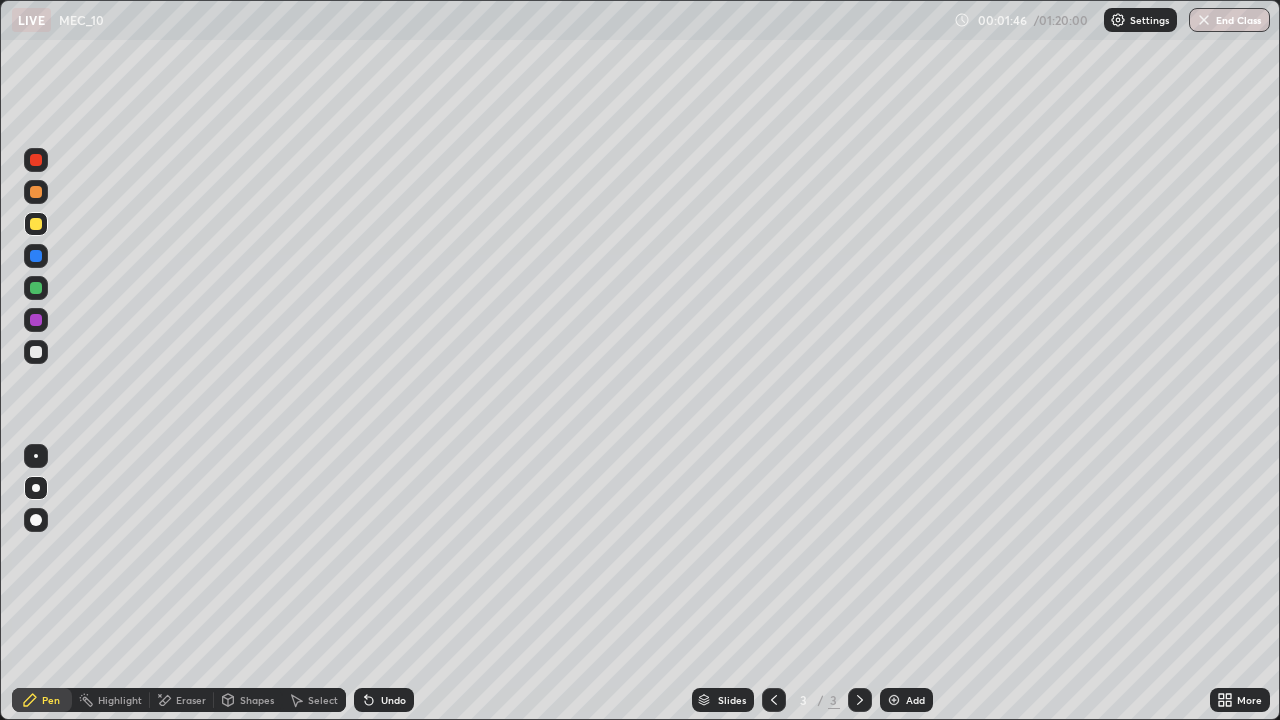 click 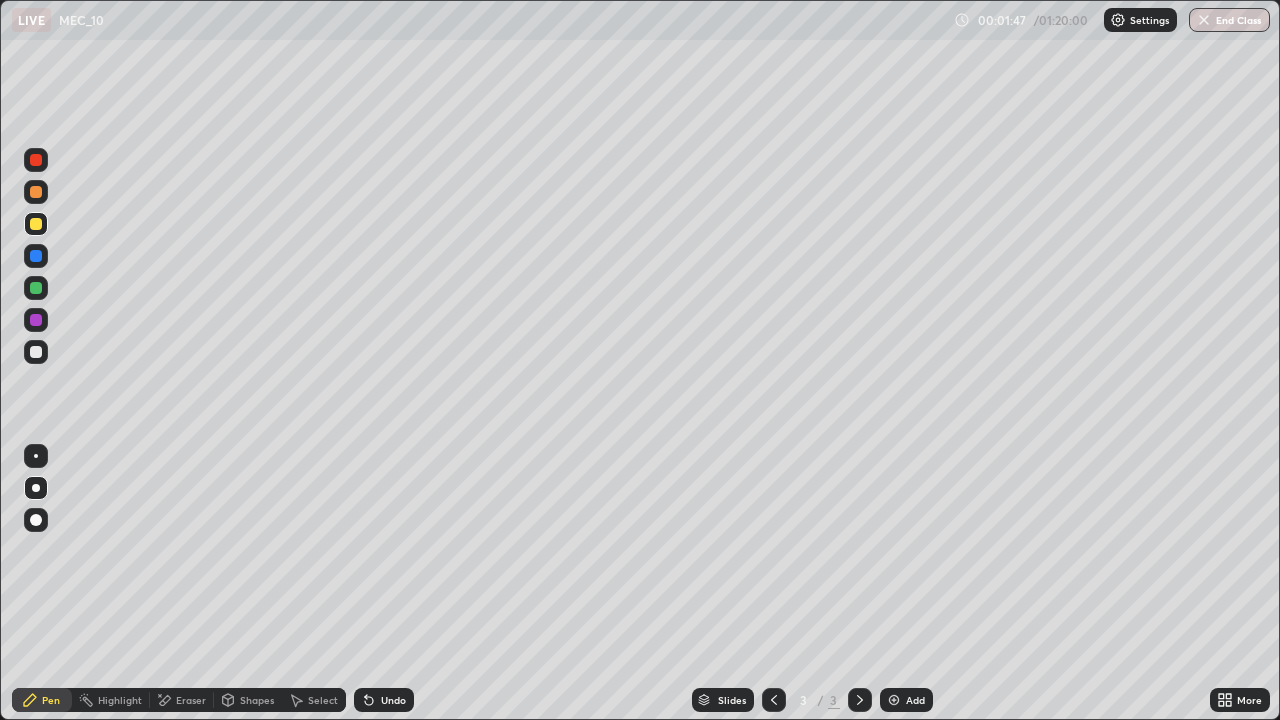 click on "Undo" at bounding box center (393, 700) 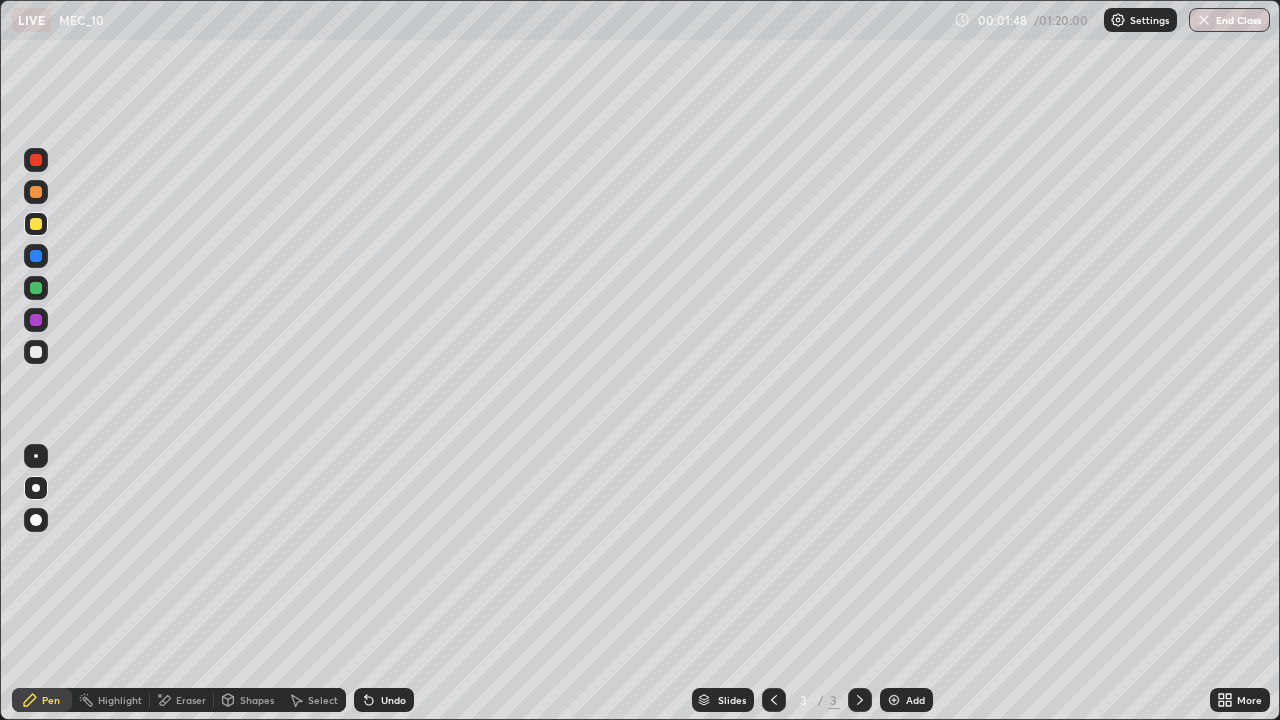 click on "Undo" at bounding box center [384, 700] 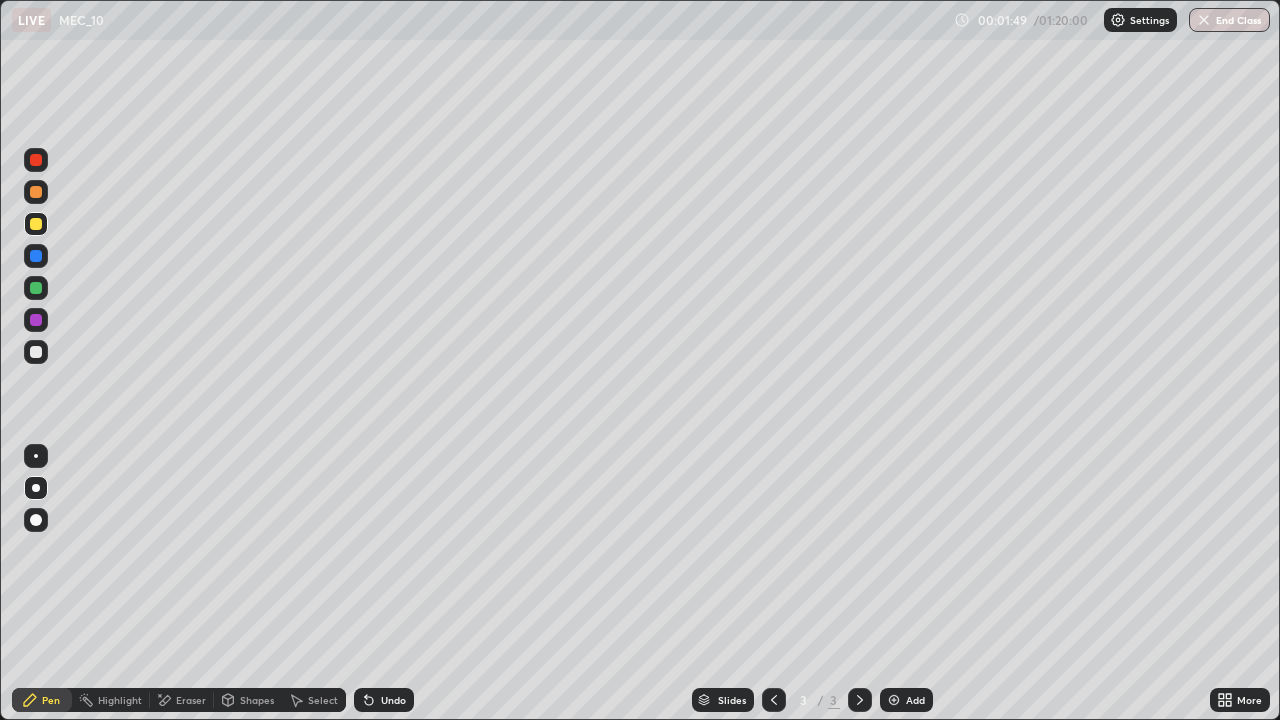 click at bounding box center (36, 352) 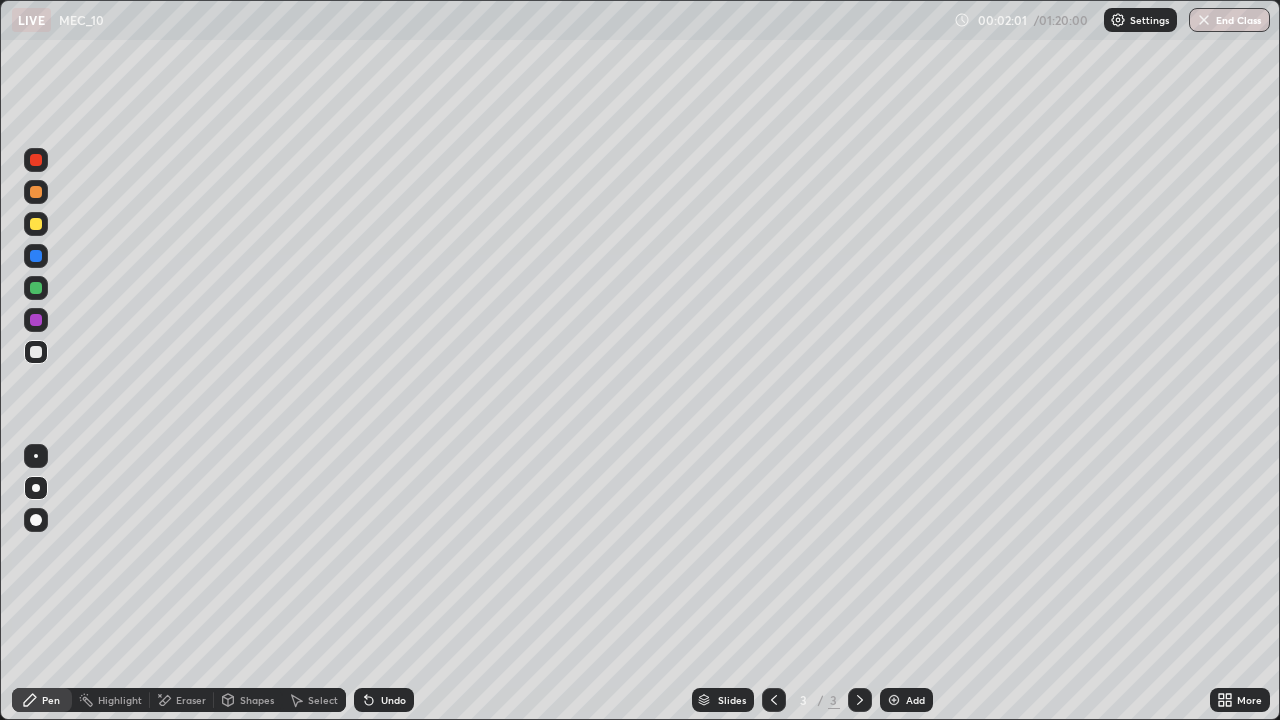 click on "Undo" at bounding box center [393, 700] 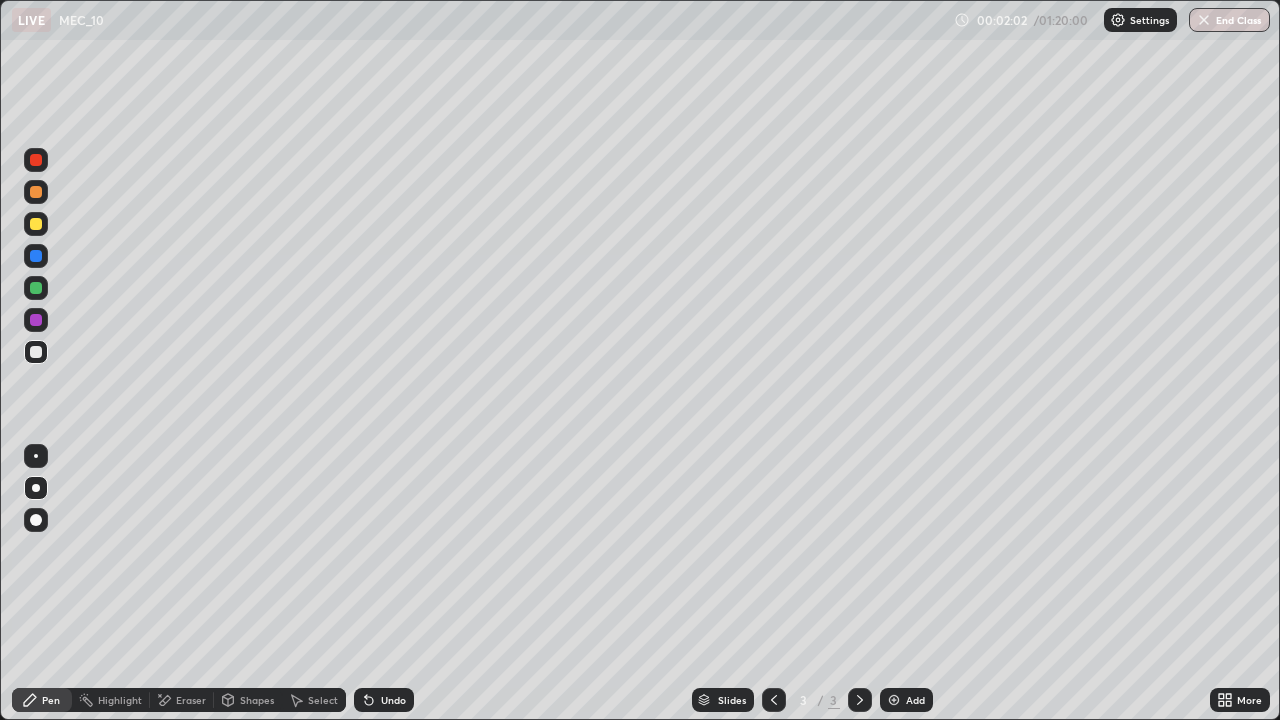 click on "Undo" at bounding box center [393, 700] 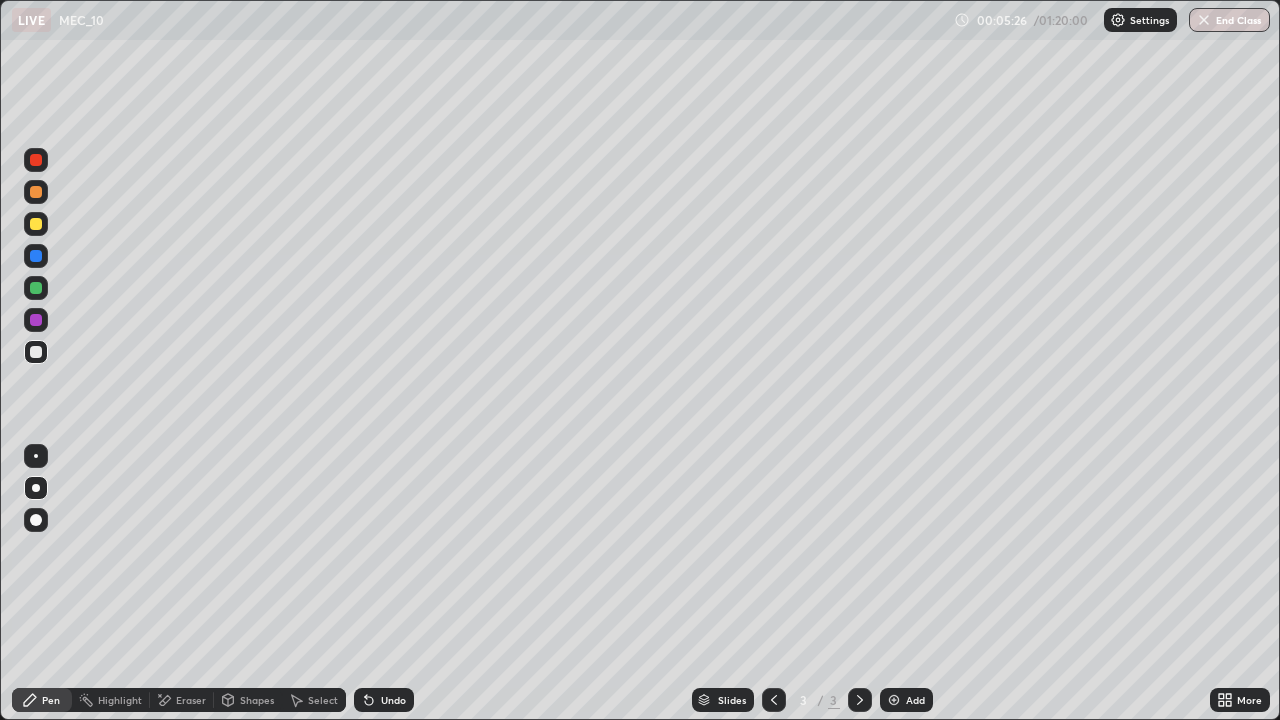 click on "Shapes" at bounding box center (248, 700) 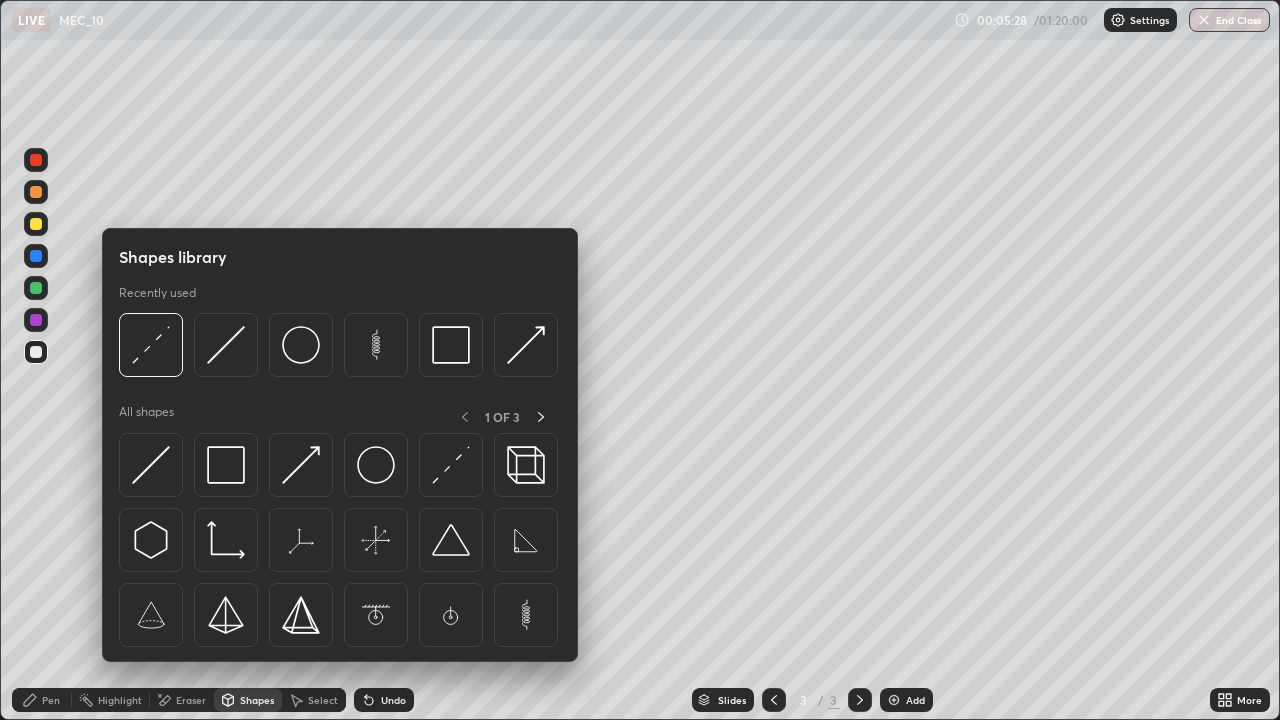 click on "Eraser" at bounding box center (191, 700) 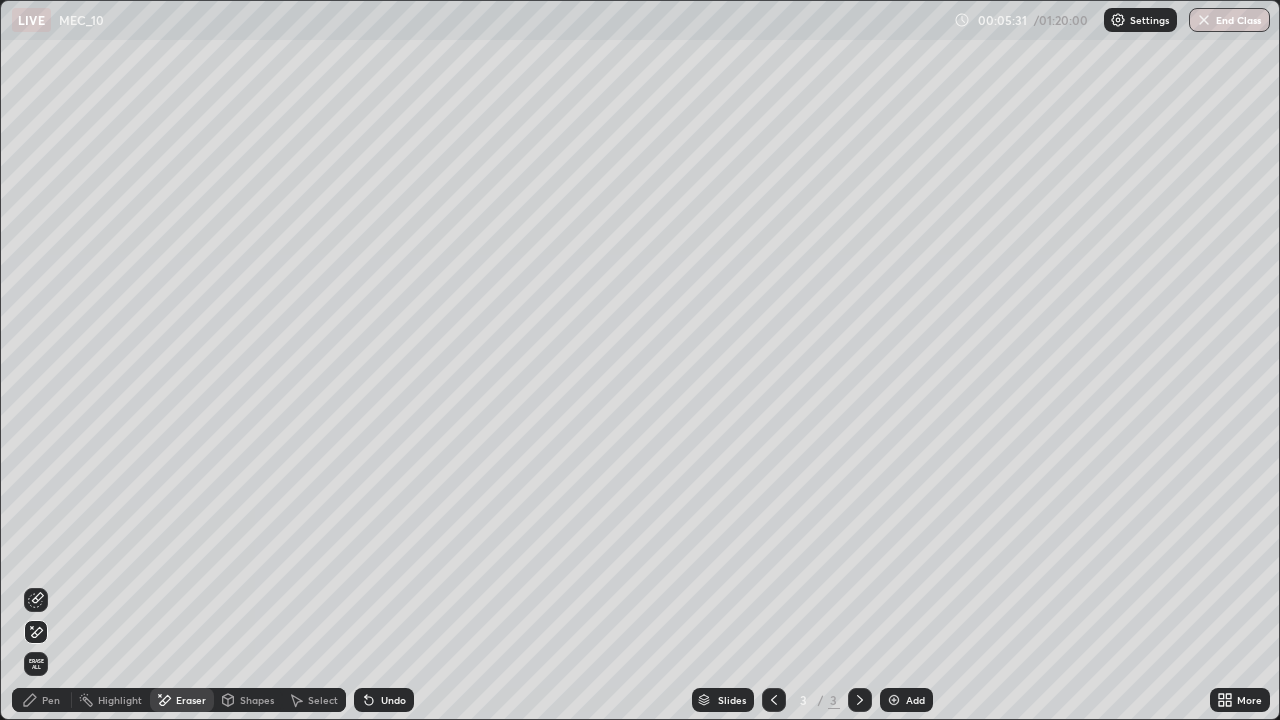 click on "Pen" at bounding box center [42, 700] 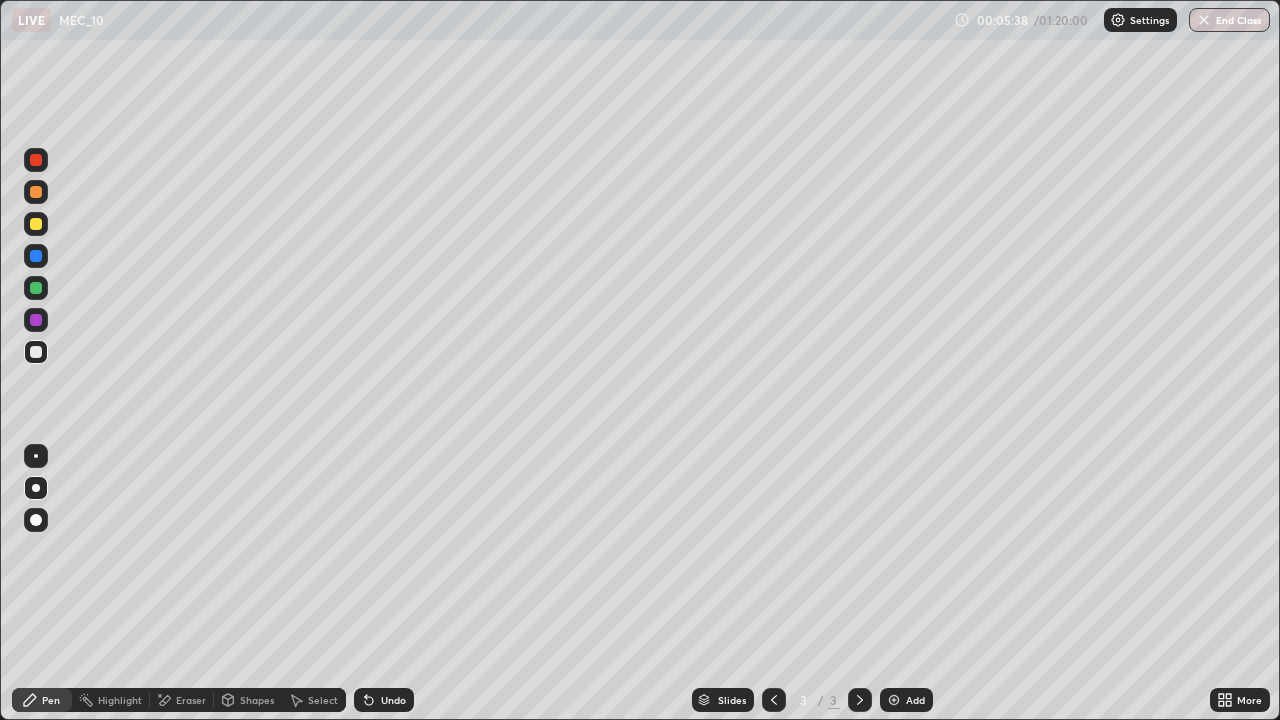click at bounding box center (36, 288) 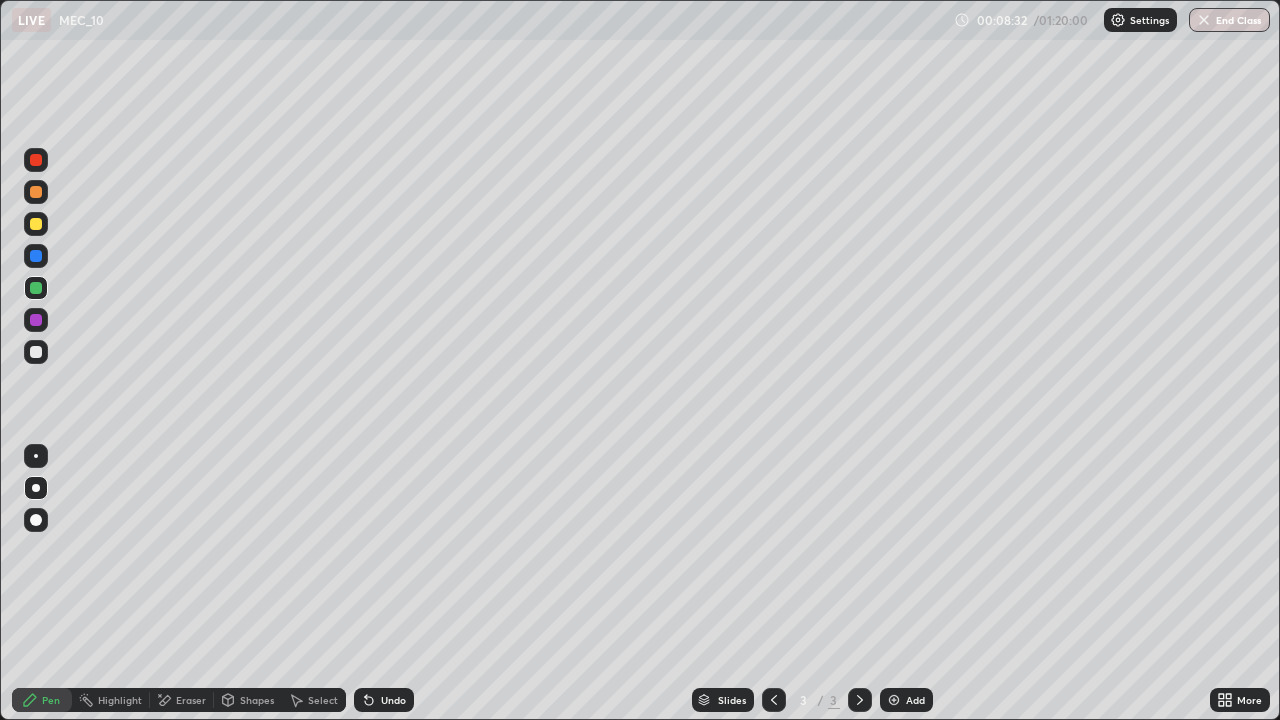 click on "Undo" at bounding box center [393, 700] 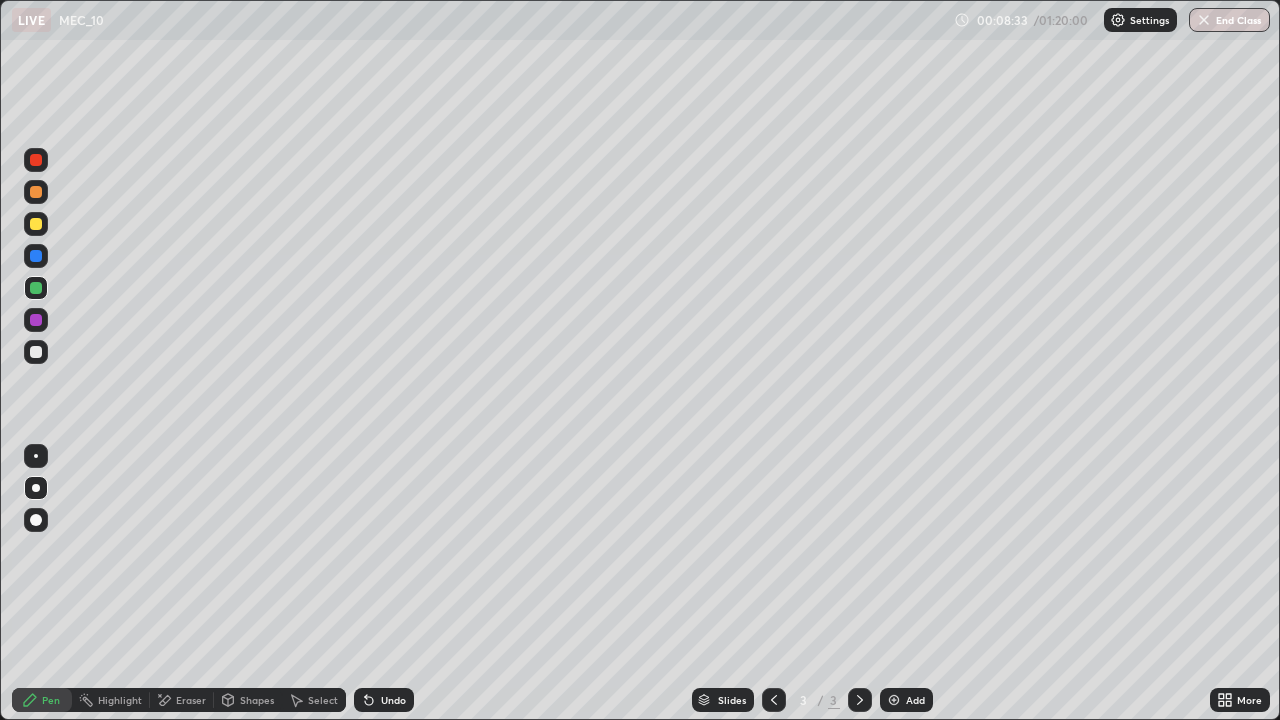 click on "Undo" at bounding box center (393, 700) 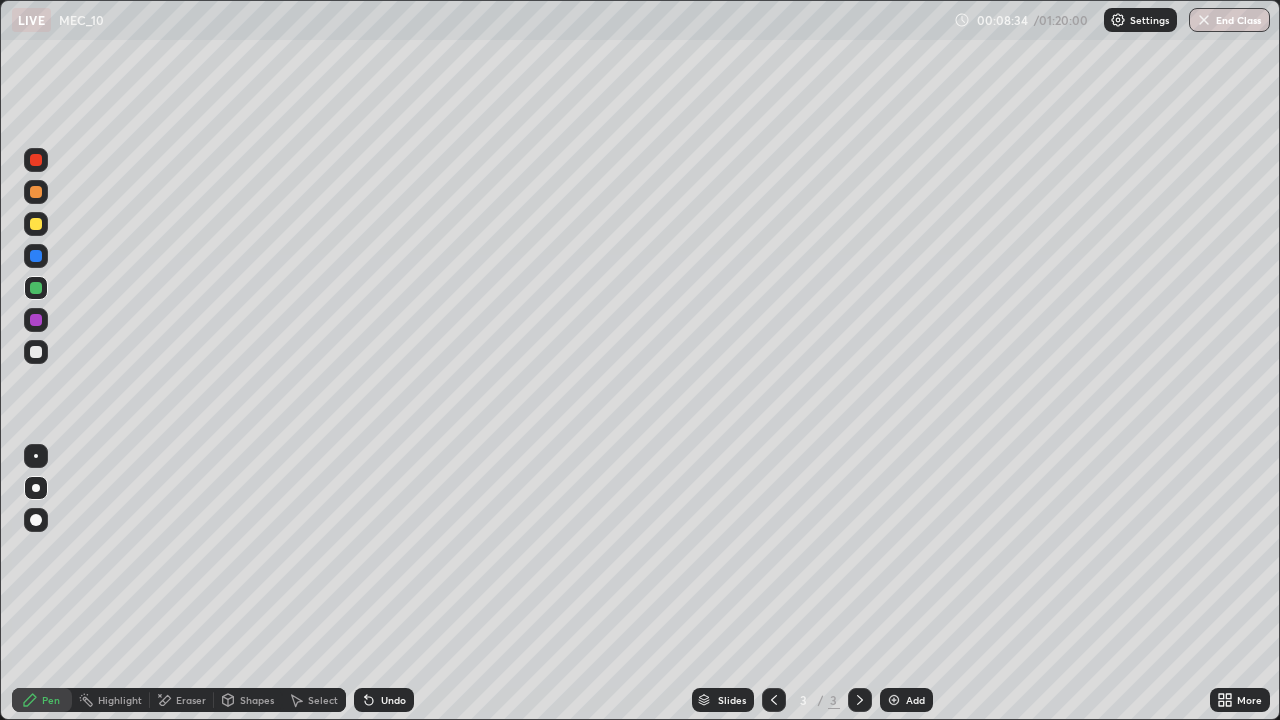 click on "Undo" at bounding box center (393, 700) 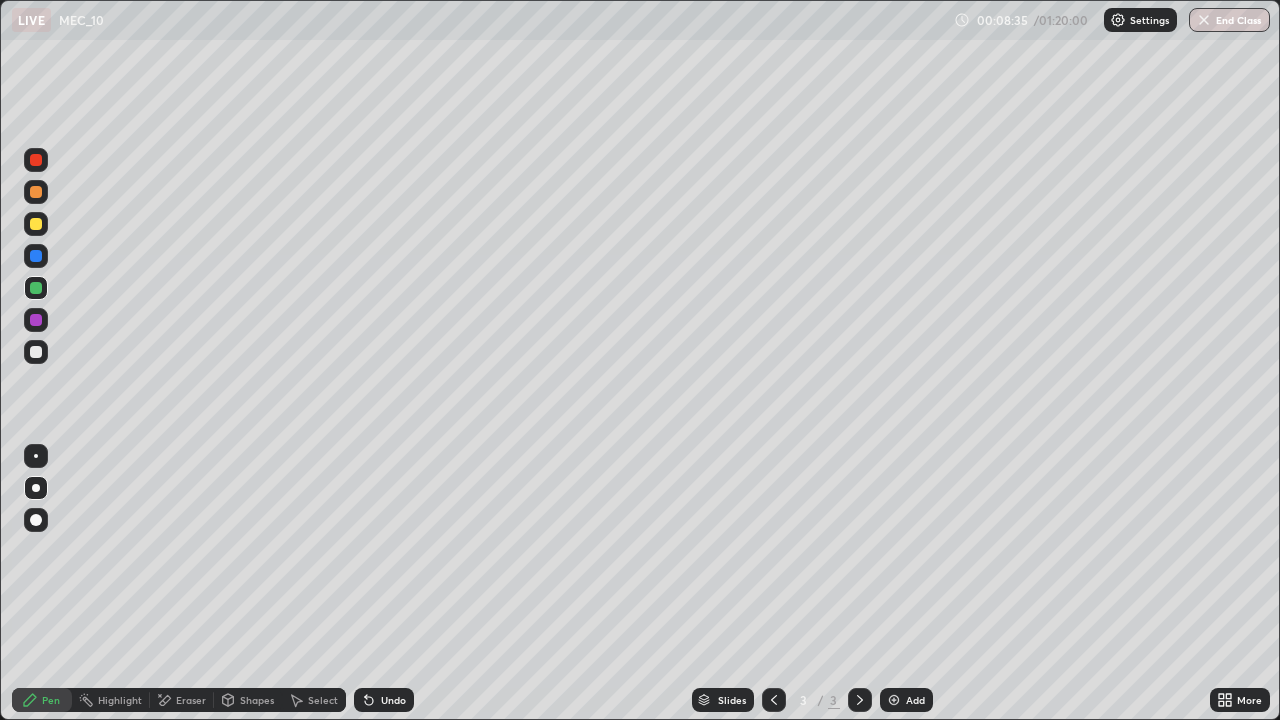 click on "Undo" at bounding box center (393, 700) 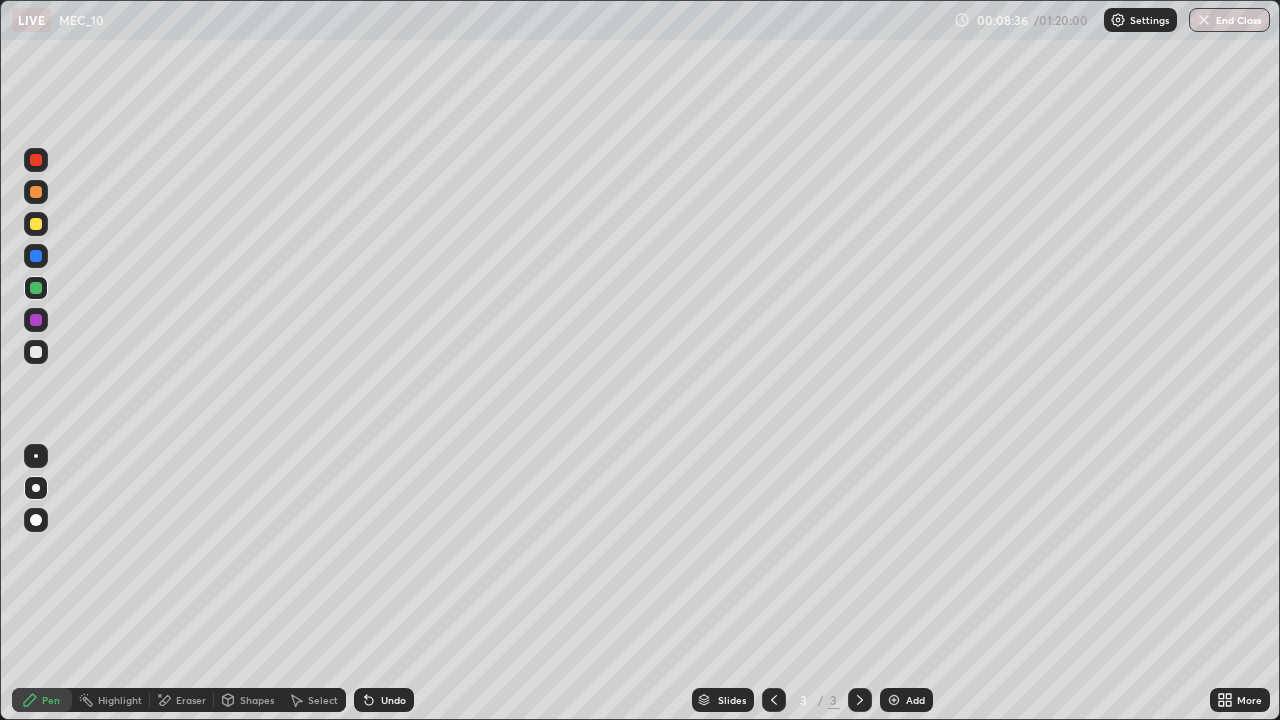 click on "Undo" at bounding box center [393, 700] 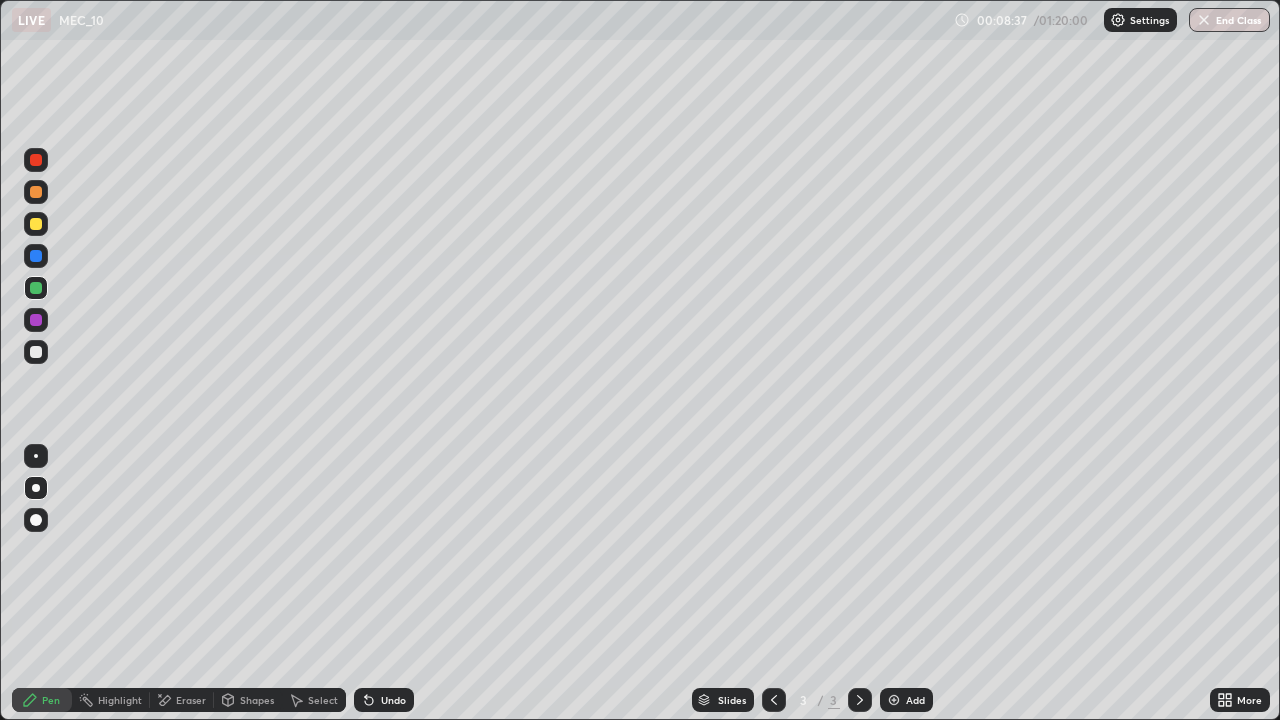 click on "Undo" at bounding box center (393, 700) 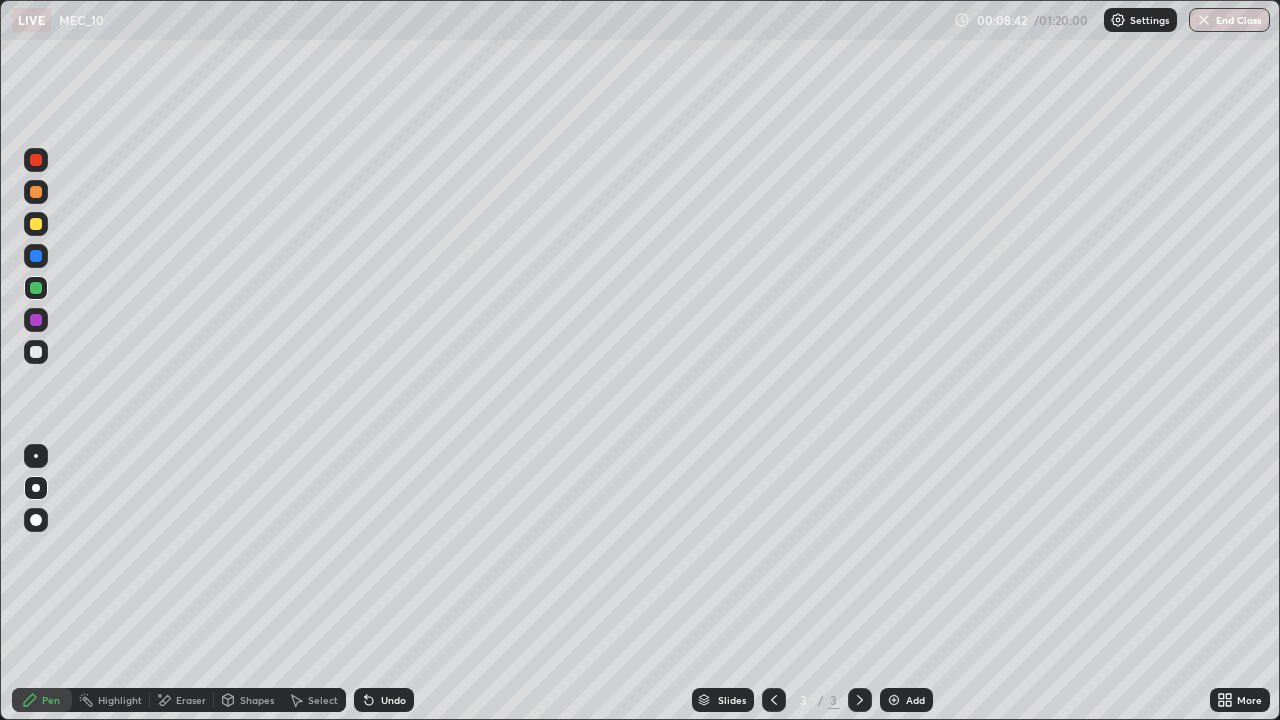 click 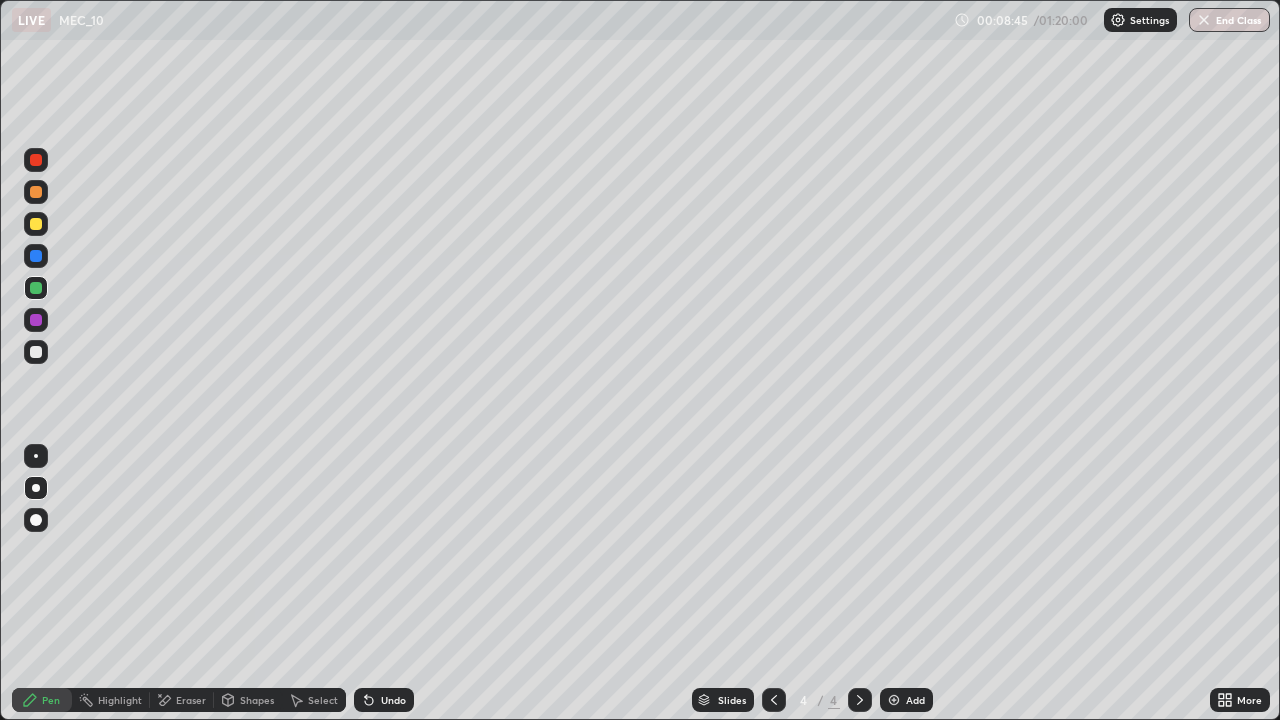 click at bounding box center (36, 352) 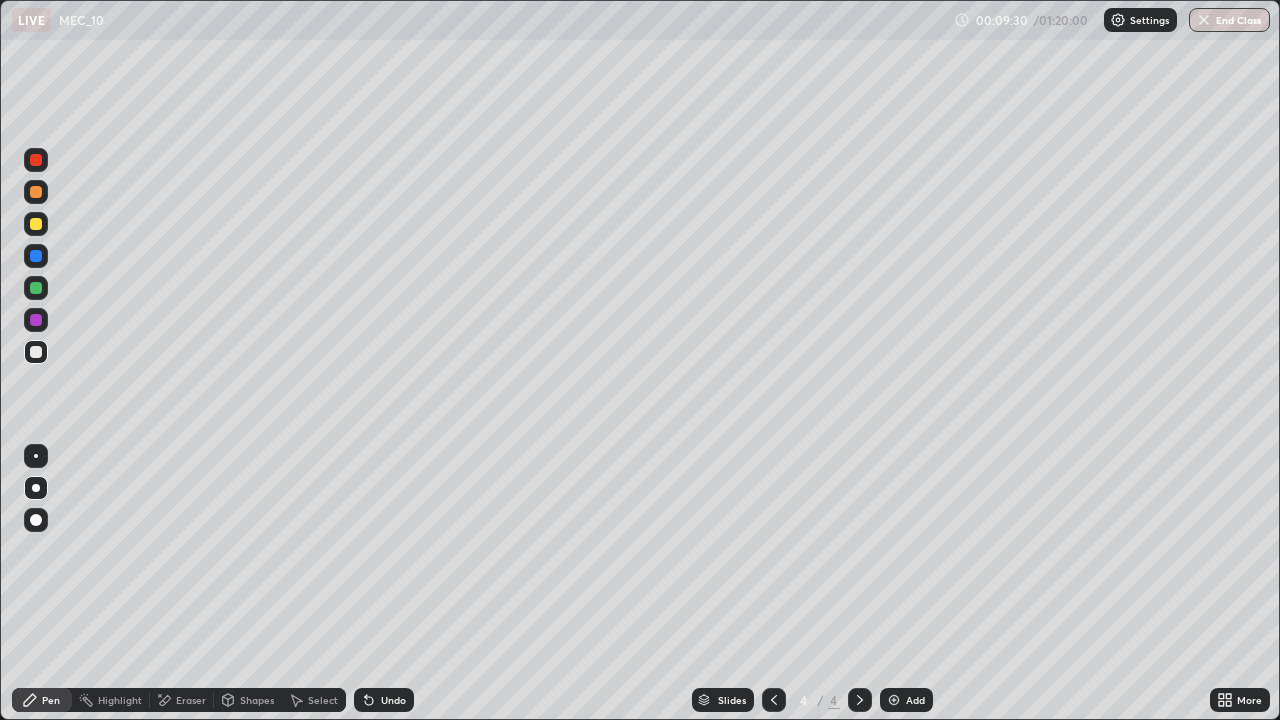 click at bounding box center (36, 288) 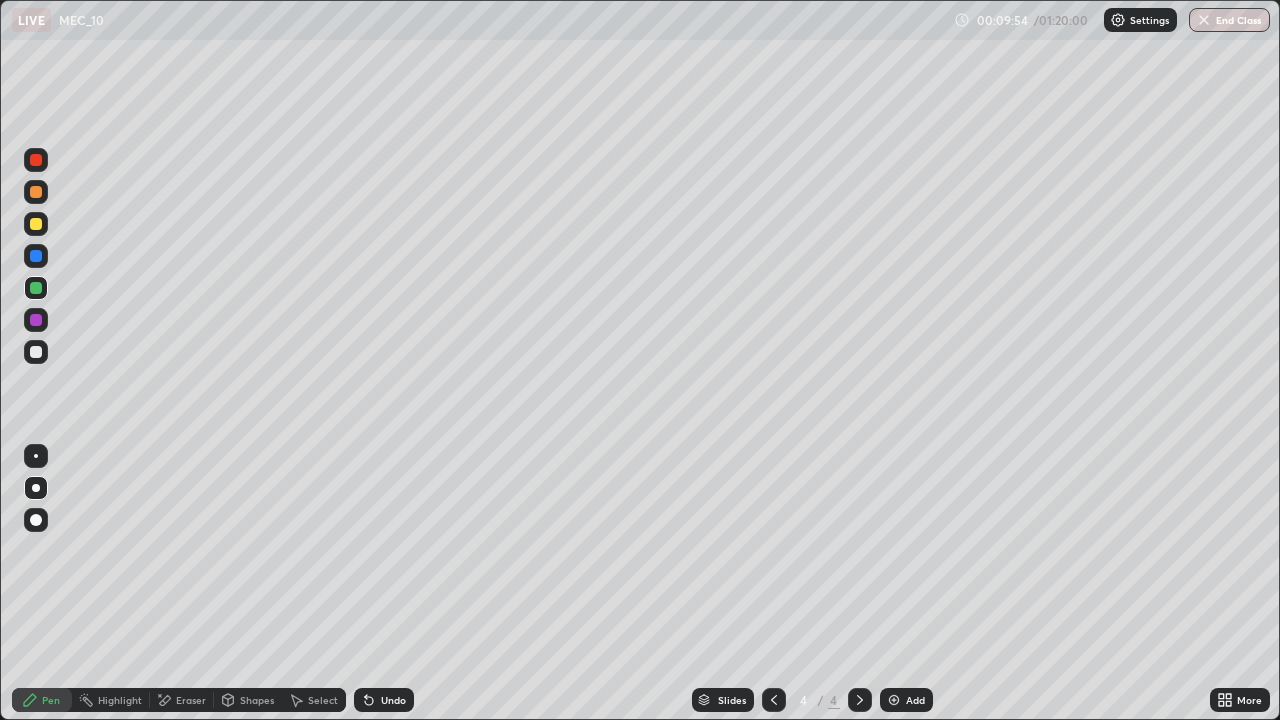 click on "Undo" at bounding box center [393, 700] 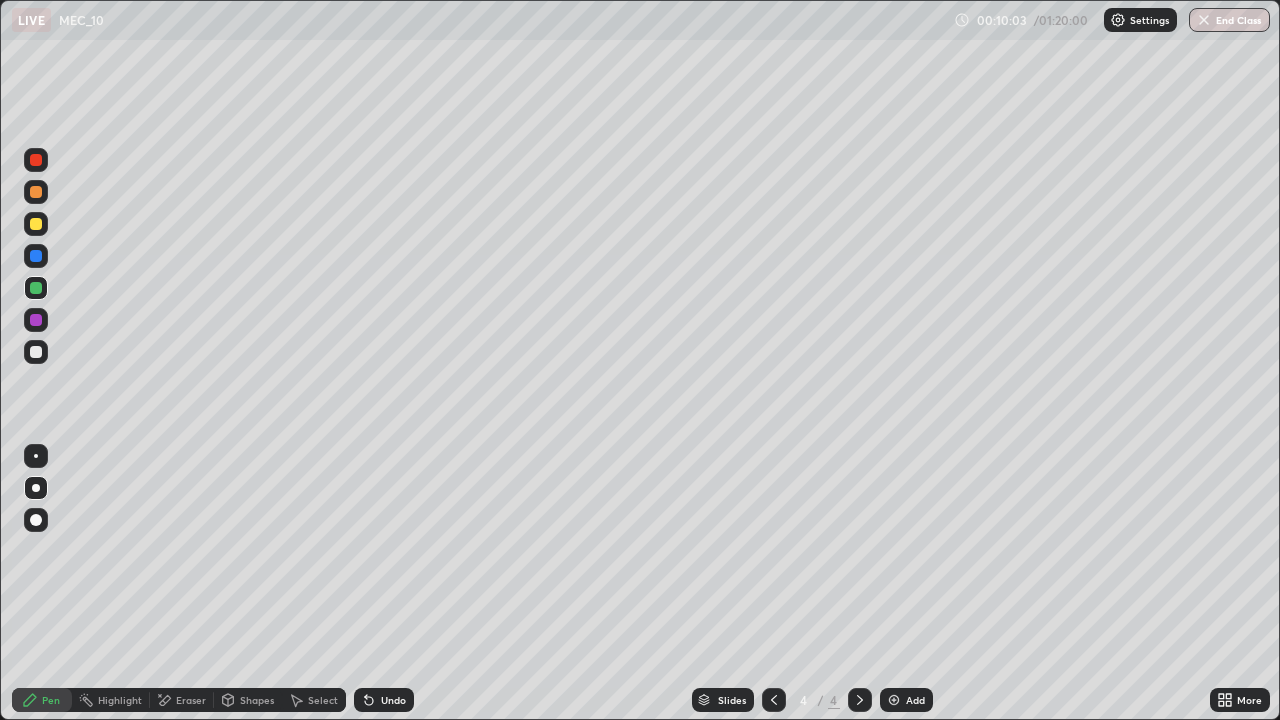 click at bounding box center [36, 352] 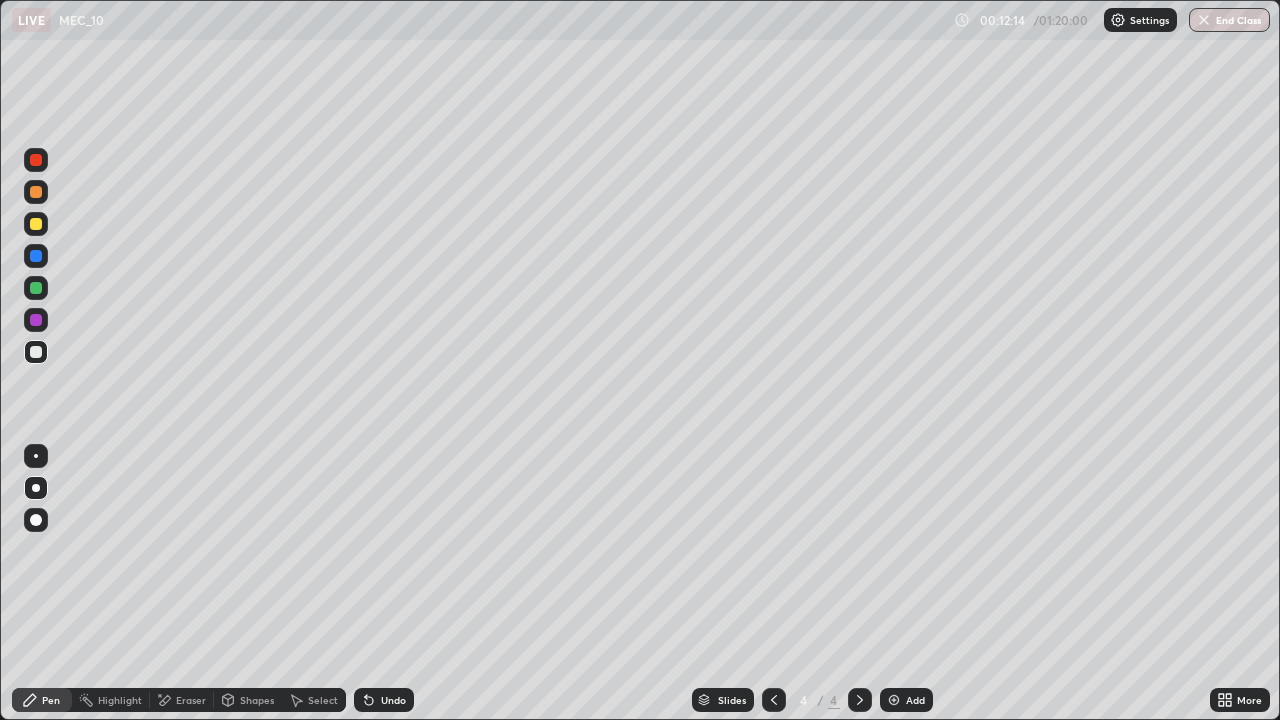 click on "Undo" at bounding box center [393, 700] 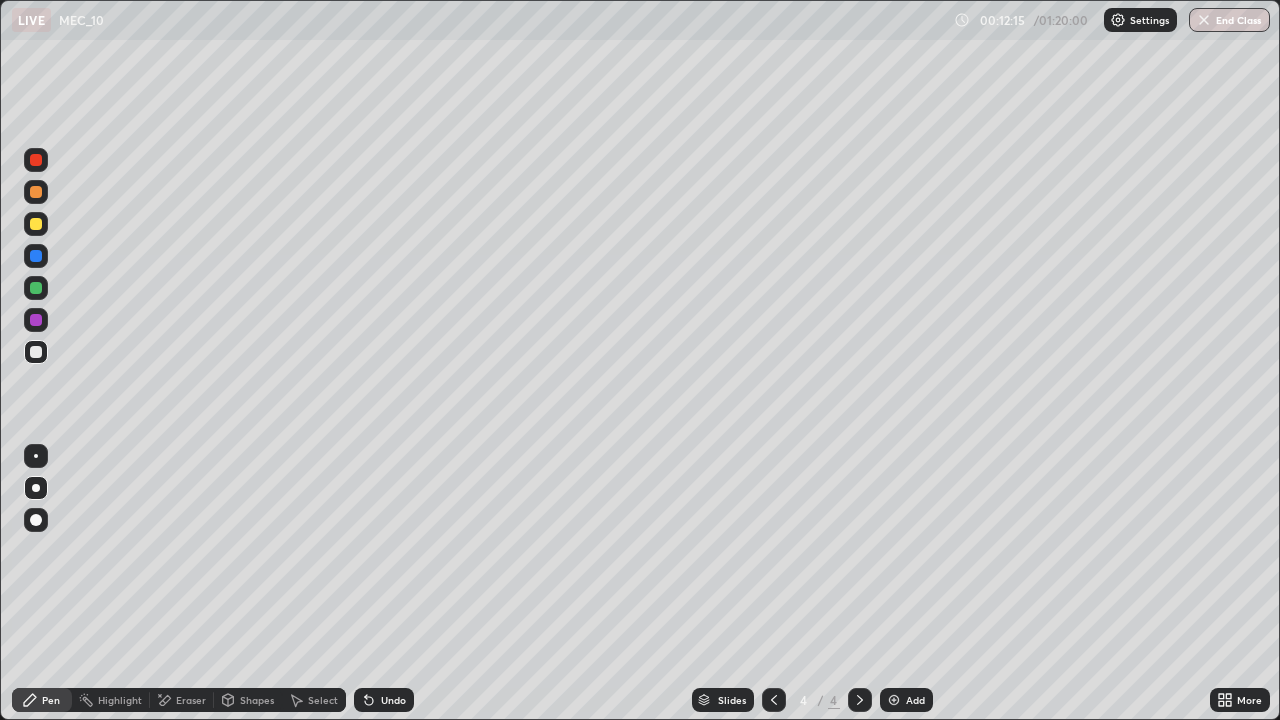 click on "Undo" at bounding box center (393, 700) 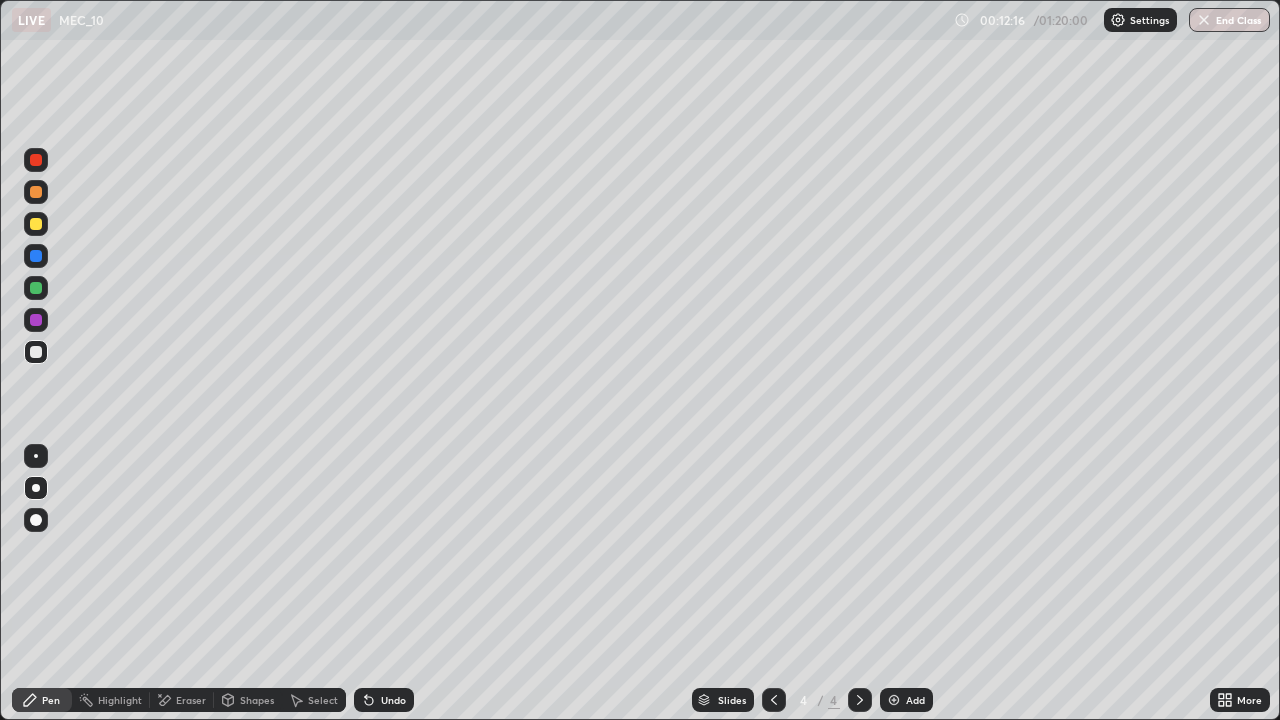 click on "Undo" at bounding box center (393, 700) 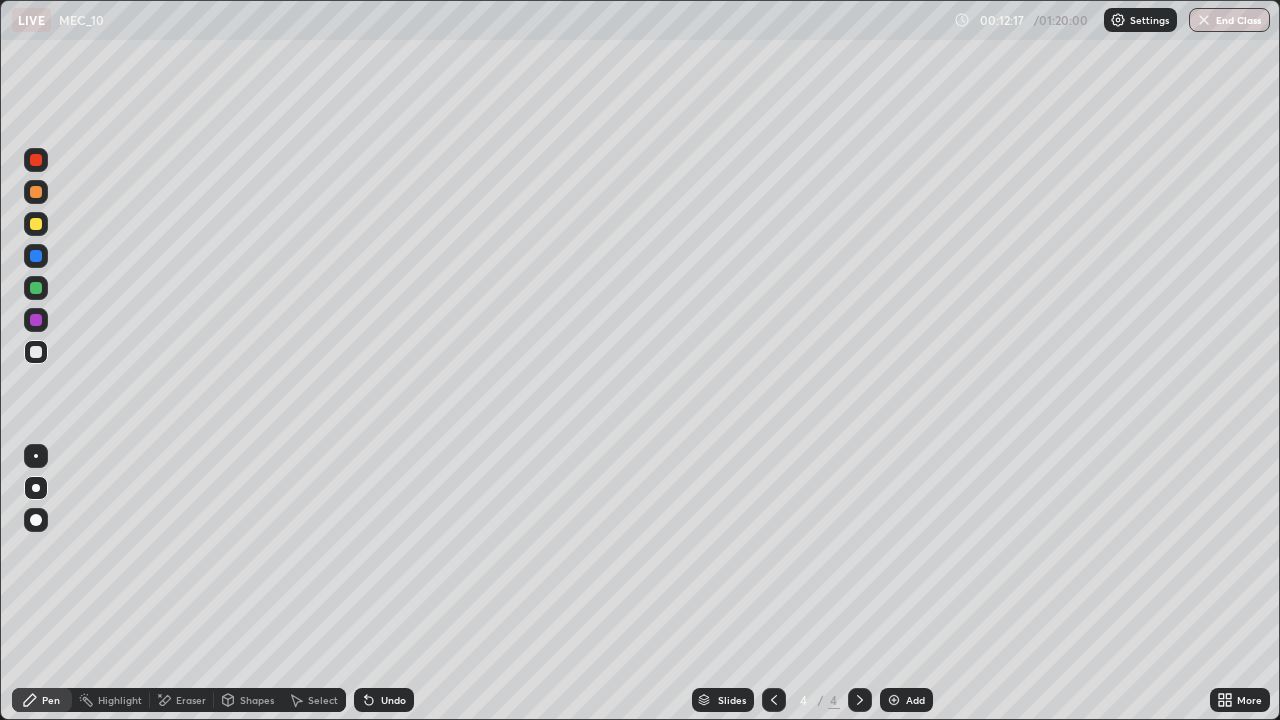 click on "Undo" at bounding box center [384, 700] 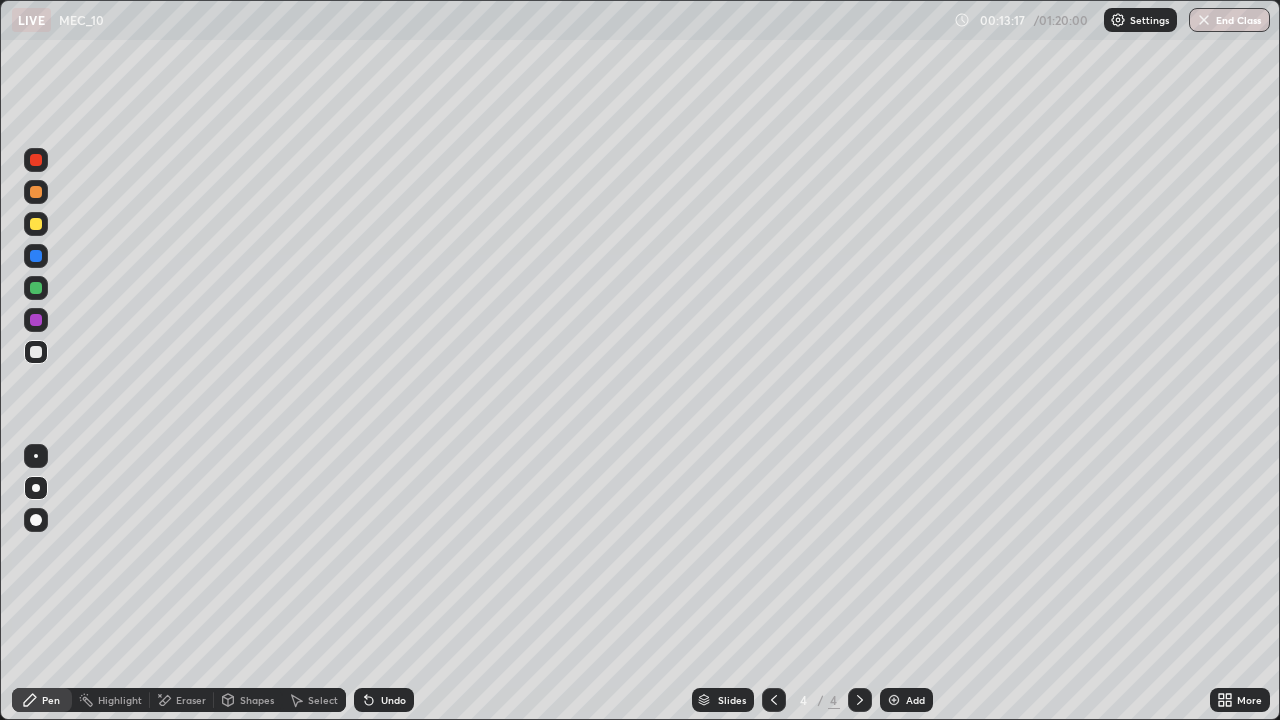 click on "Eraser" at bounding box center [191, 700] 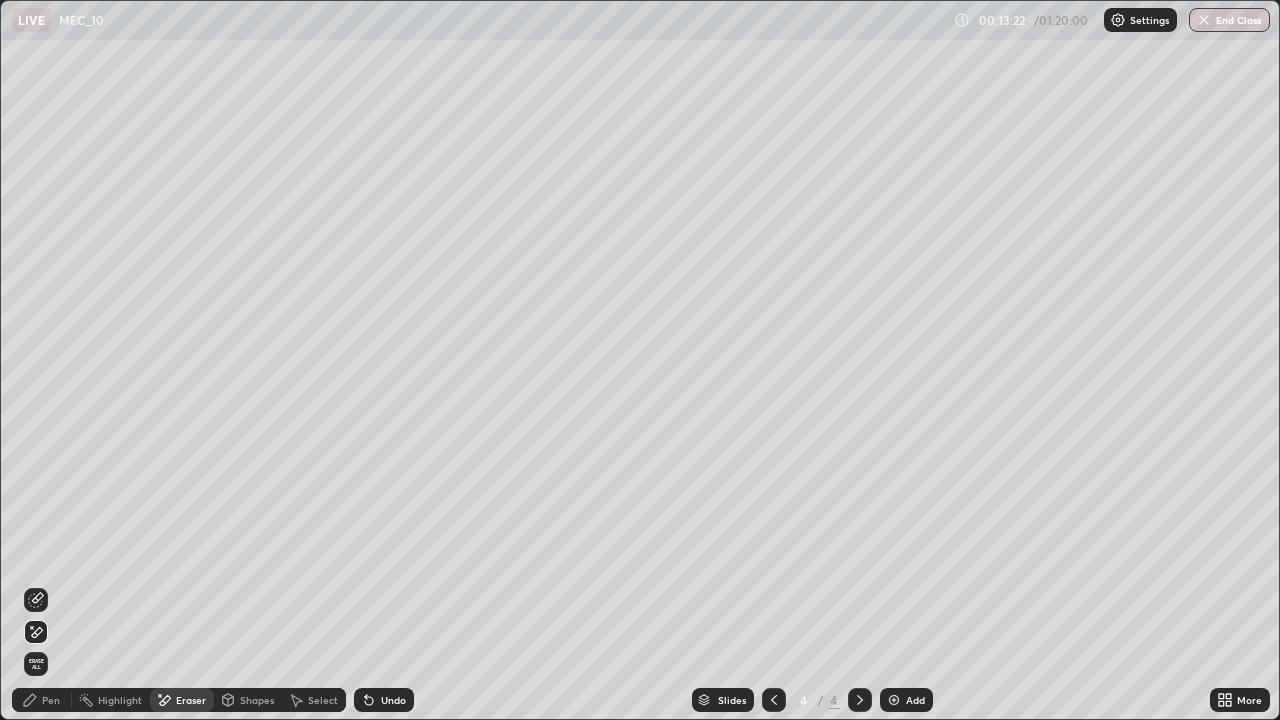 click on "Pen" at bounding box center [51, 700] 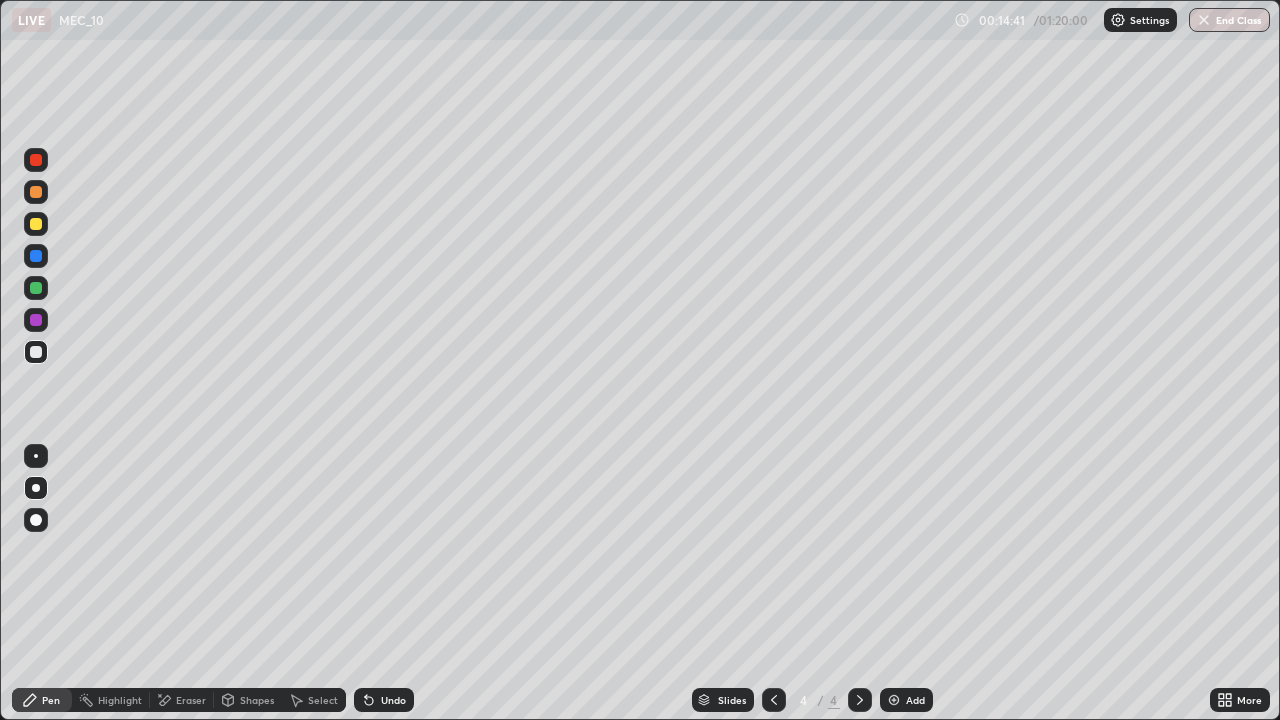 click on "Select" at bounding box center [323, 700] 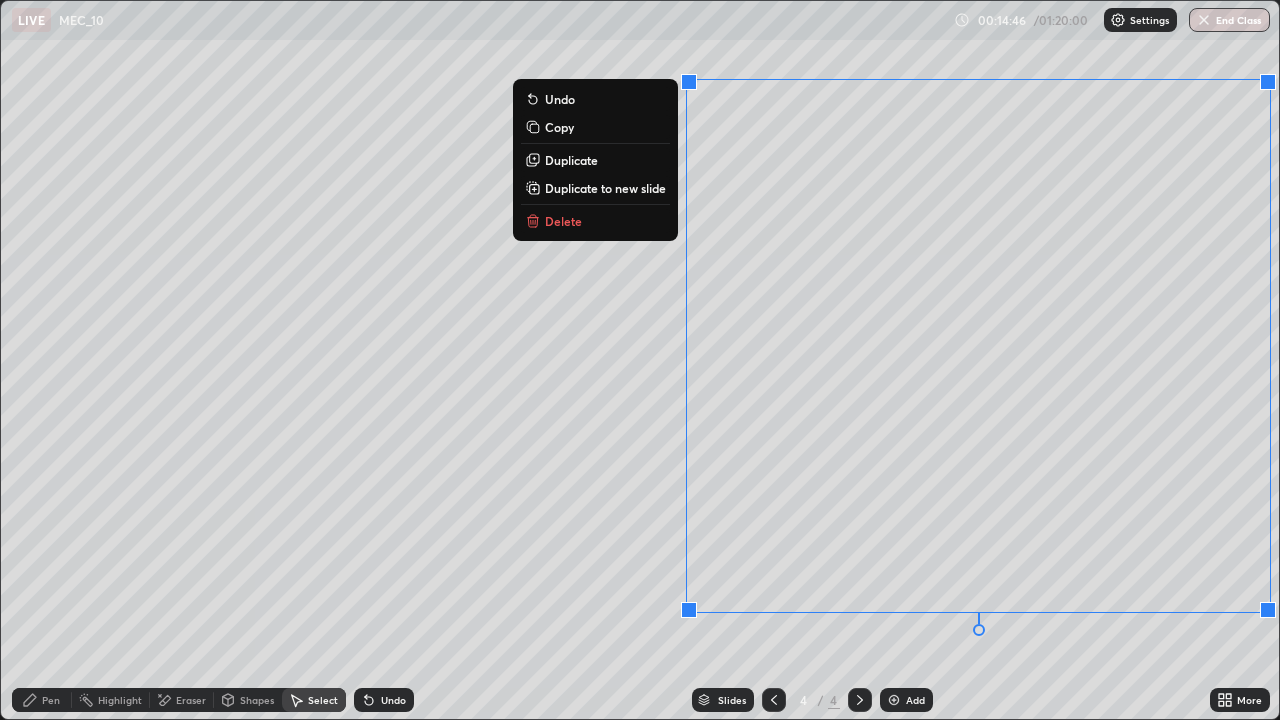 click on "Duplicate to new slide" at bounding box center (605, 188) 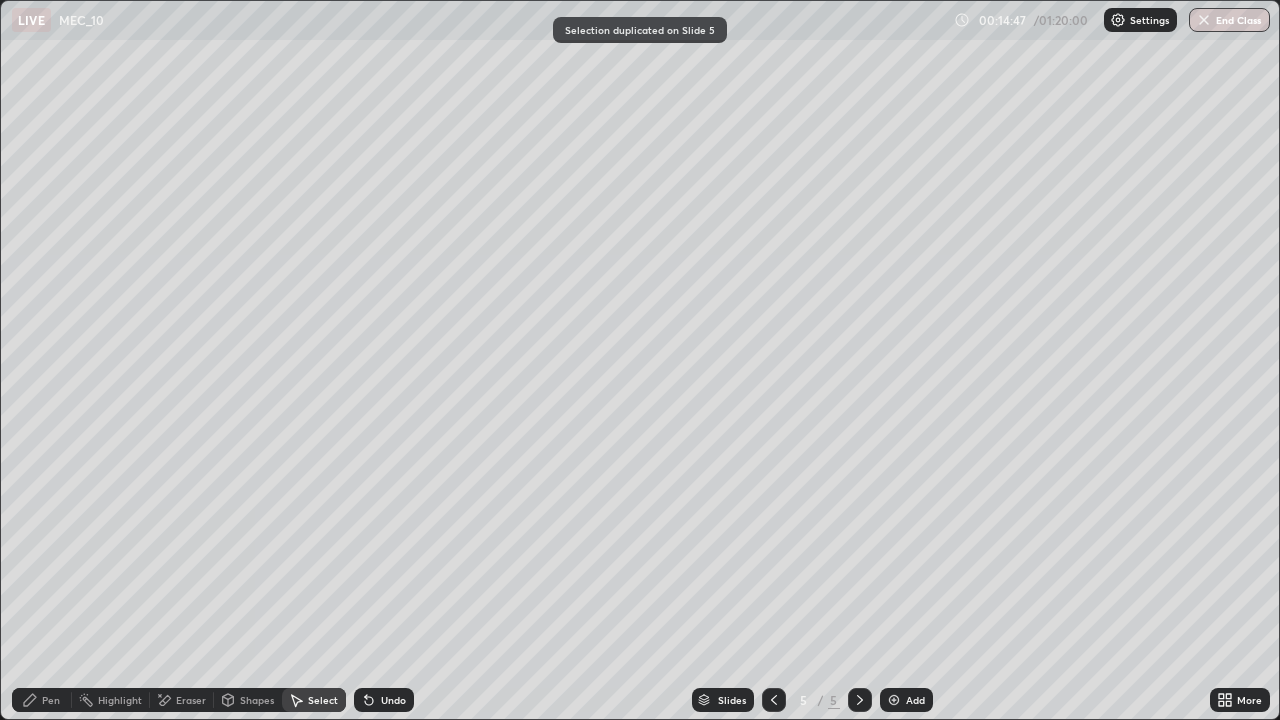 click on "Pen" at bounding box center (51, 700) 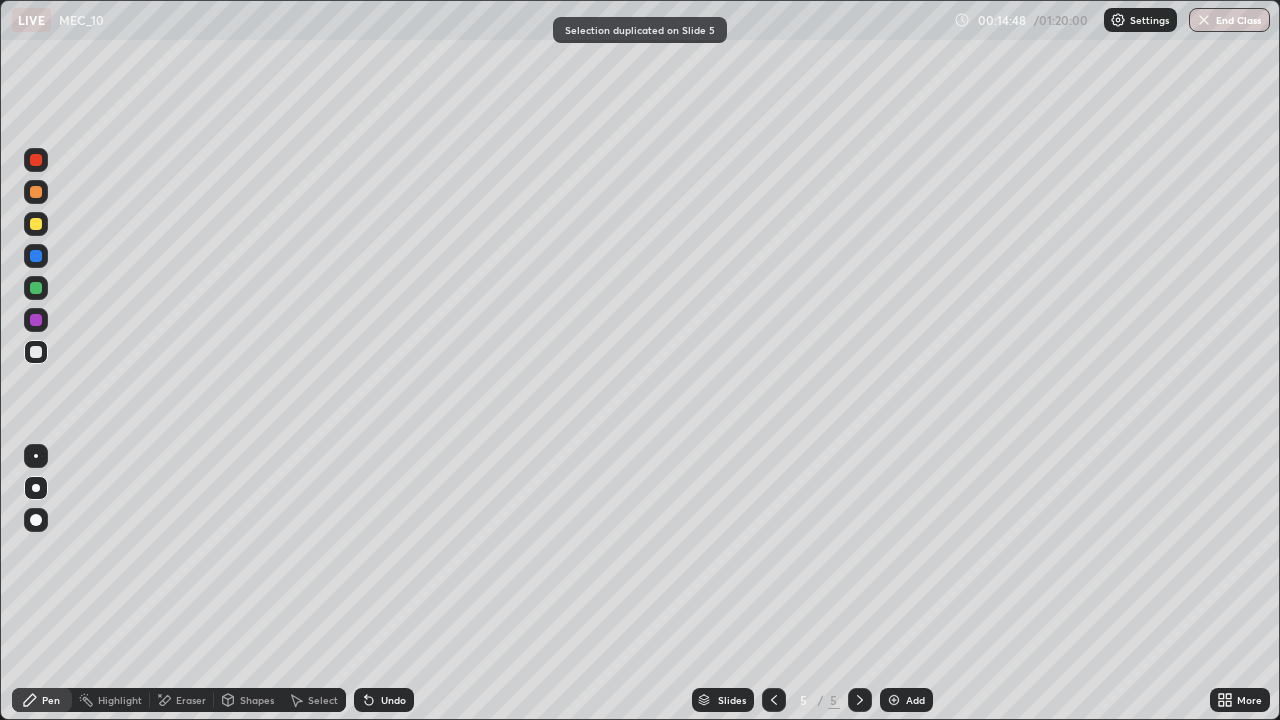 click at bounding box center [36, 352] 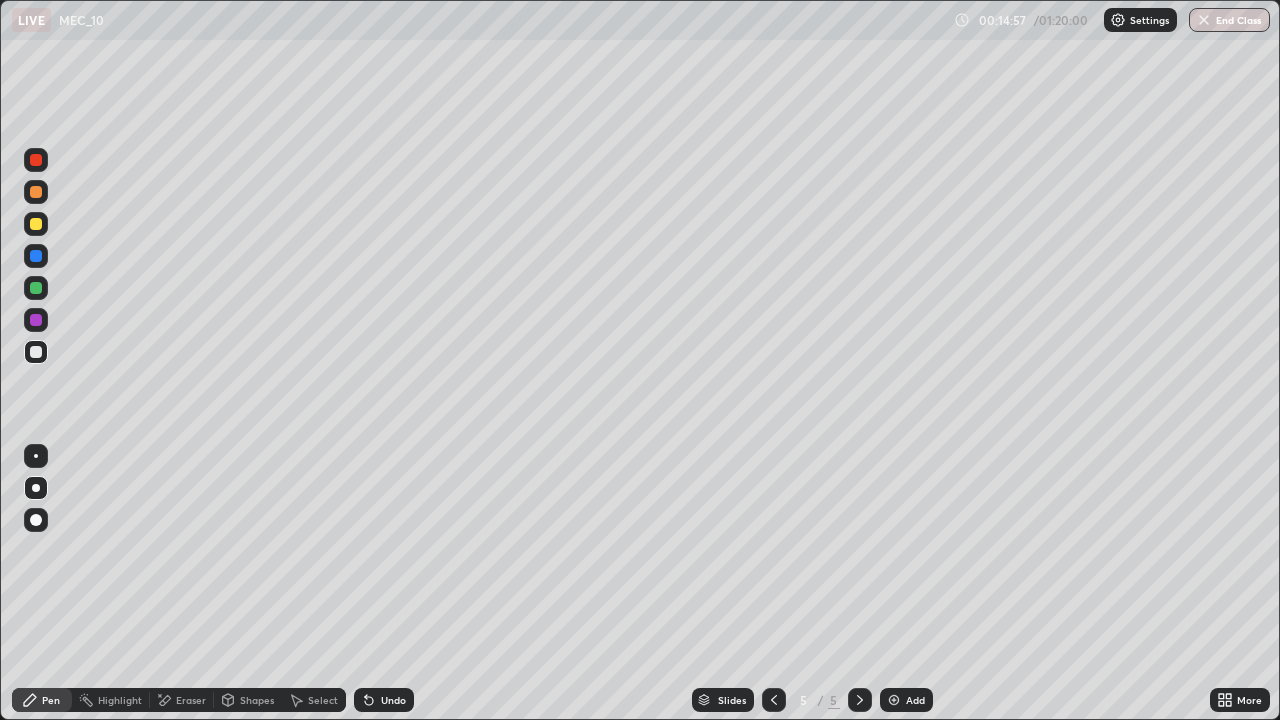 click at bounding box center [36, 224] 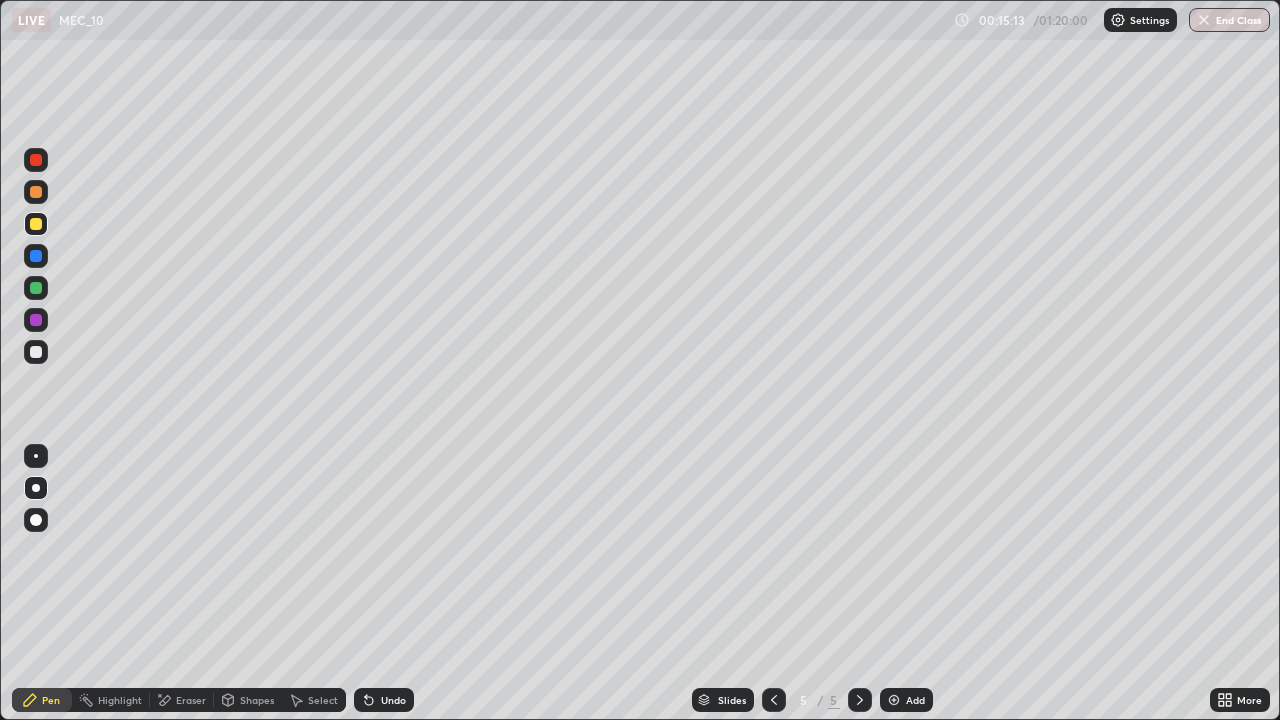 click on "Undo" at bounding box center (384, 700) 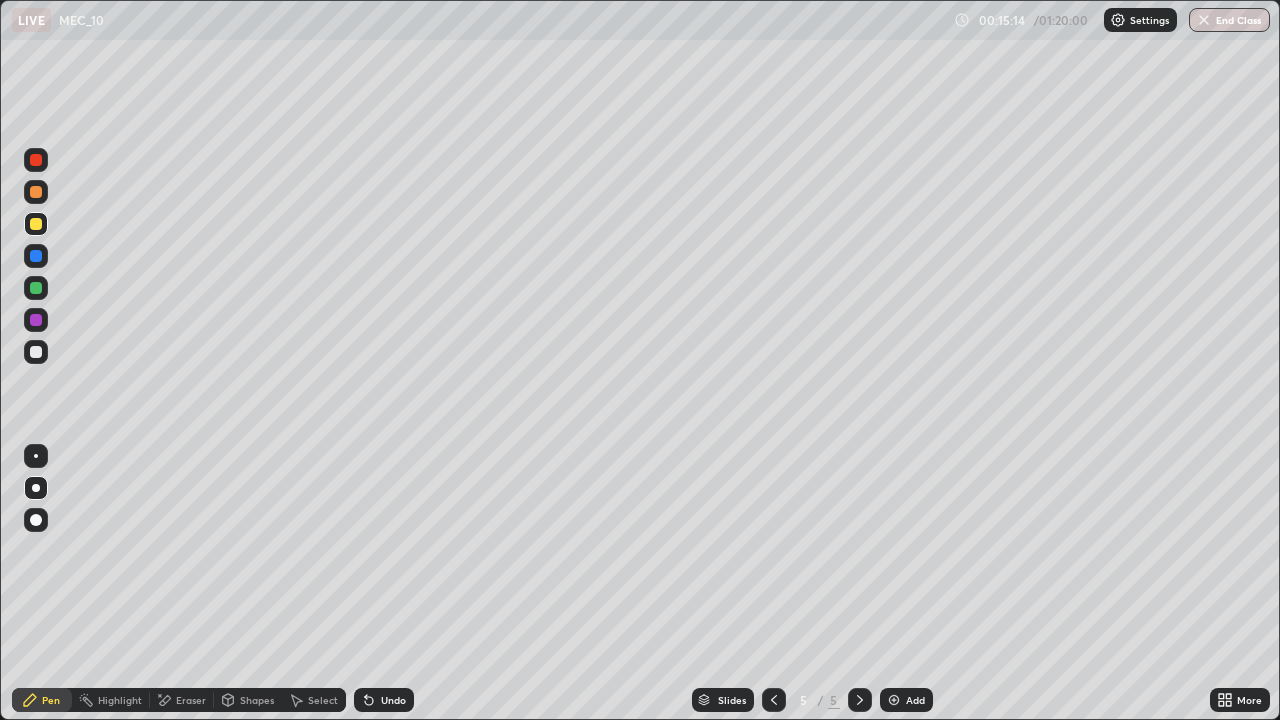 click on "Undo" at bounding box center (384, 700) 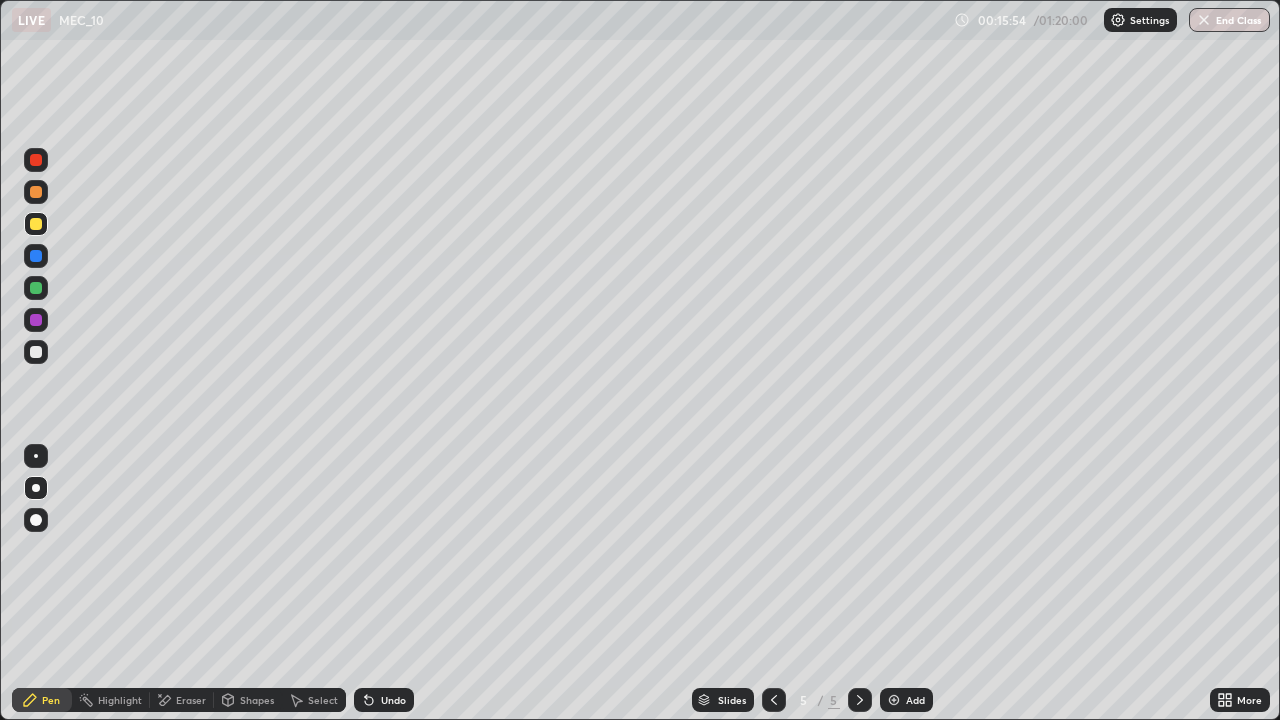 click at bounding box center (36, 288) 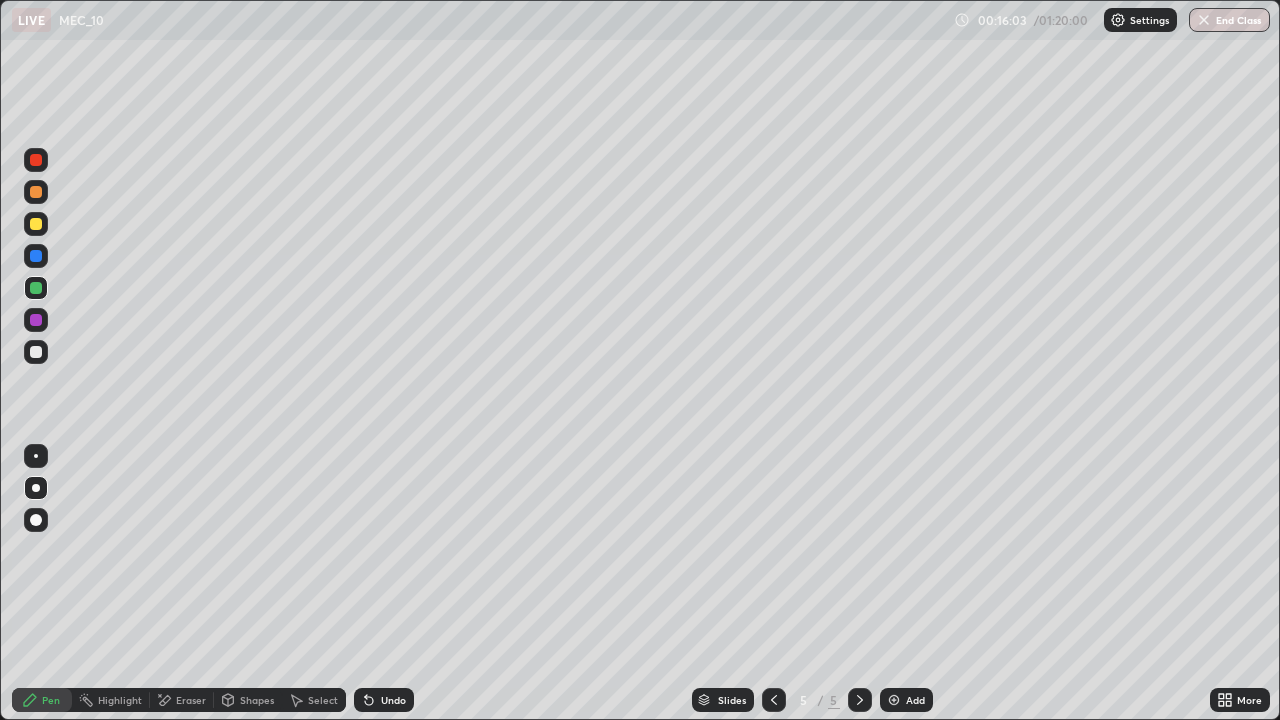 click on "Undo" at bounding box center [393, 700] 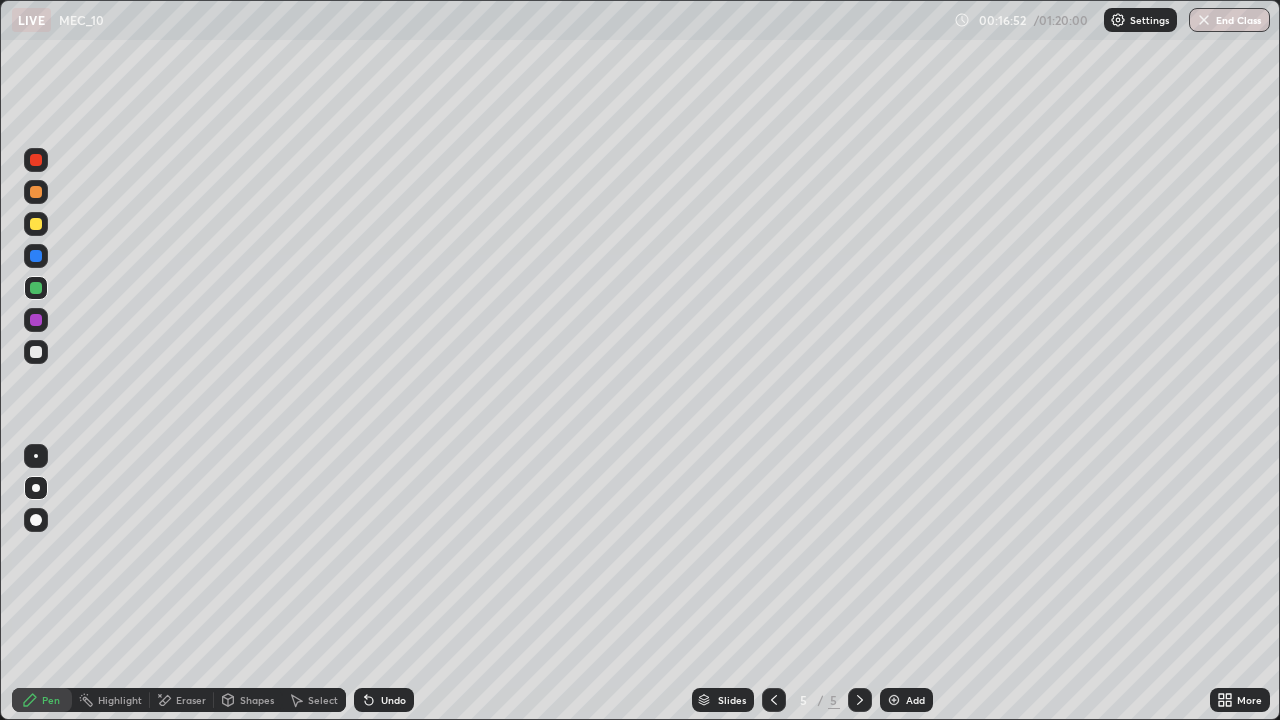 click on "Undo" at bounding box center (393, 700) 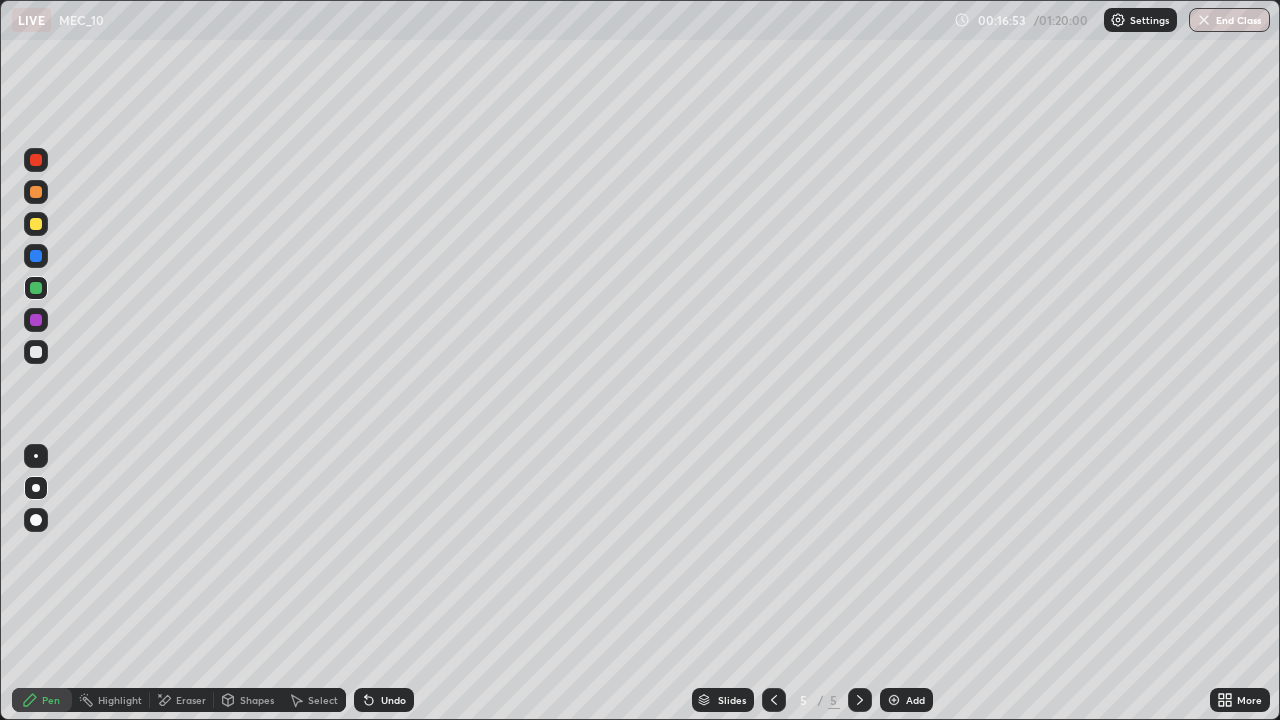 click on "Undo" at bounding box center (384, 700) 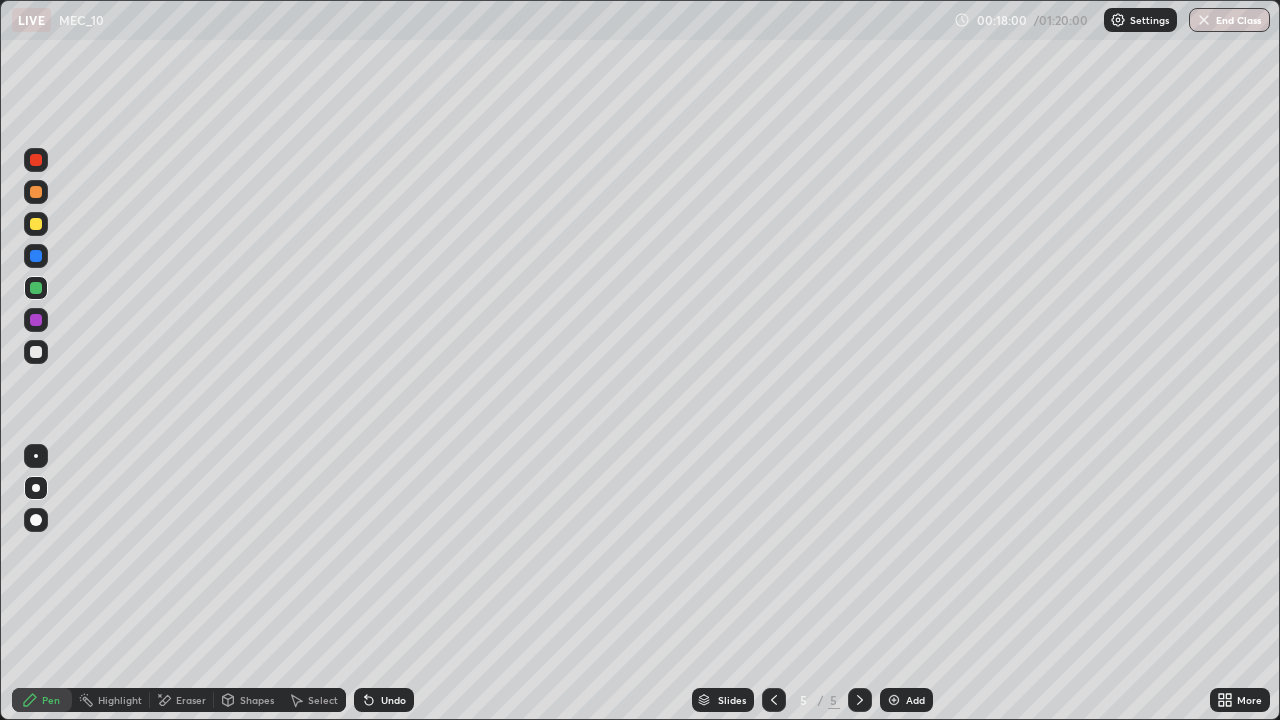 click on "Select" at bounding box center [323, 700] 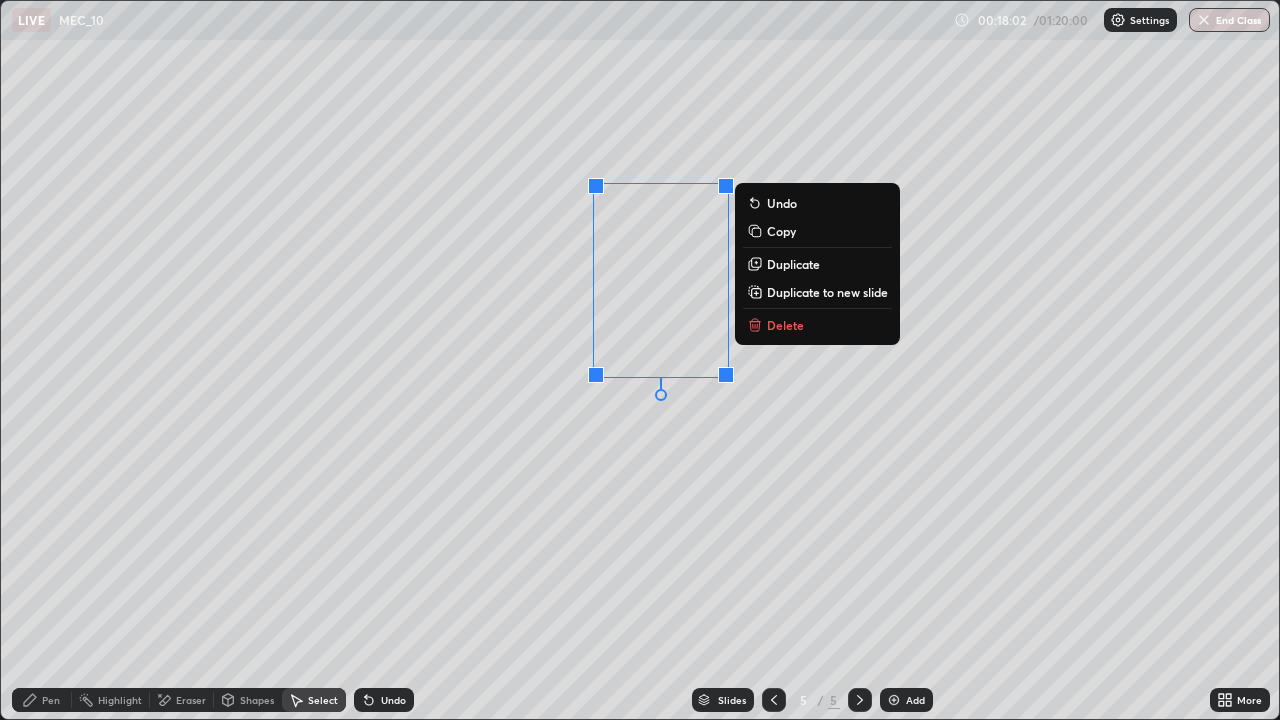 click on "Delete" at bounding box center [785, 325] 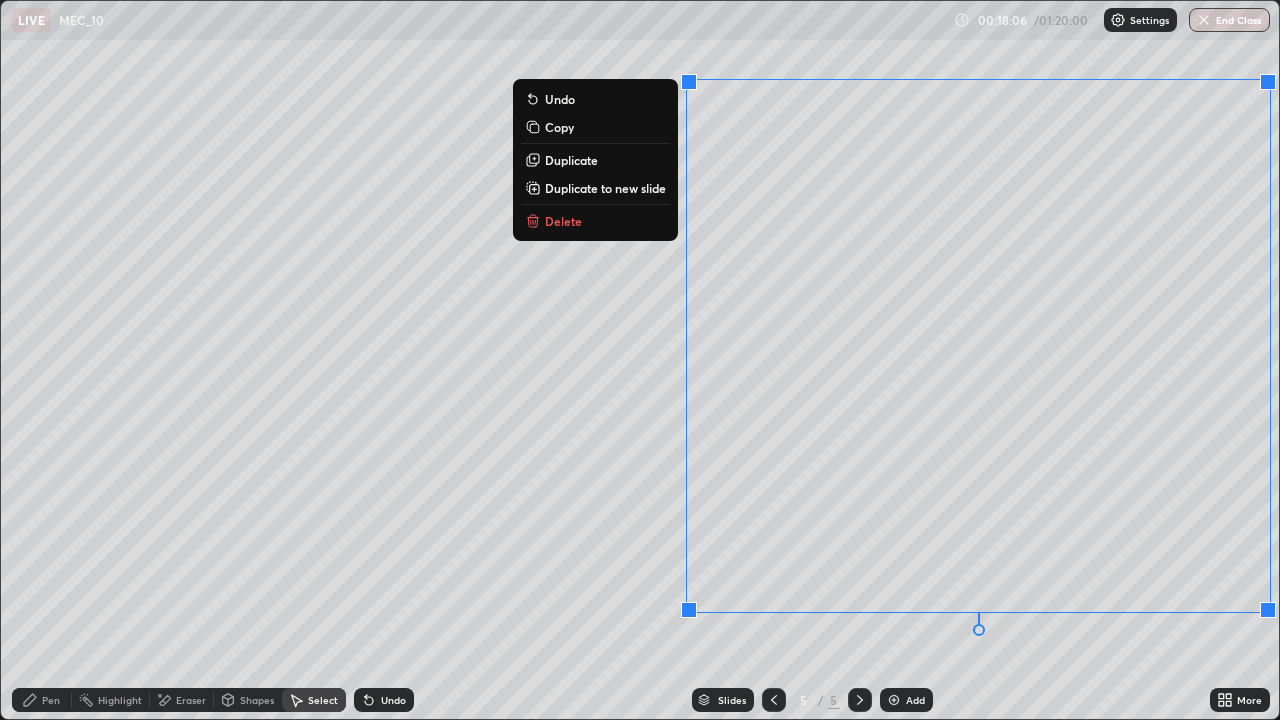 click on "Delete" at bounding box center [595, 221] 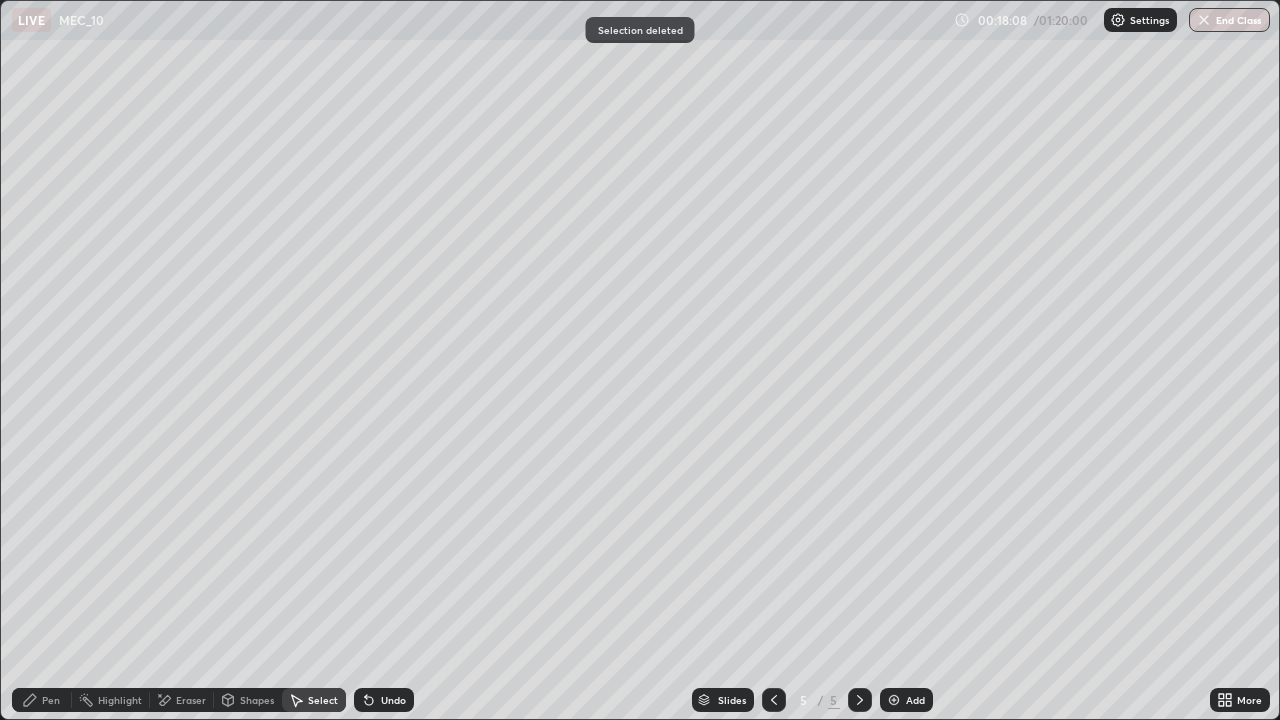 click on "Pen" at bounding box center (42, 700) 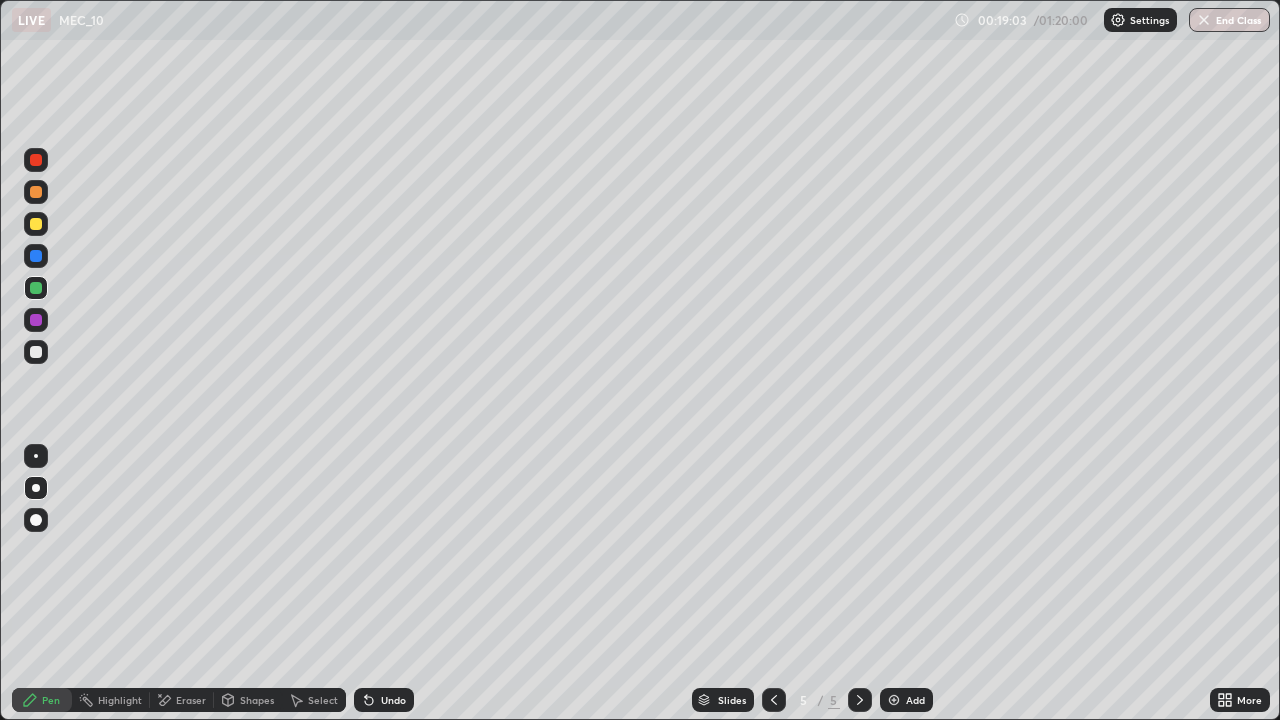 click on "Undo" at bounding box center [393, 700] 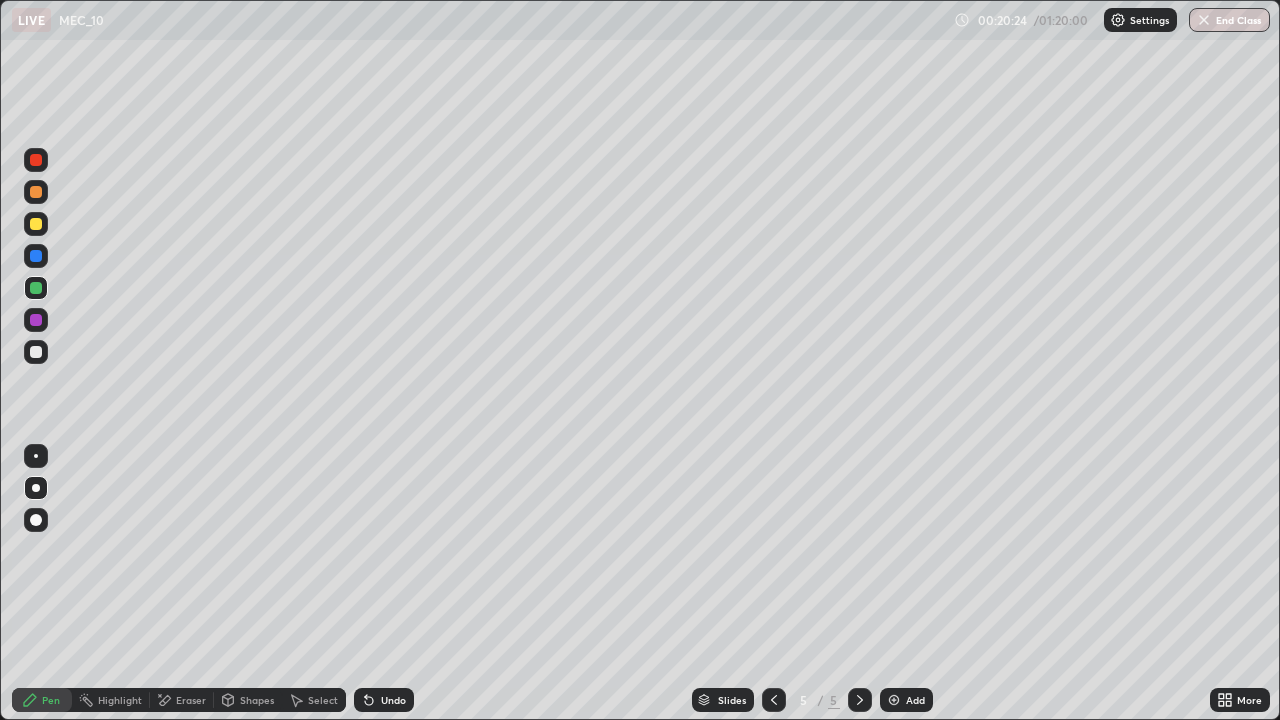 click on "Select" at bounding box center [314, 700] 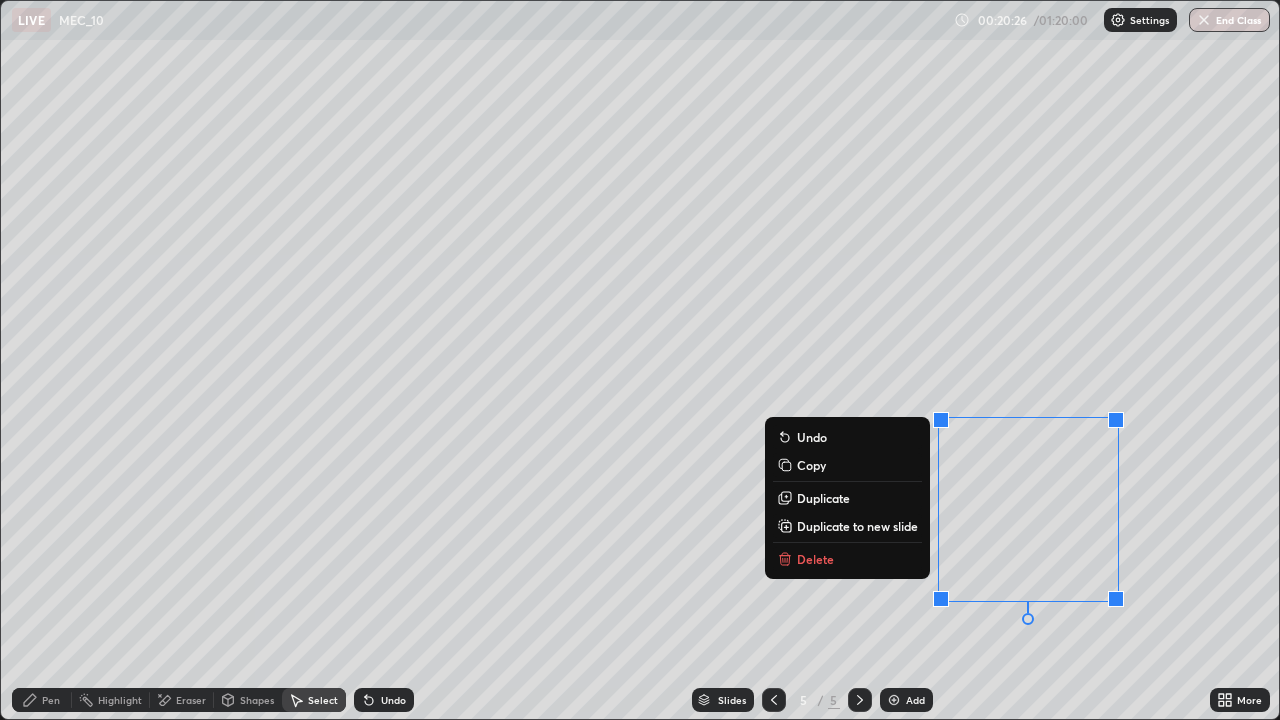 click on "Delete" at bounding box center (847, 559) 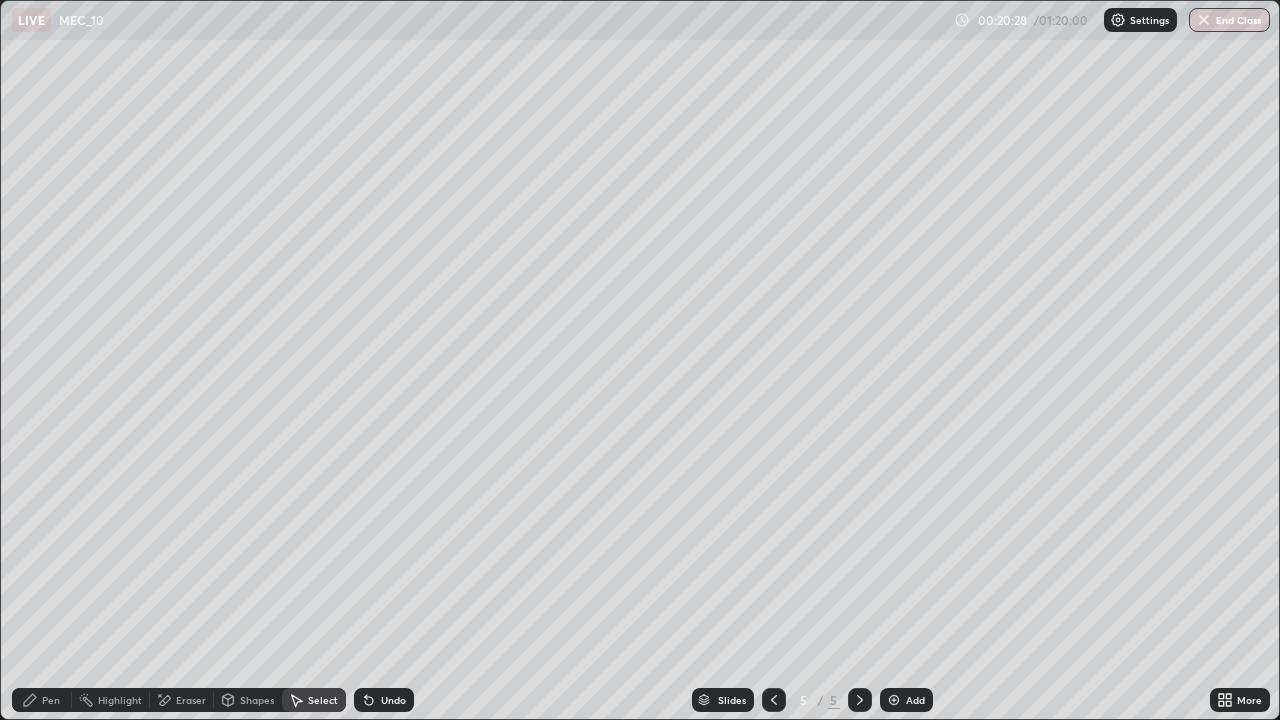 click 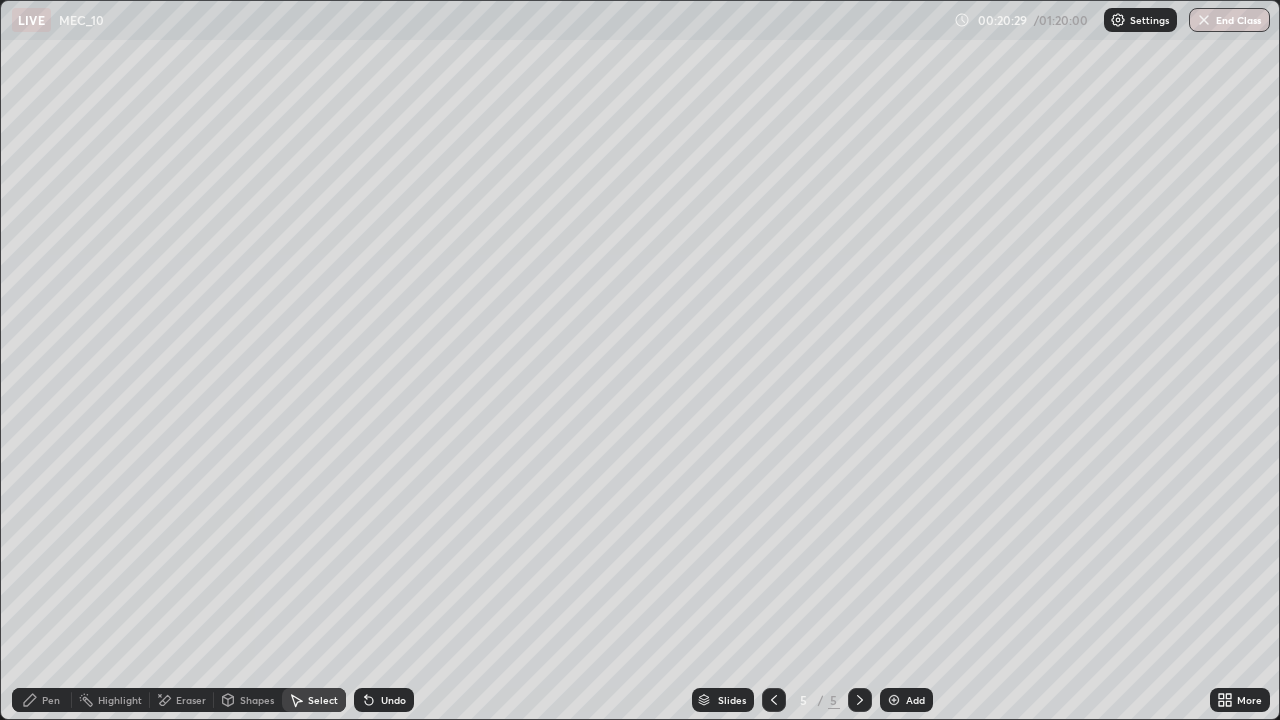 click at bounding box center [894, 700] 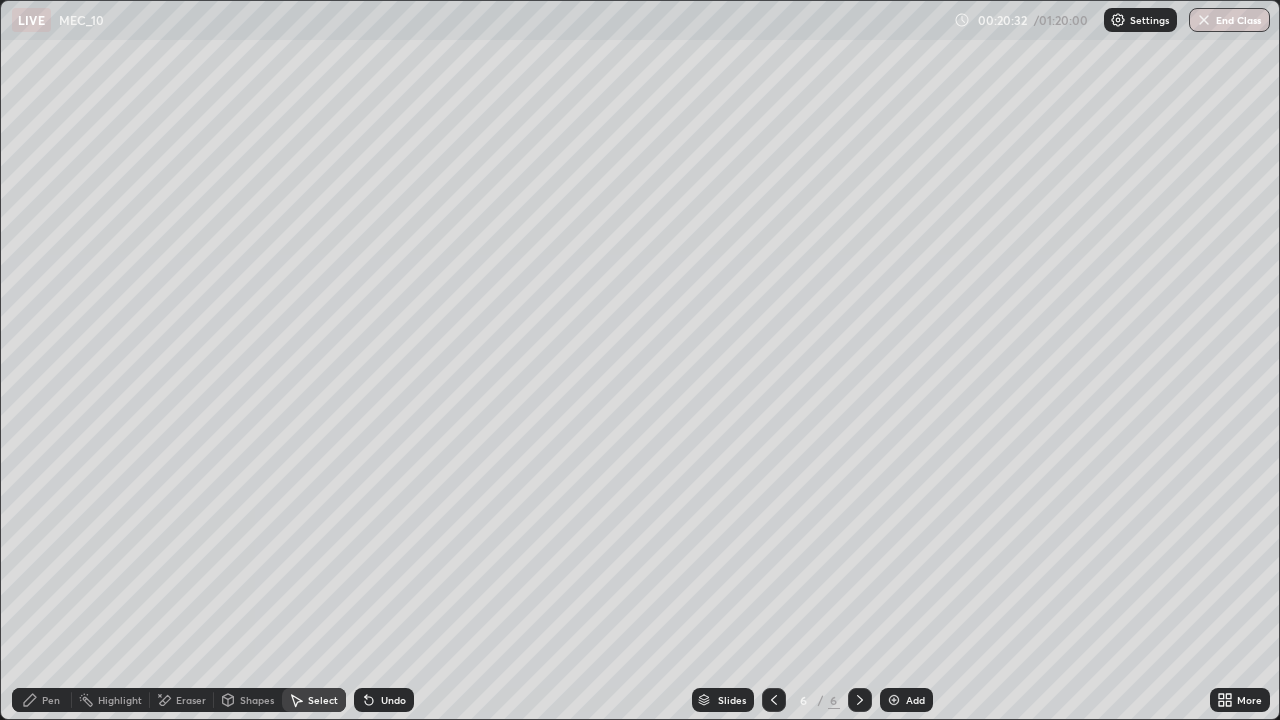 click on "Pen" at bounding box center (51, 700) 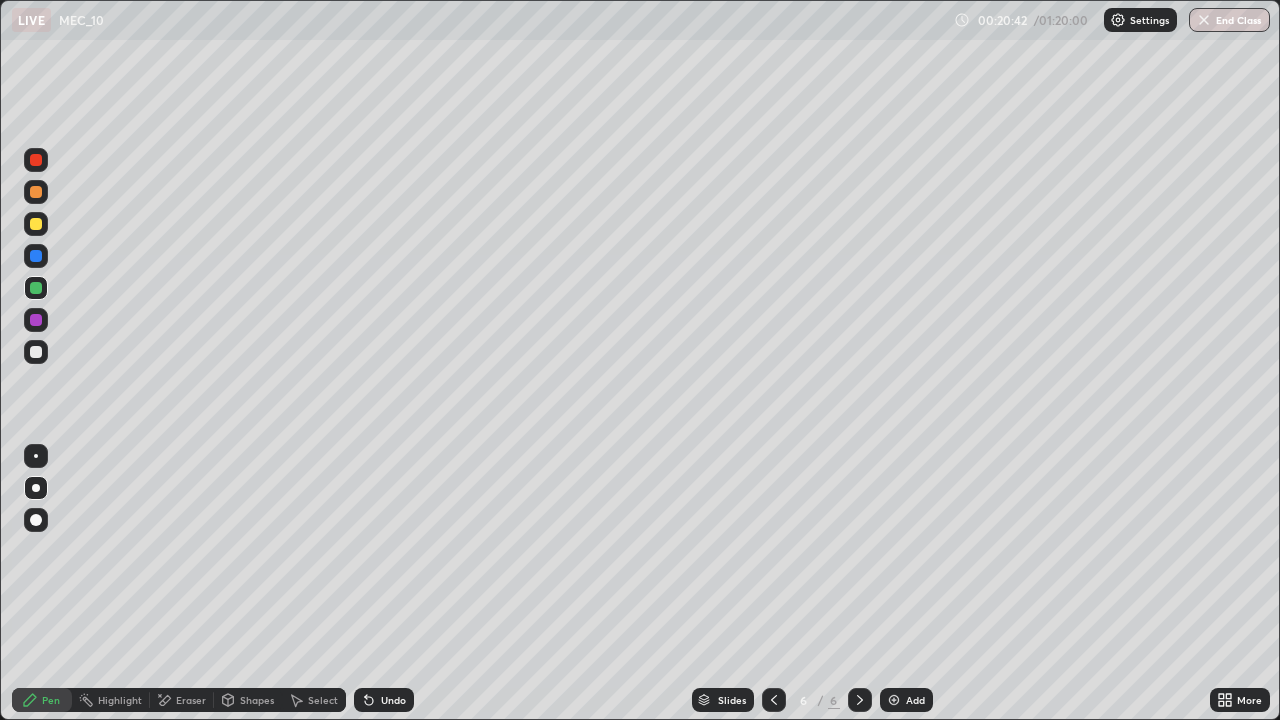 click on "Undo" at bounding box center (393, 700) 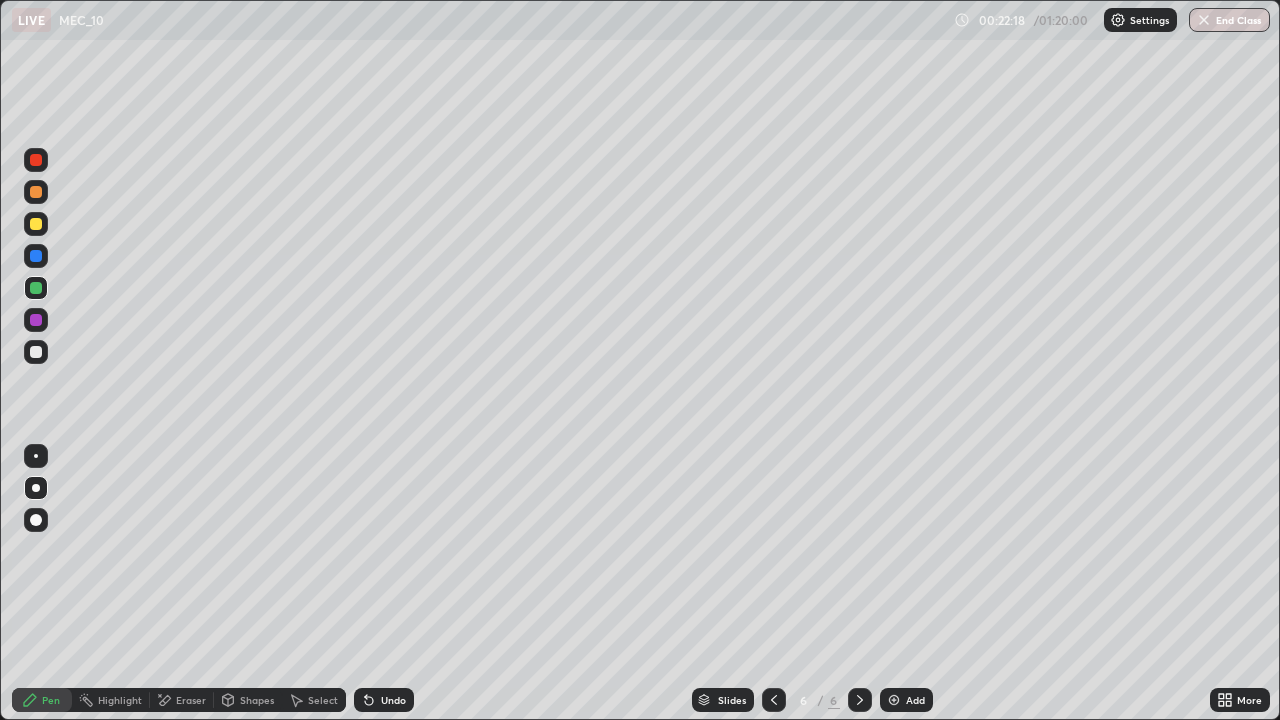 click on "Select" at bounding box center [323, 700] 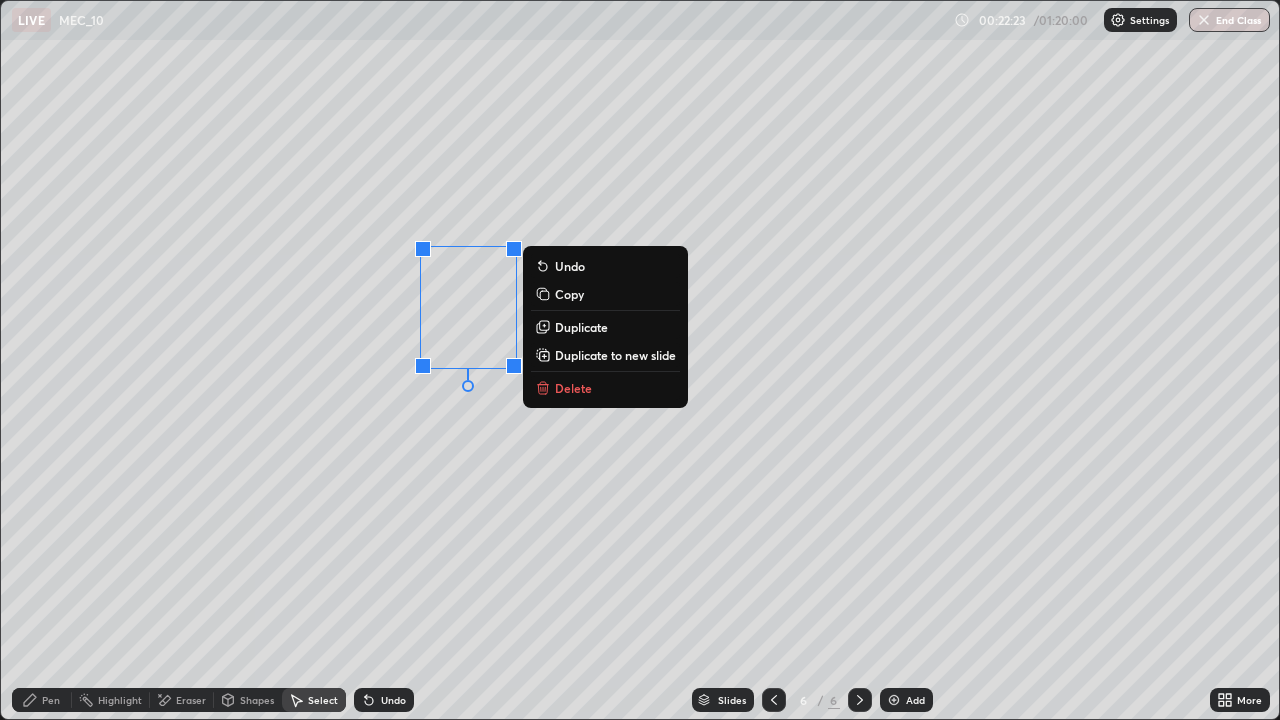 click on "Duplicate" at bounding box center [581, 327] 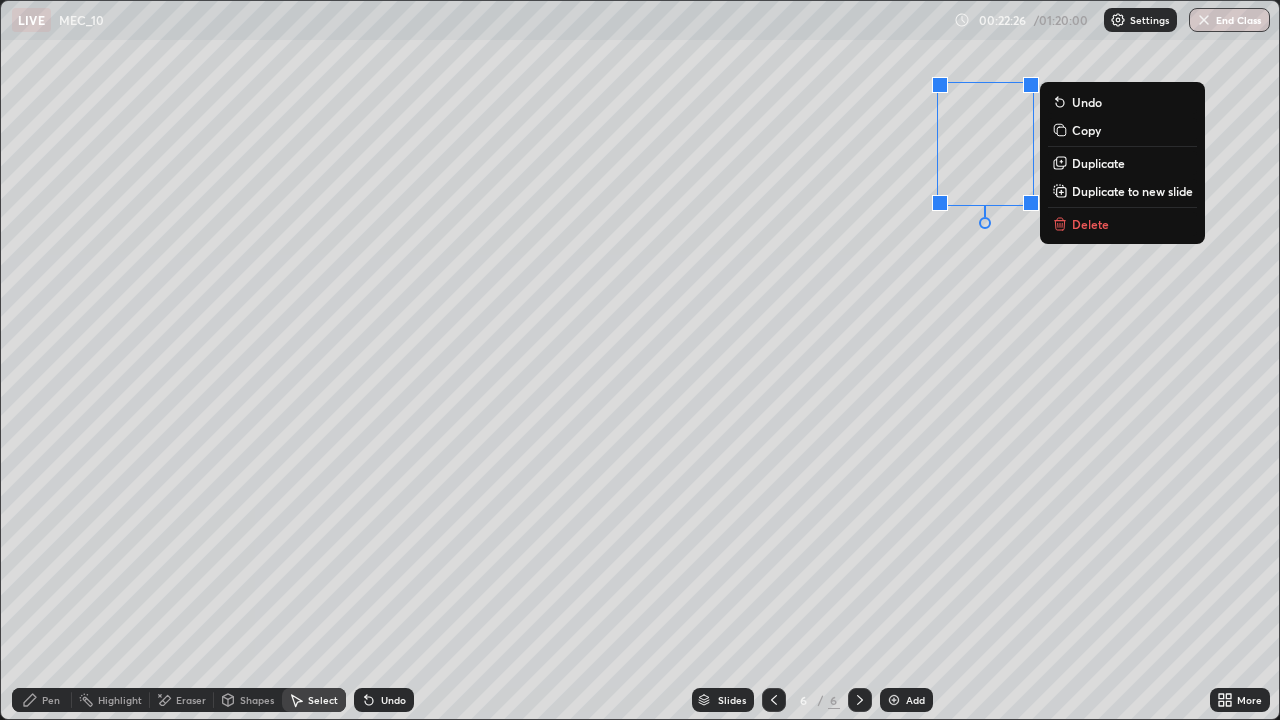 click on "0 ° Undo Copy Duplicate Duplicate to new slide Delete" at bounding box center (640, 360) 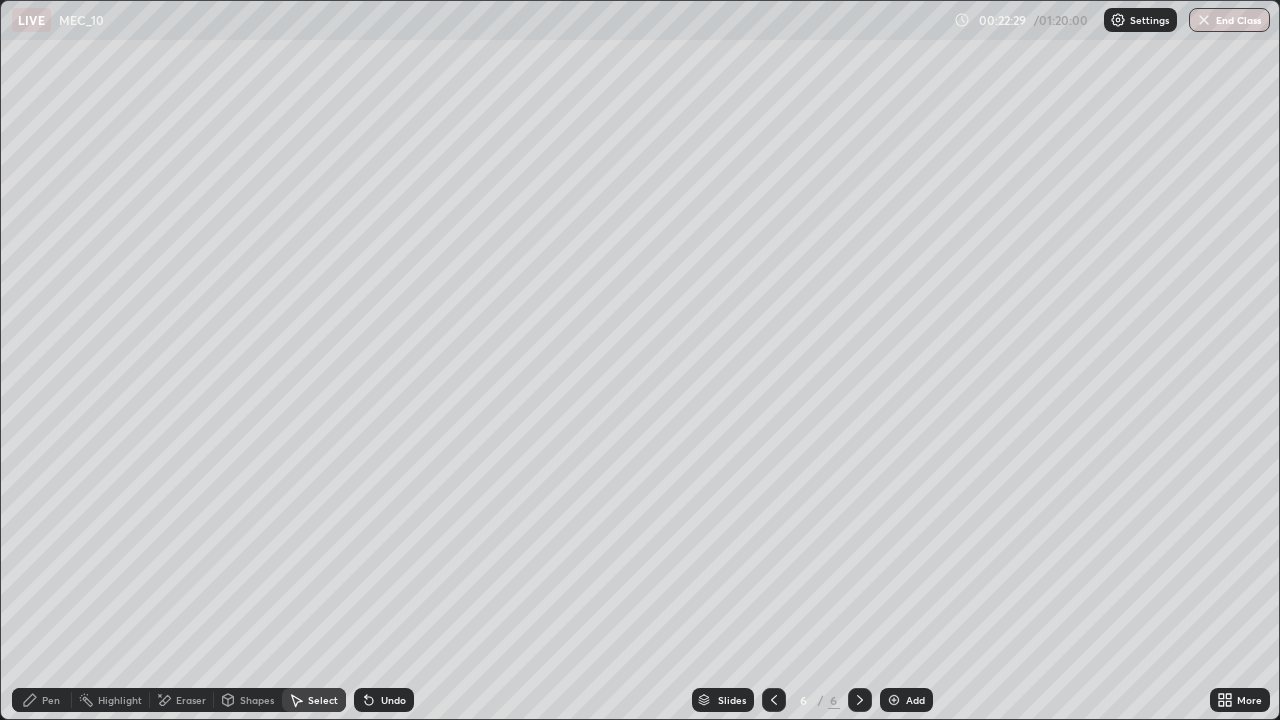 click on "Pen" at bounding box center (51, 700) 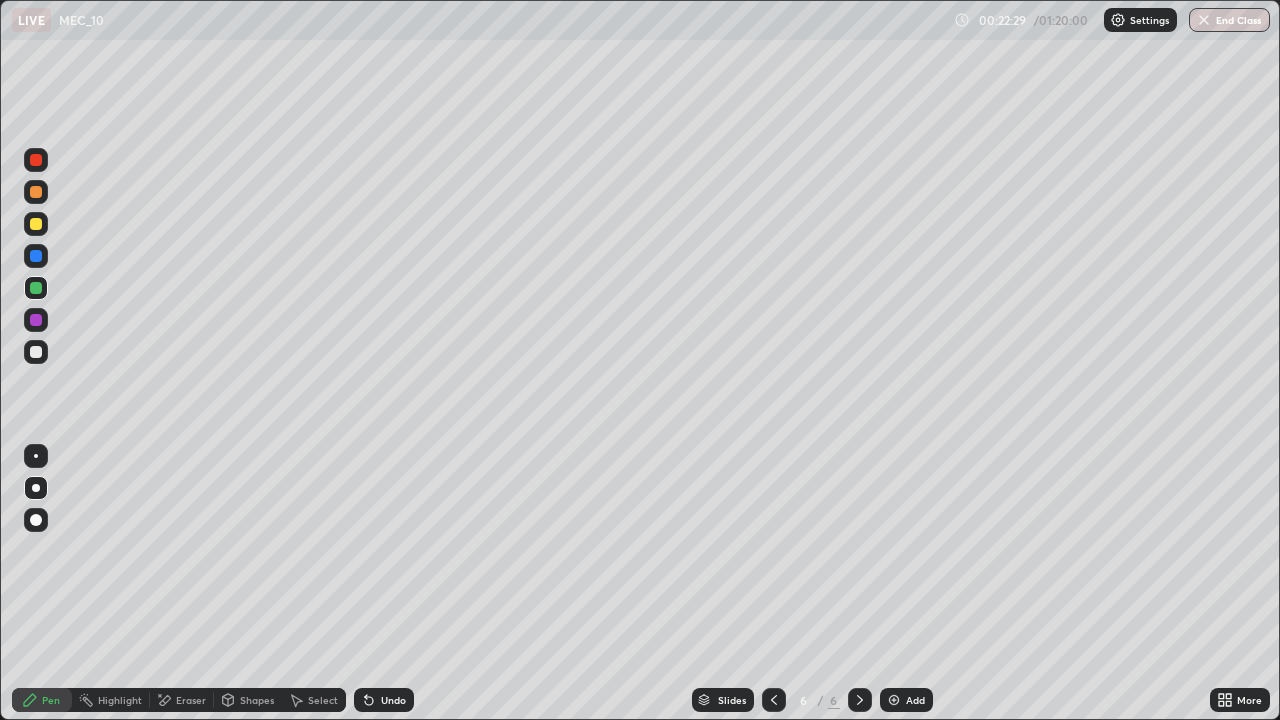 click at bounding box center [36, 224] 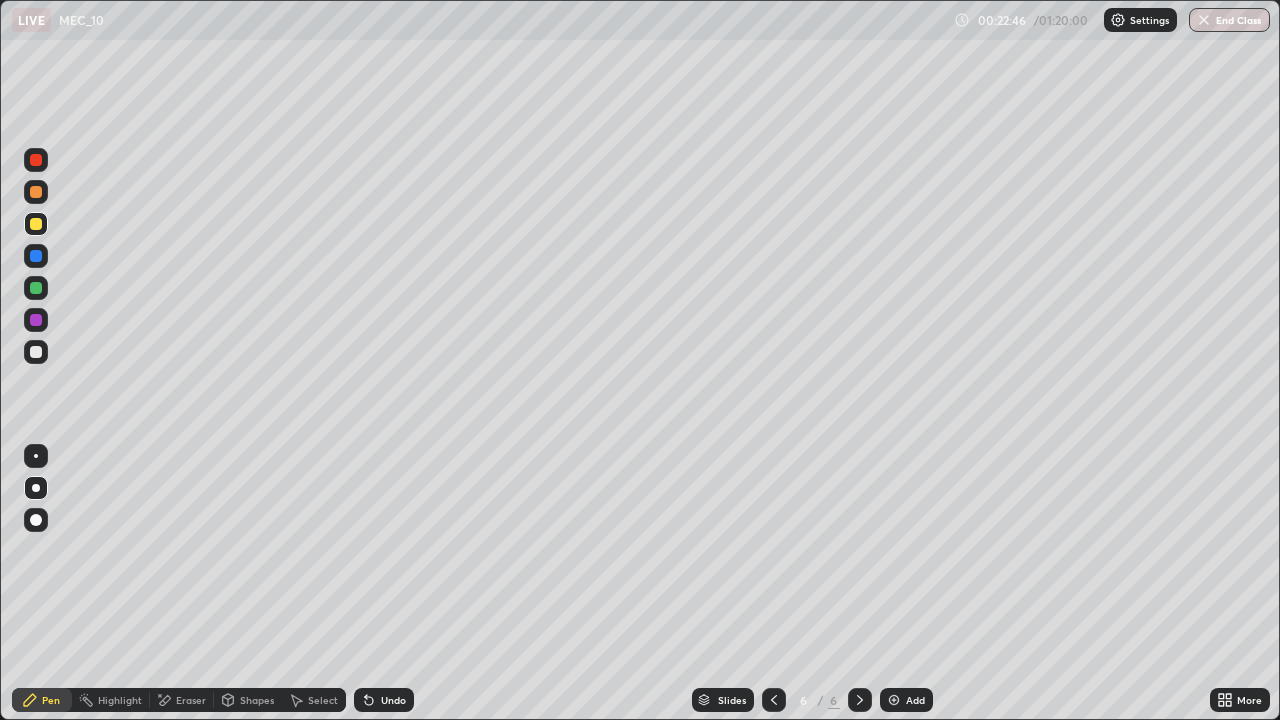 click on "Select" at bounding box center [323, 700] 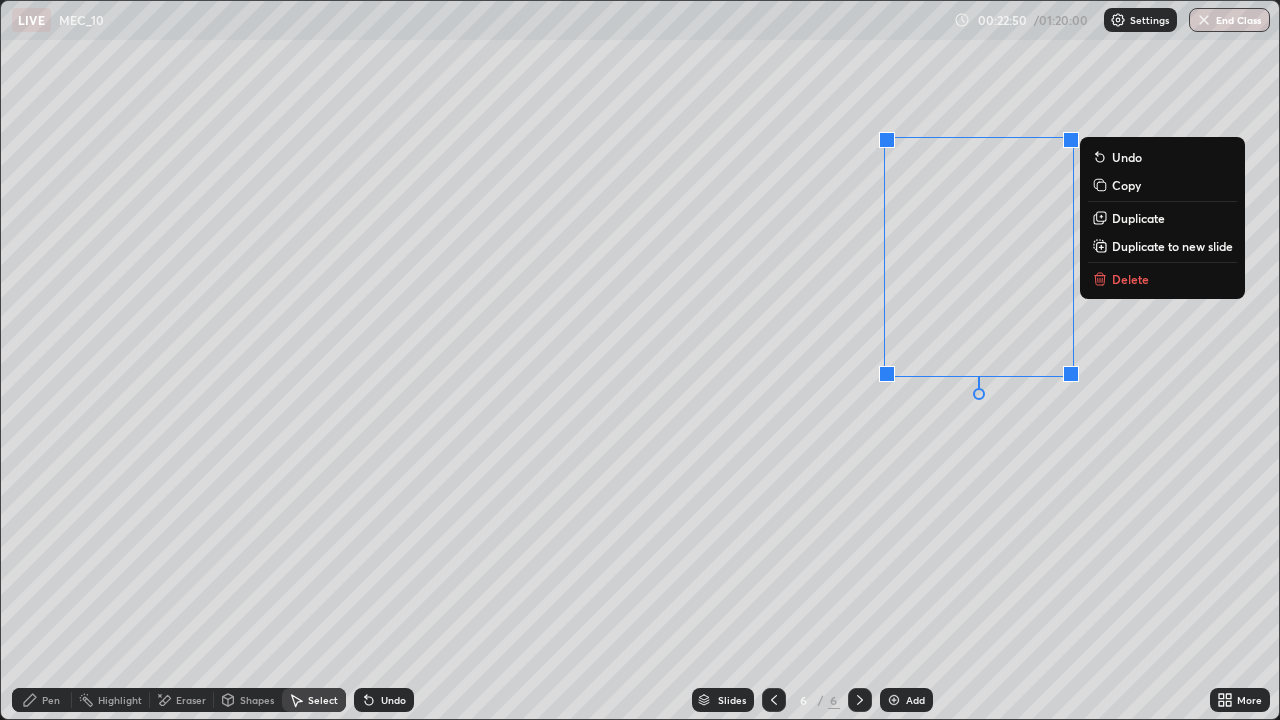 click on "0 ° Undo Copy Duplicate Duplicate to new slide Delete" at bounding box center [640, 360] 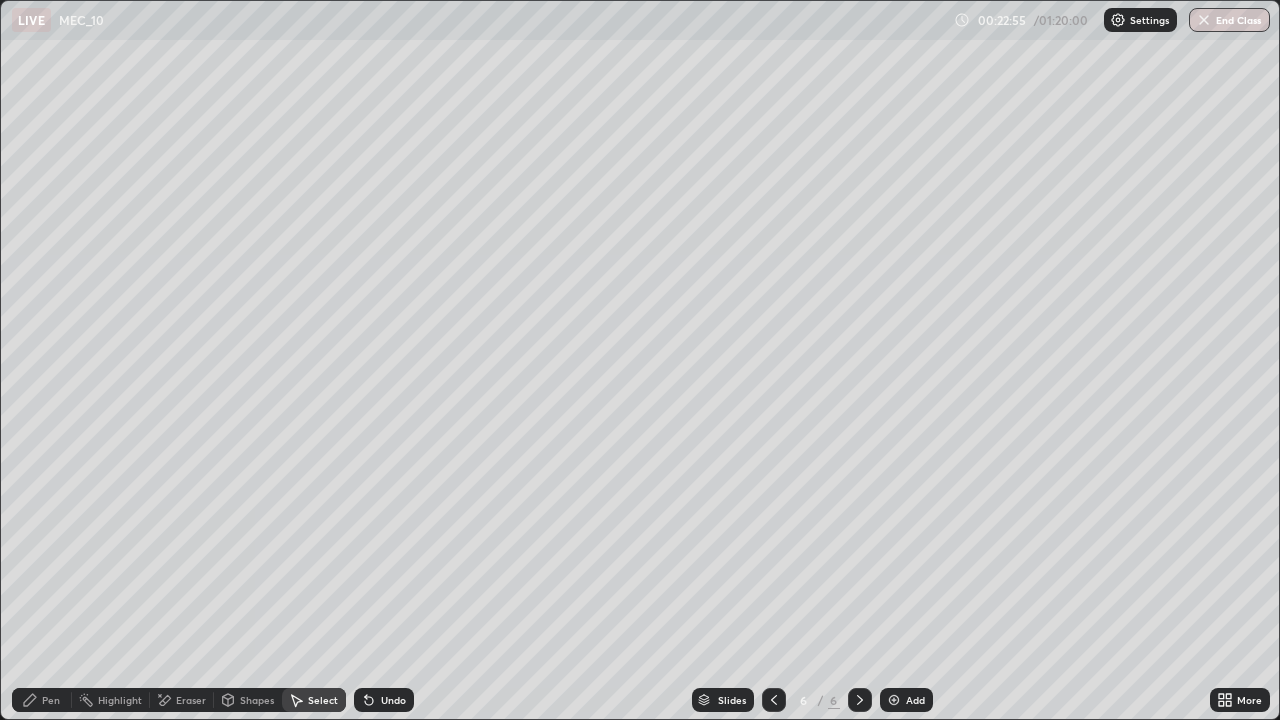 click on "Pen" at bounding box center [51, 700] 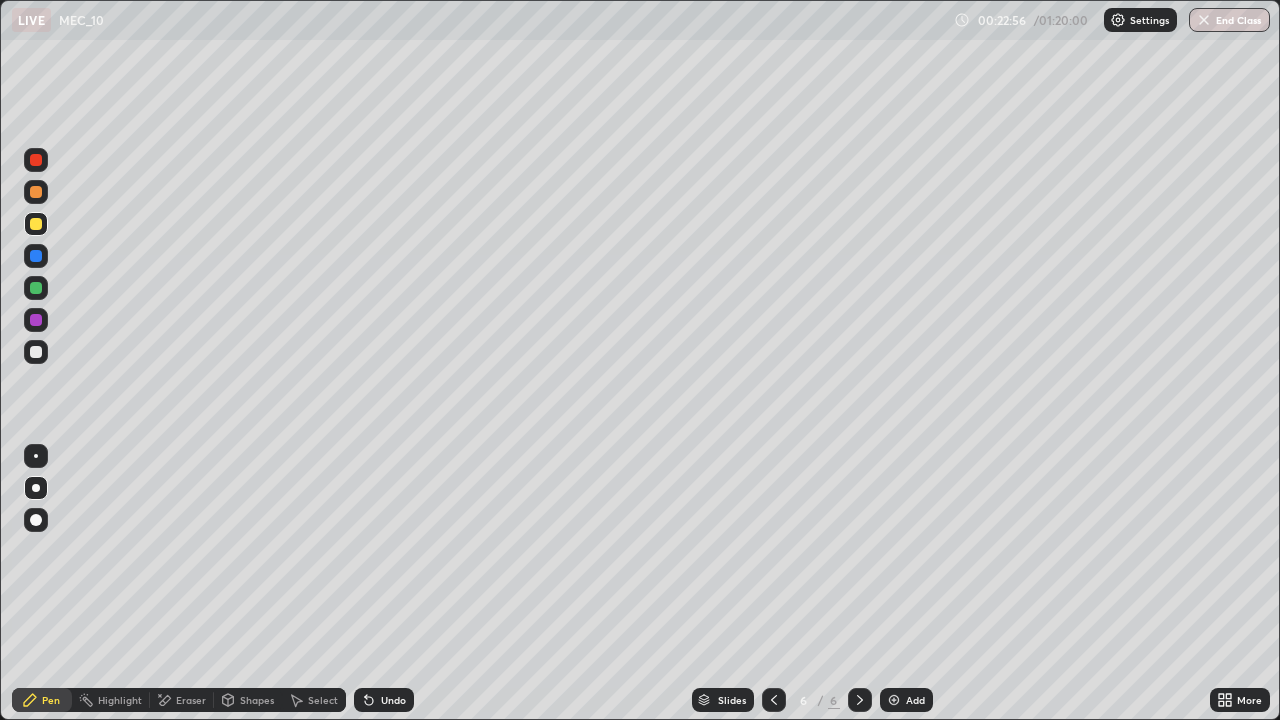 click at bounding box center (36, 520) 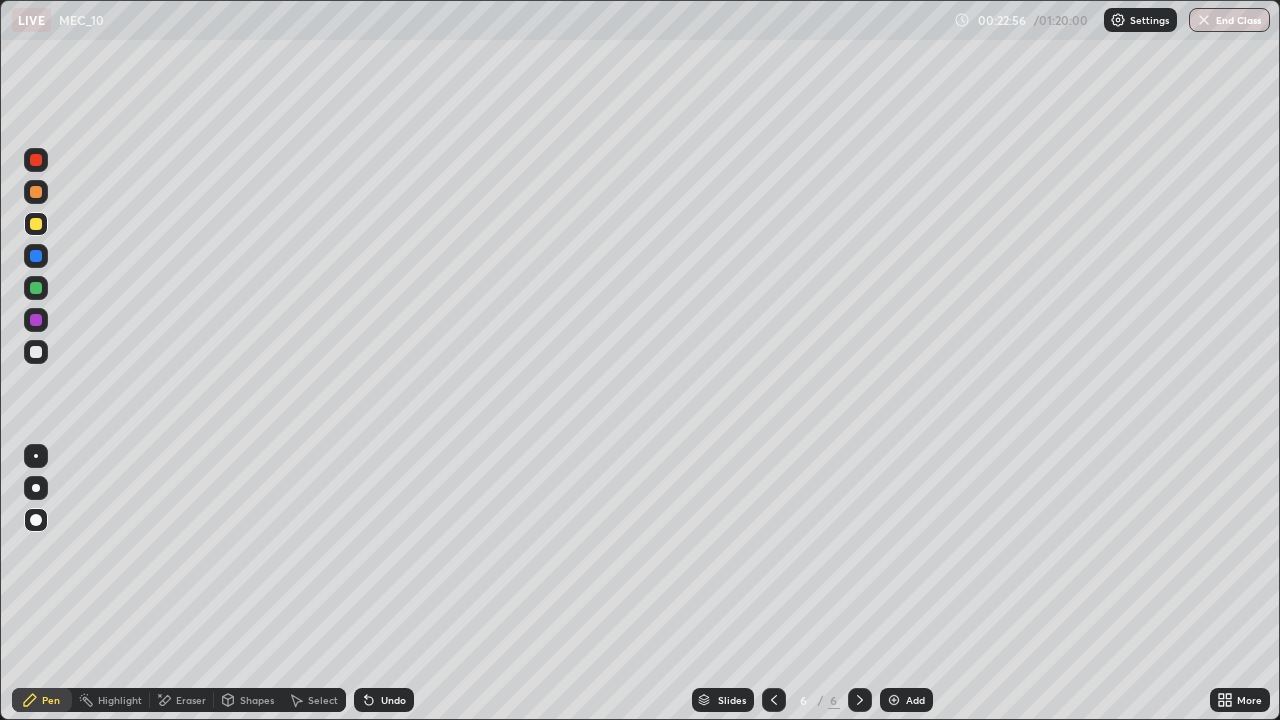 click at bounding box center (36, 224) 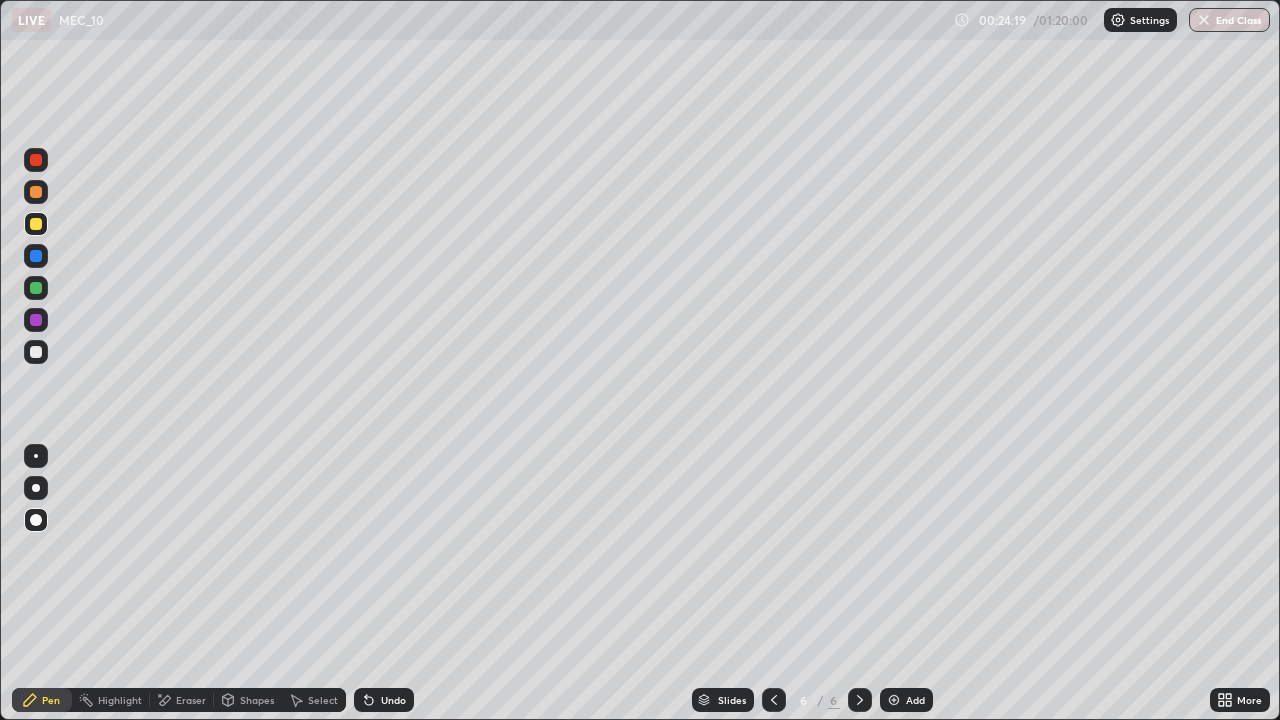 click on "More" at bounding box center (1249, 700) 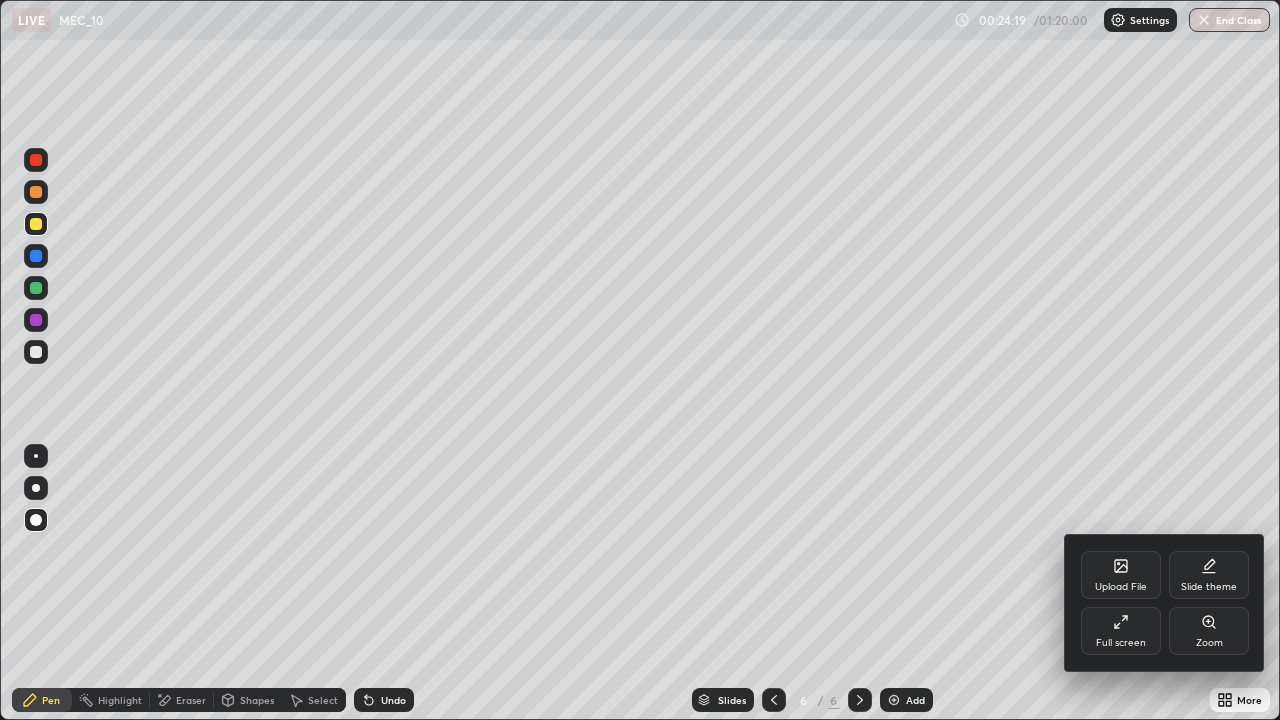 click on "Full screen" at bounding box center [1121, 643] 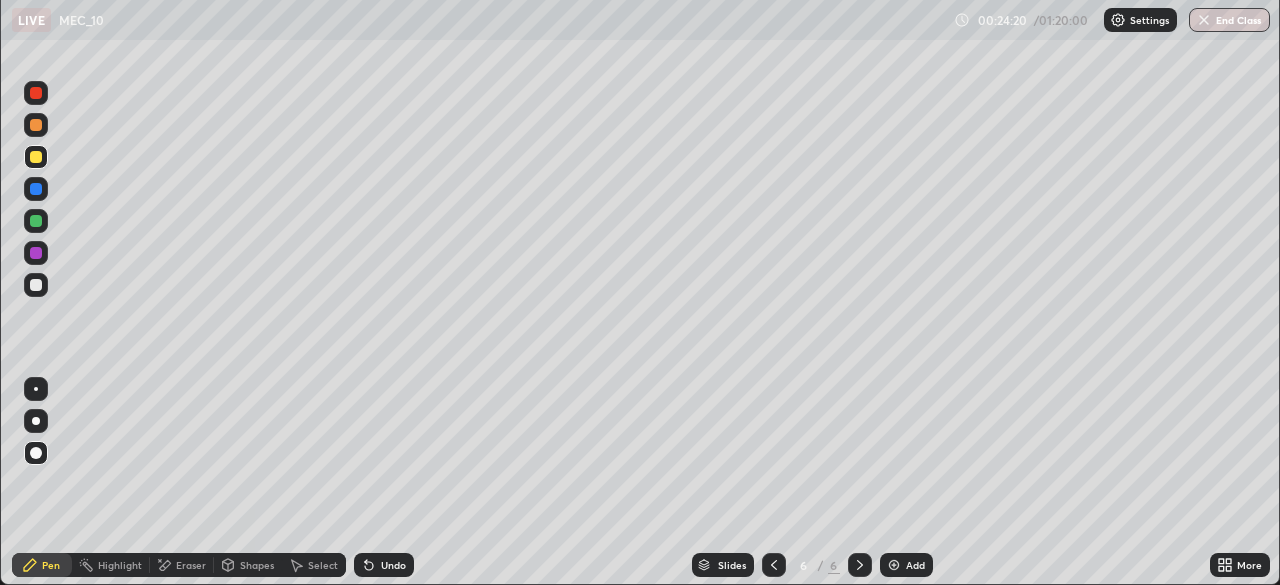 scroll, scrollTop: 585, scrollLeft: 1280, axis: both 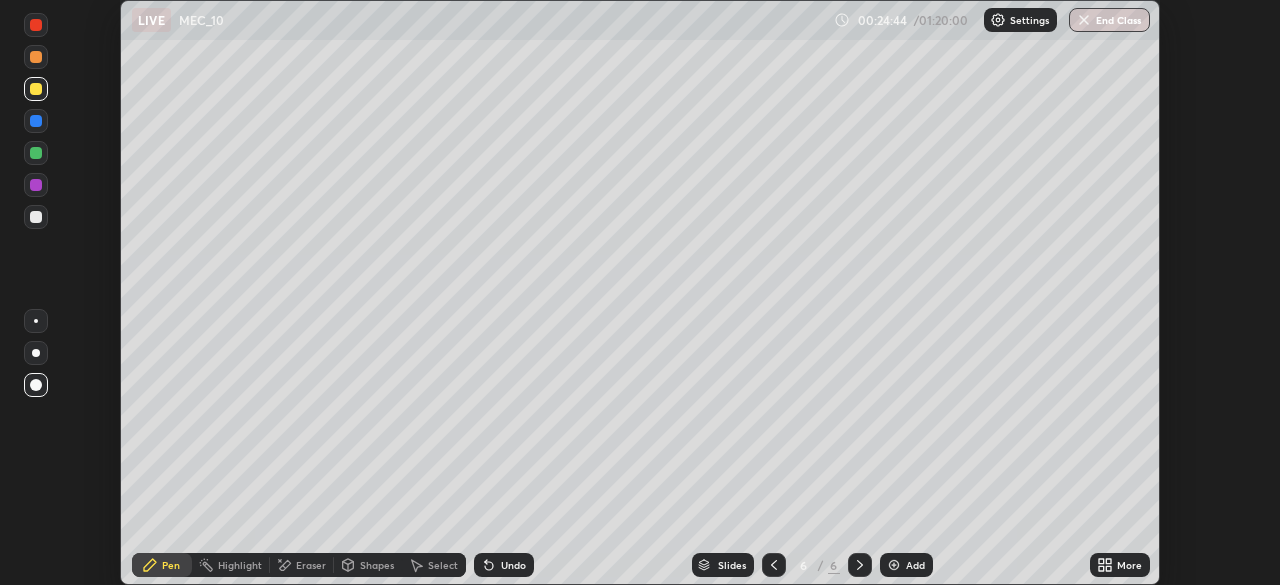 click on "Undo" at bounding box center (513, 565) 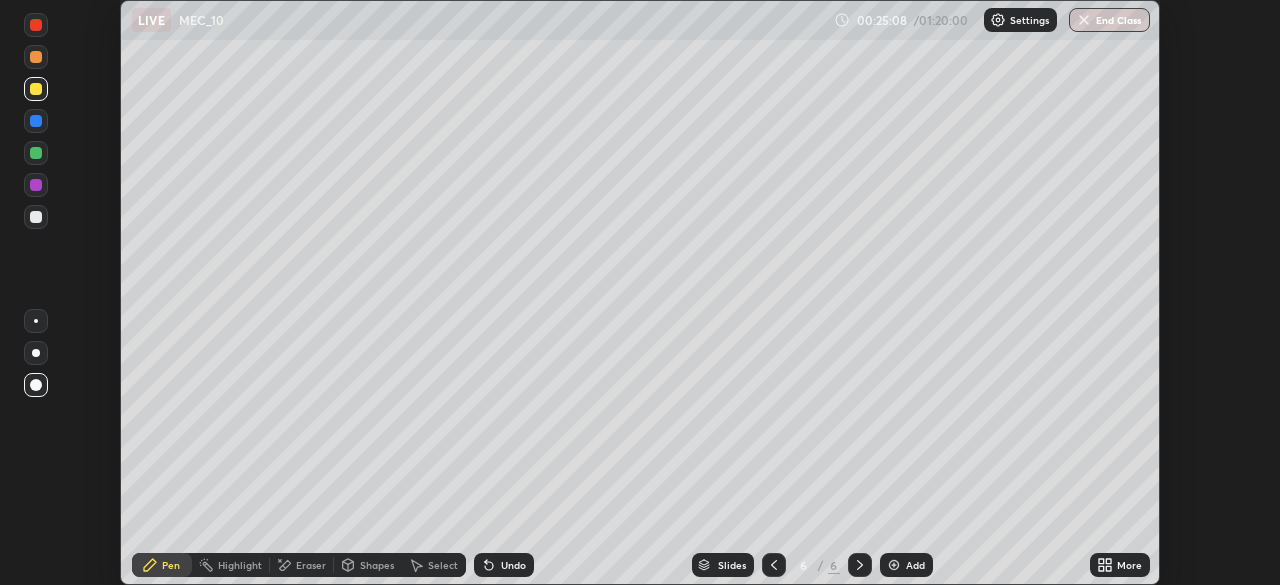 click on "More" at bounding box center [1129, 565] 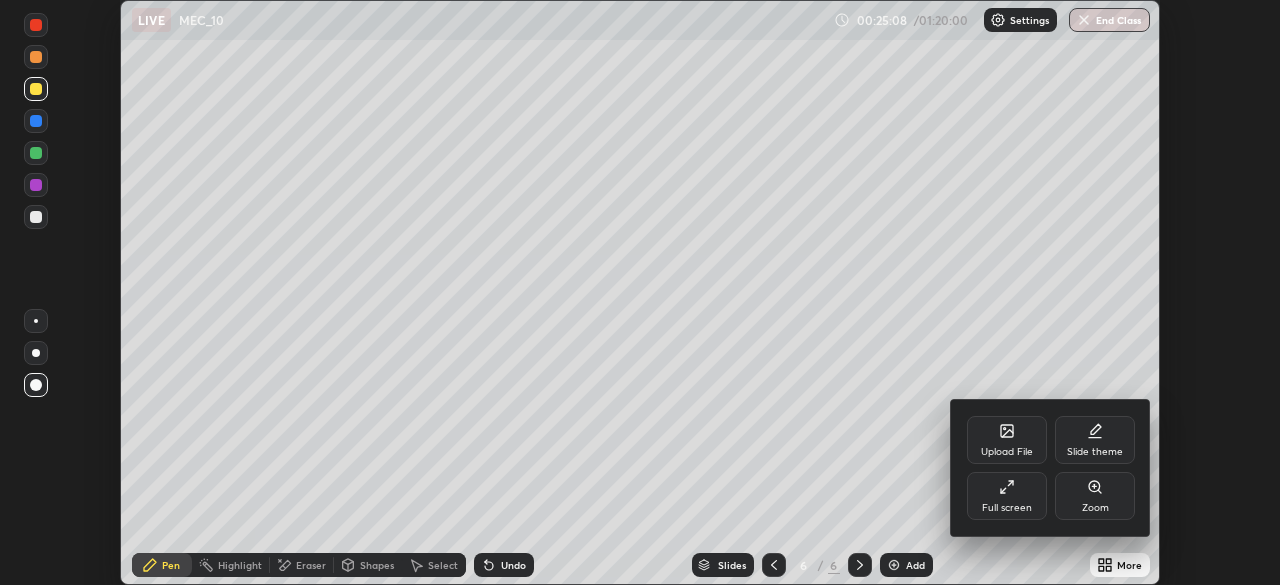 click on "Full screen" at bounding box center [1007, 496] 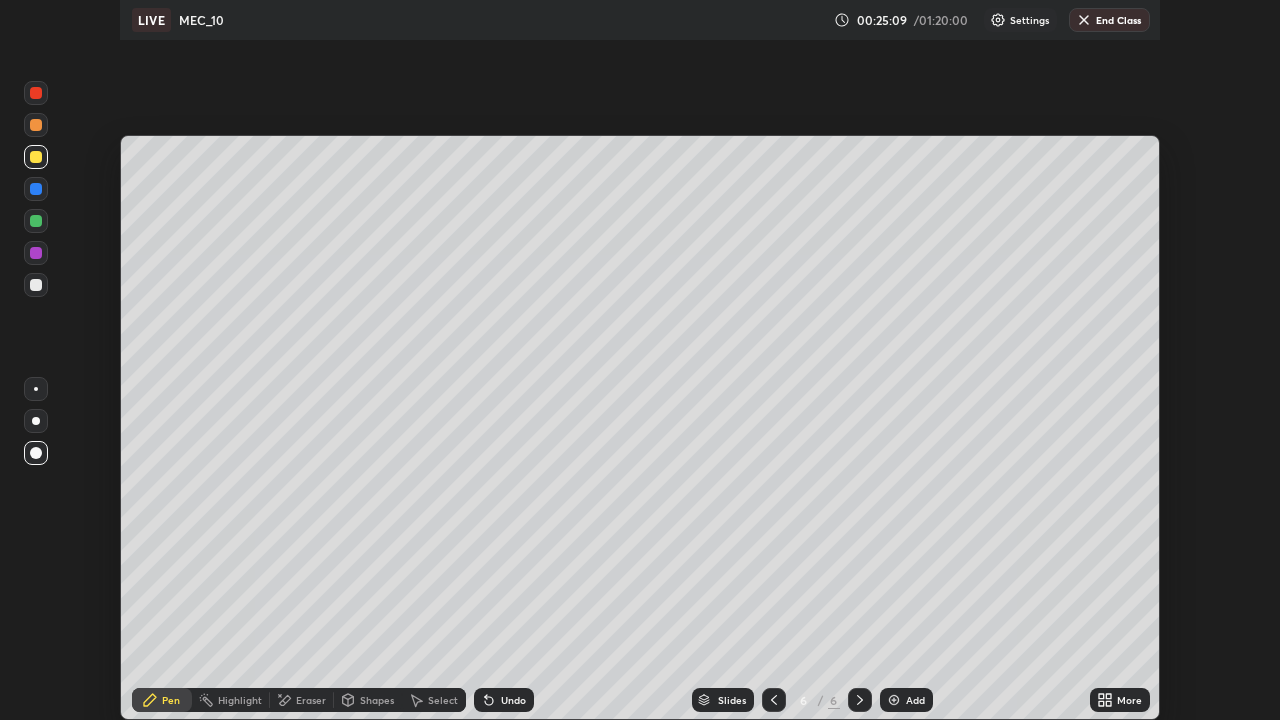 scroll, scrollTop: 99280, scrollLeft: 98720, axis: both 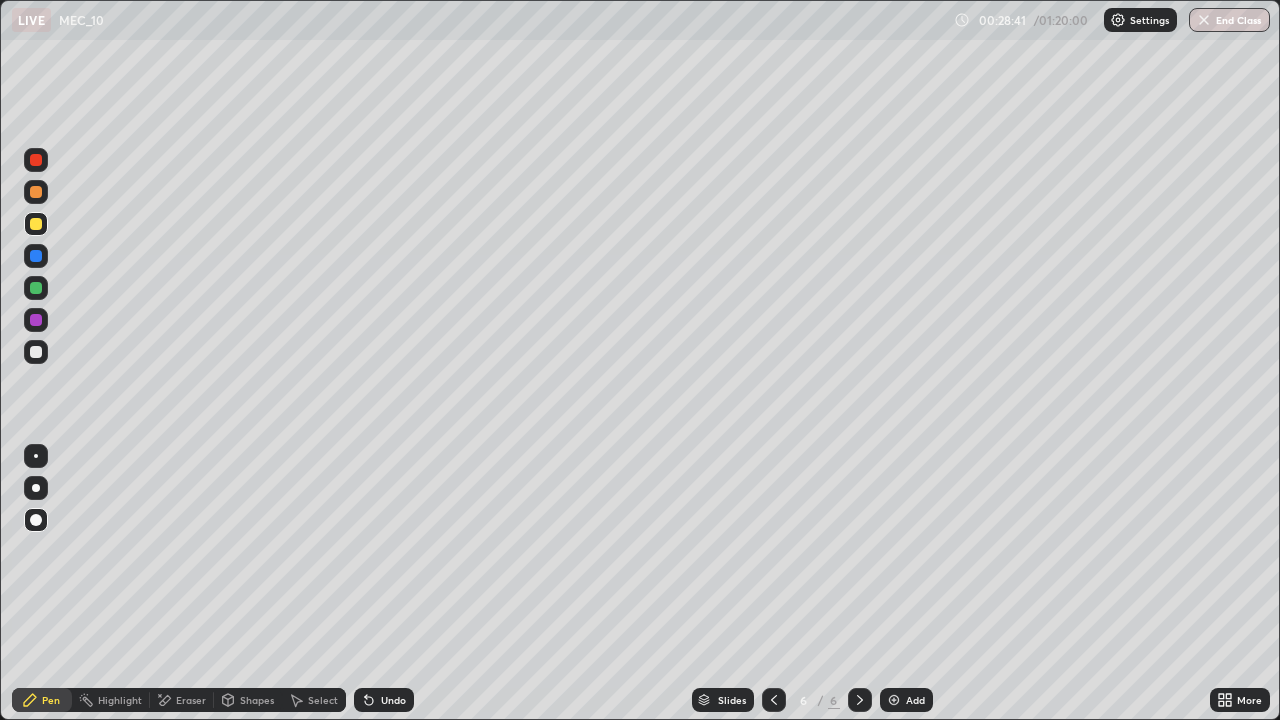 click on "Eraser" at bounding box center (191, 700) 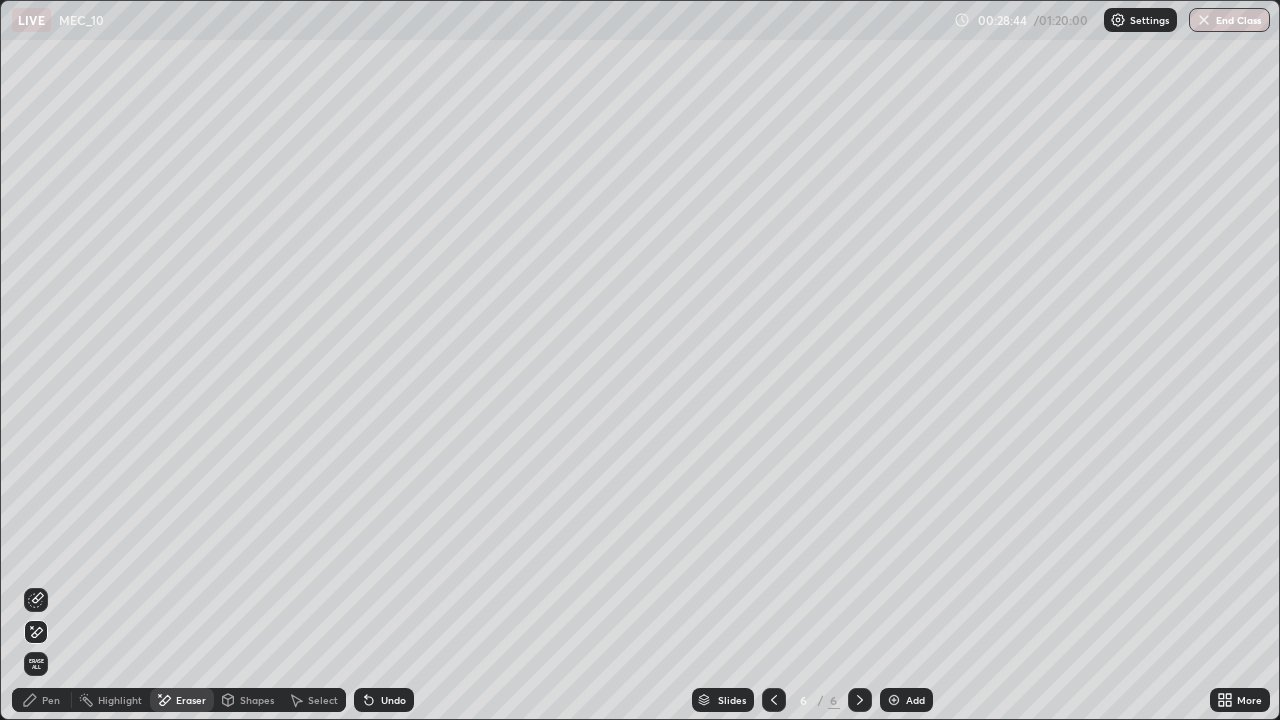 click on "Undo" at bounding box center (384, 700) 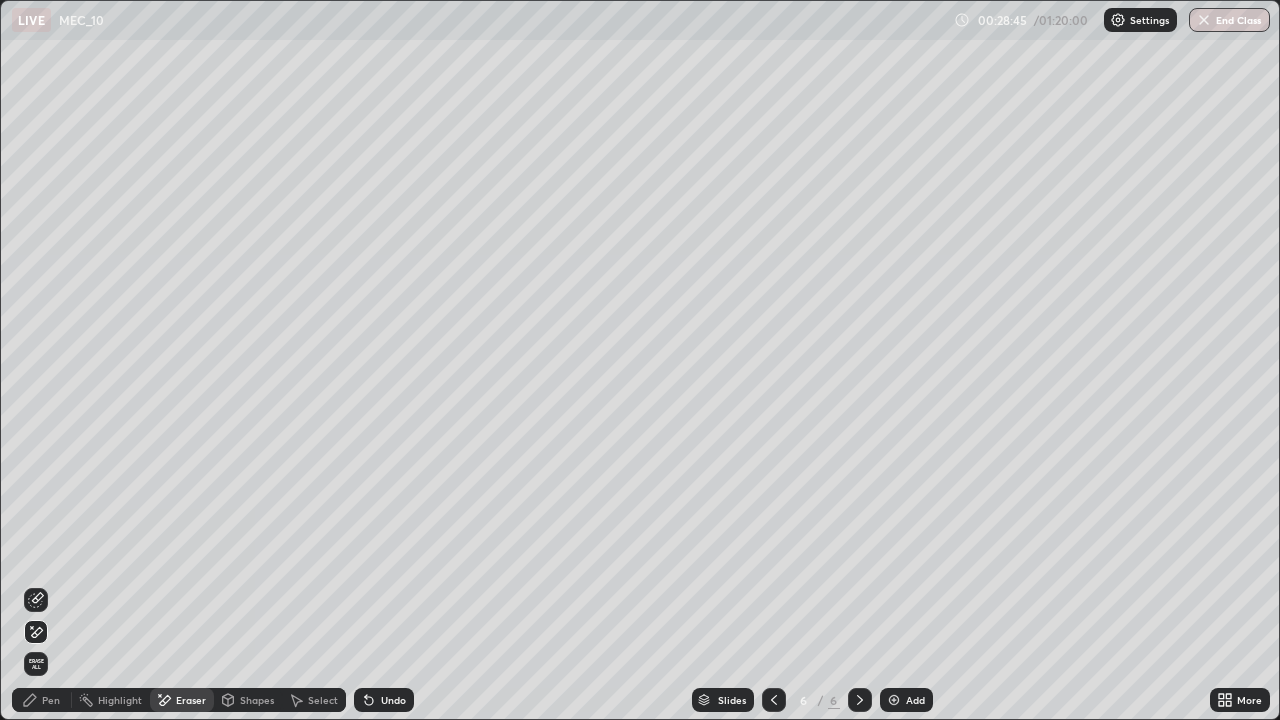 click on "Undo" at bounding box center [393, 700] 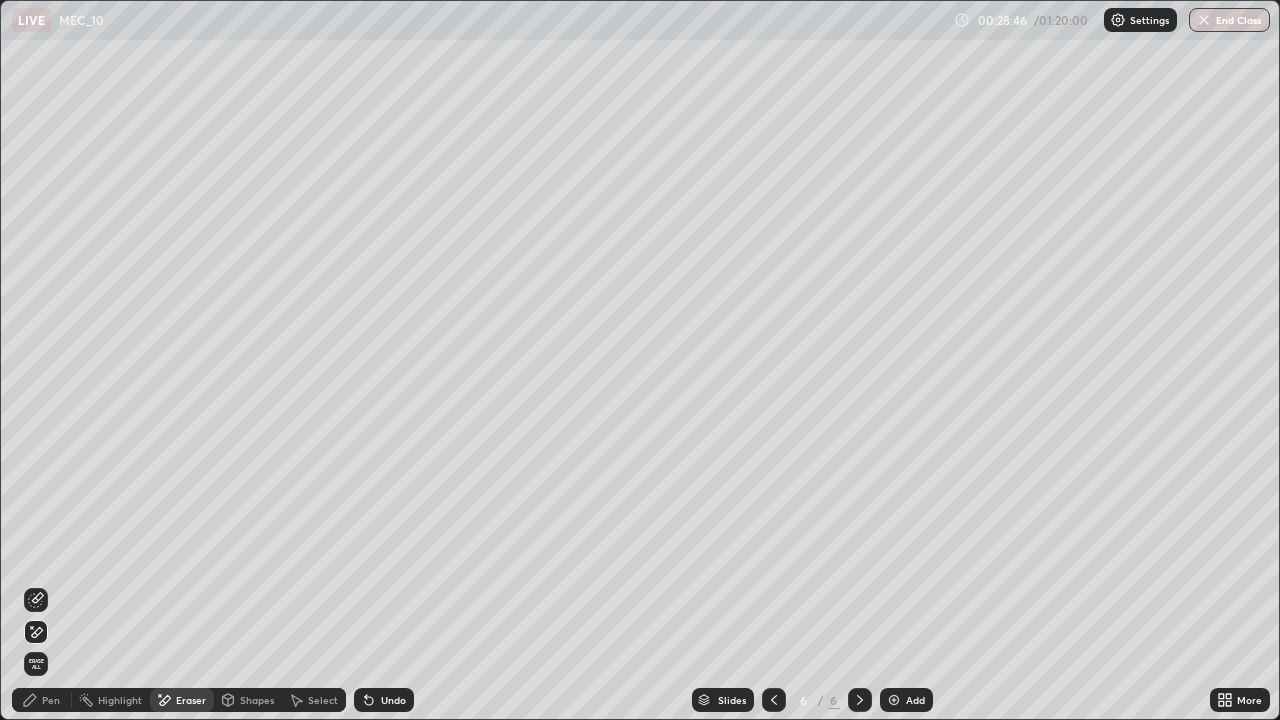 click on "Undo" at bounding box center (393, 700) 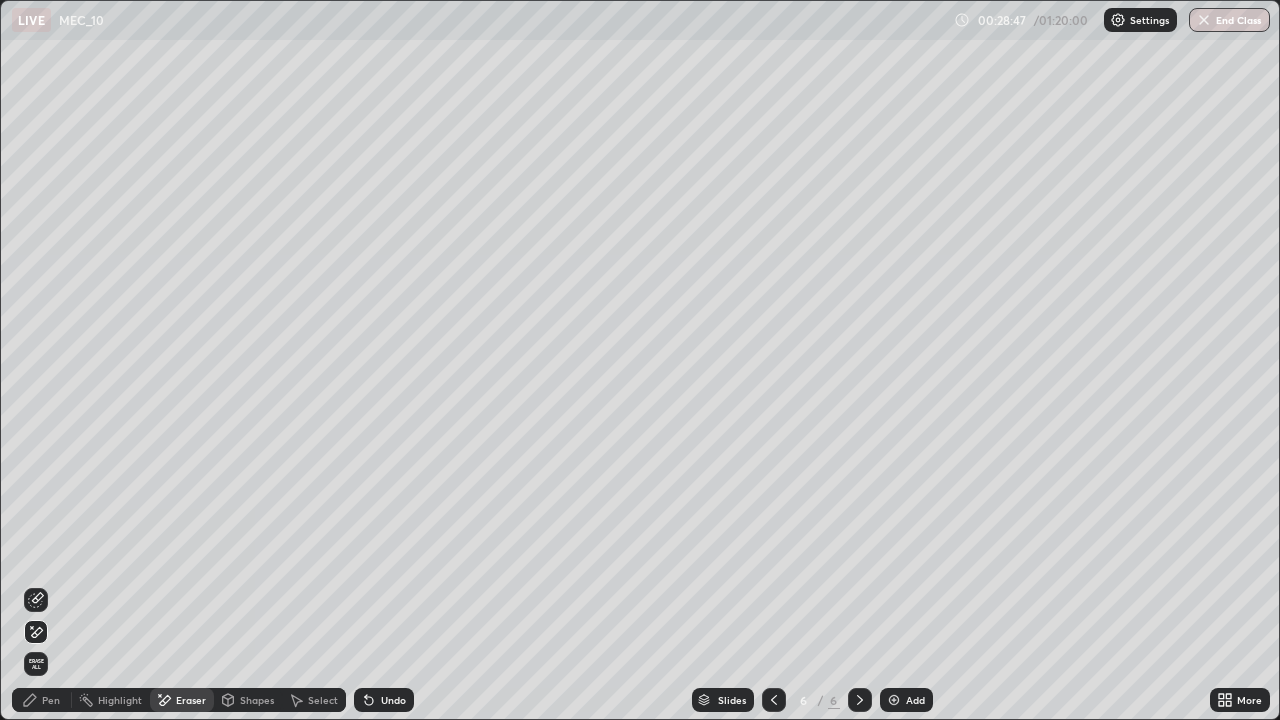 click on "Undo" at bounding box center [384, 700] 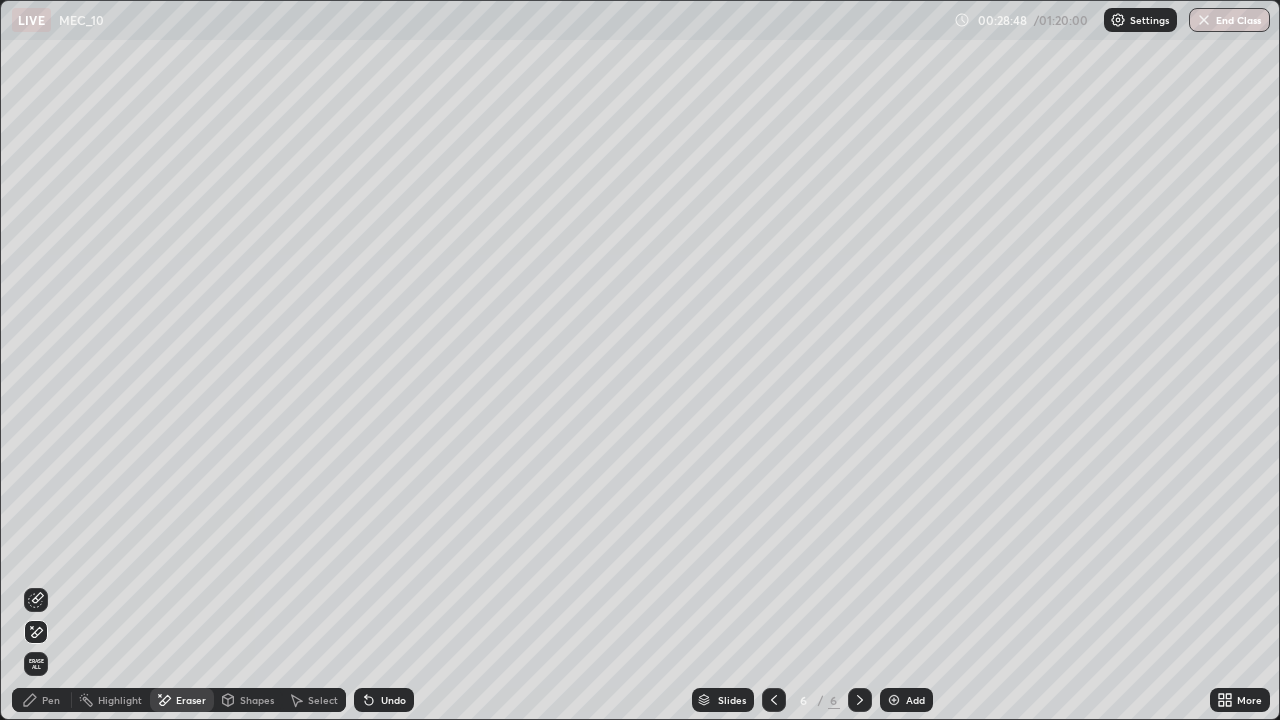 click on "Undo" at bounding box center (393, 700) 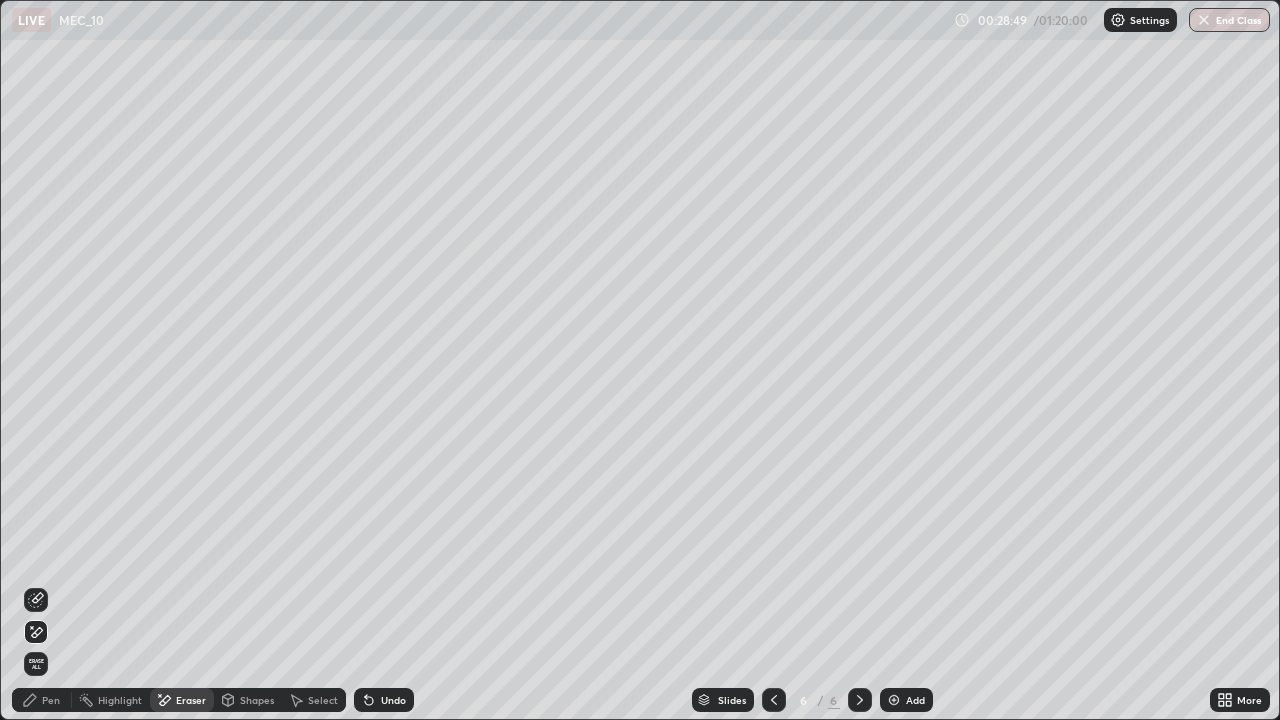 click on "Undo" at bounding box center [384, 700] 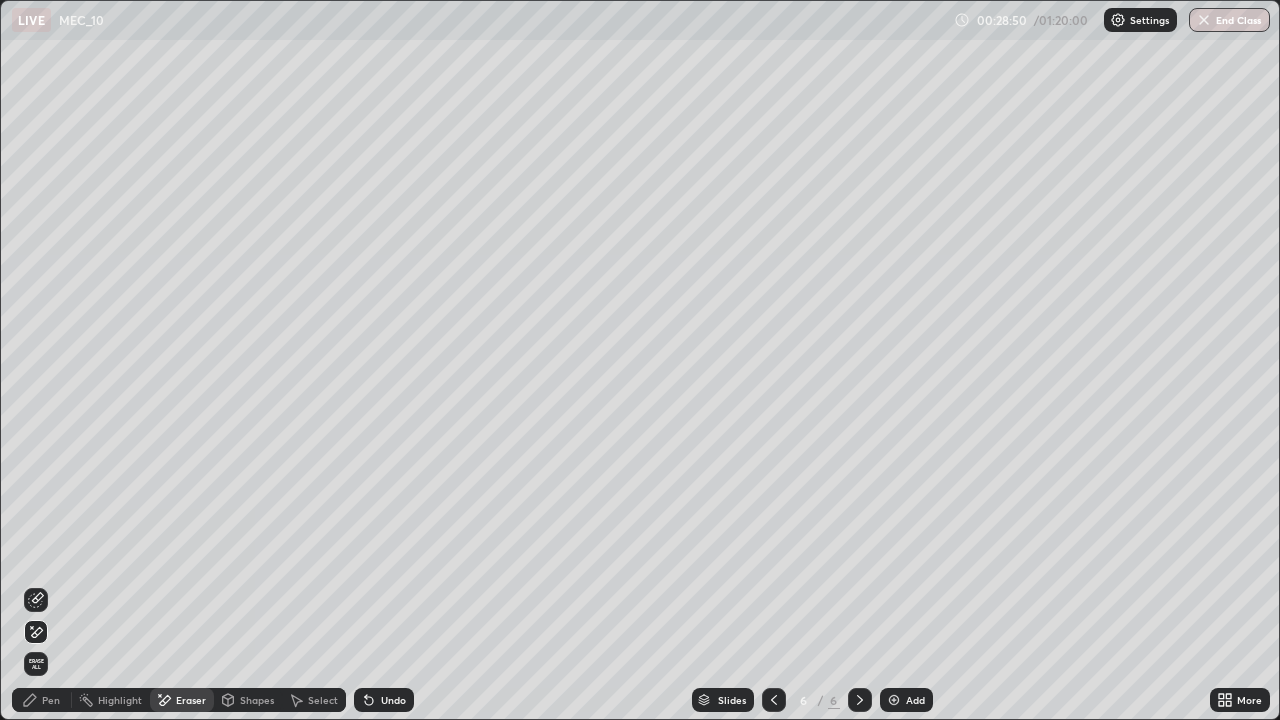 click on "Undo" at bounding box center (384, 700) 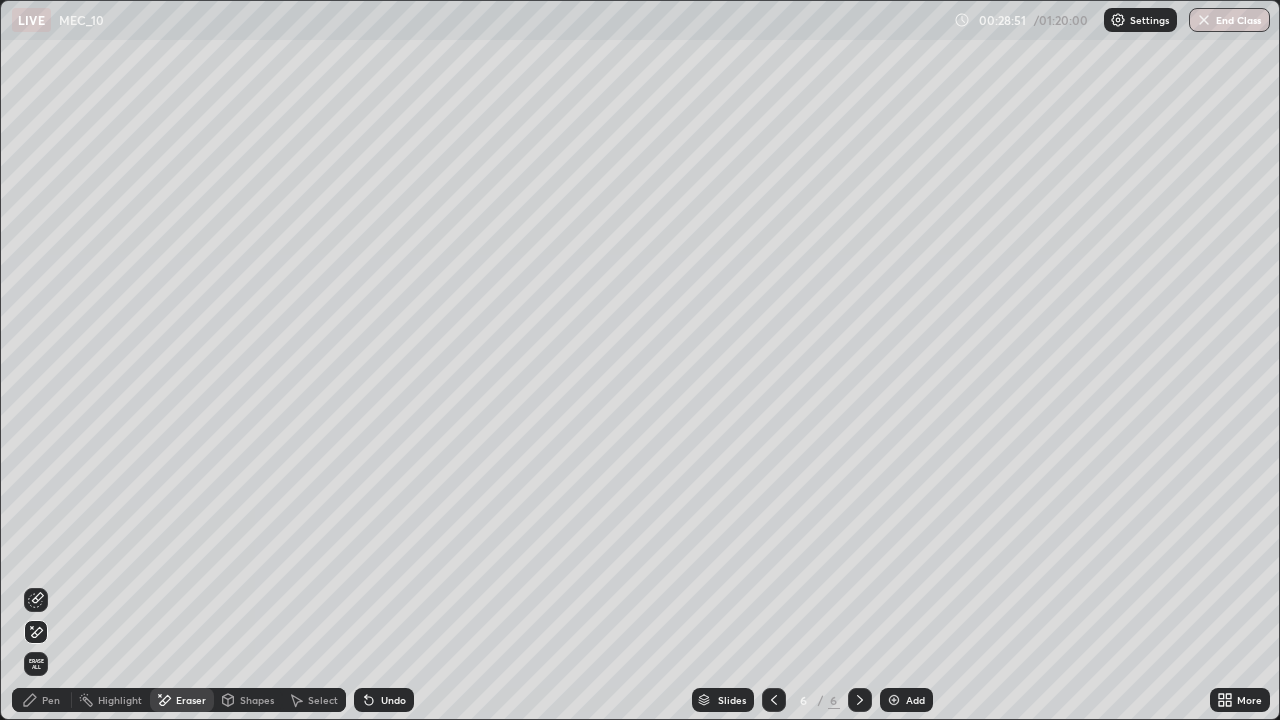 click on "Undo" at bounding box center (384, 700) 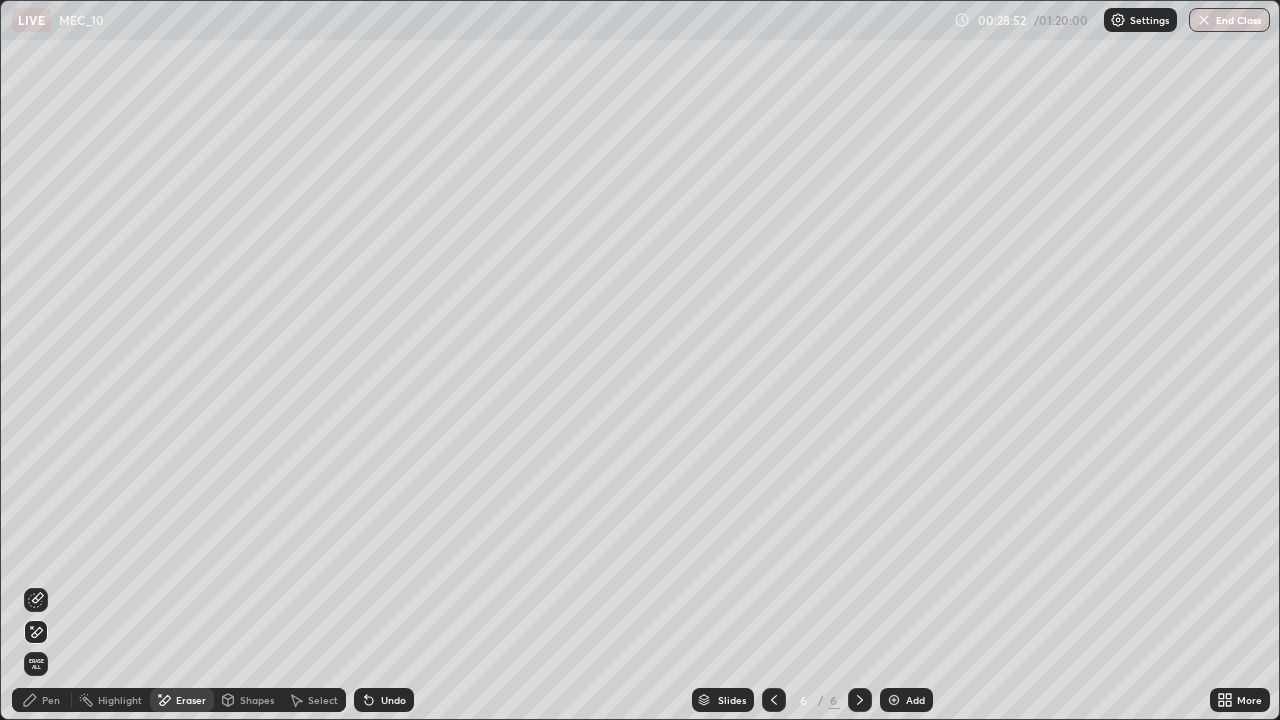 click on "Undo" at bounding box center (384, 700) 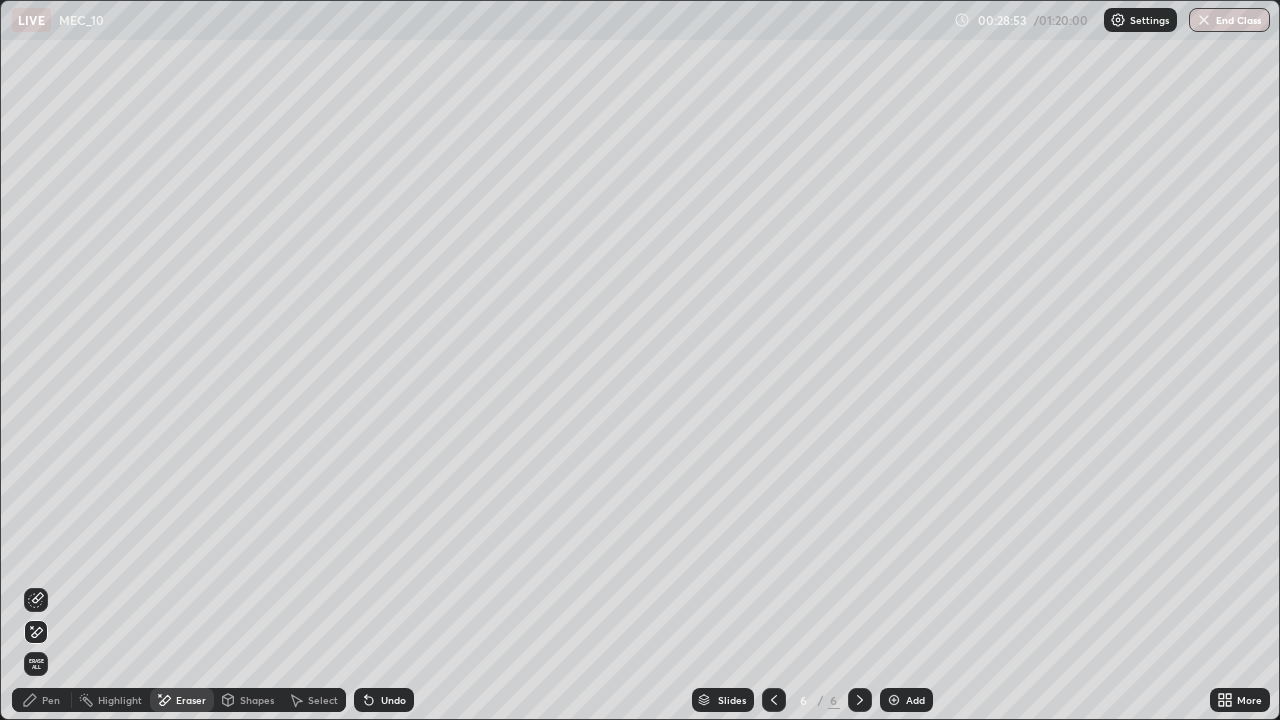 click on "Undo" at bounding box center (384, 700) 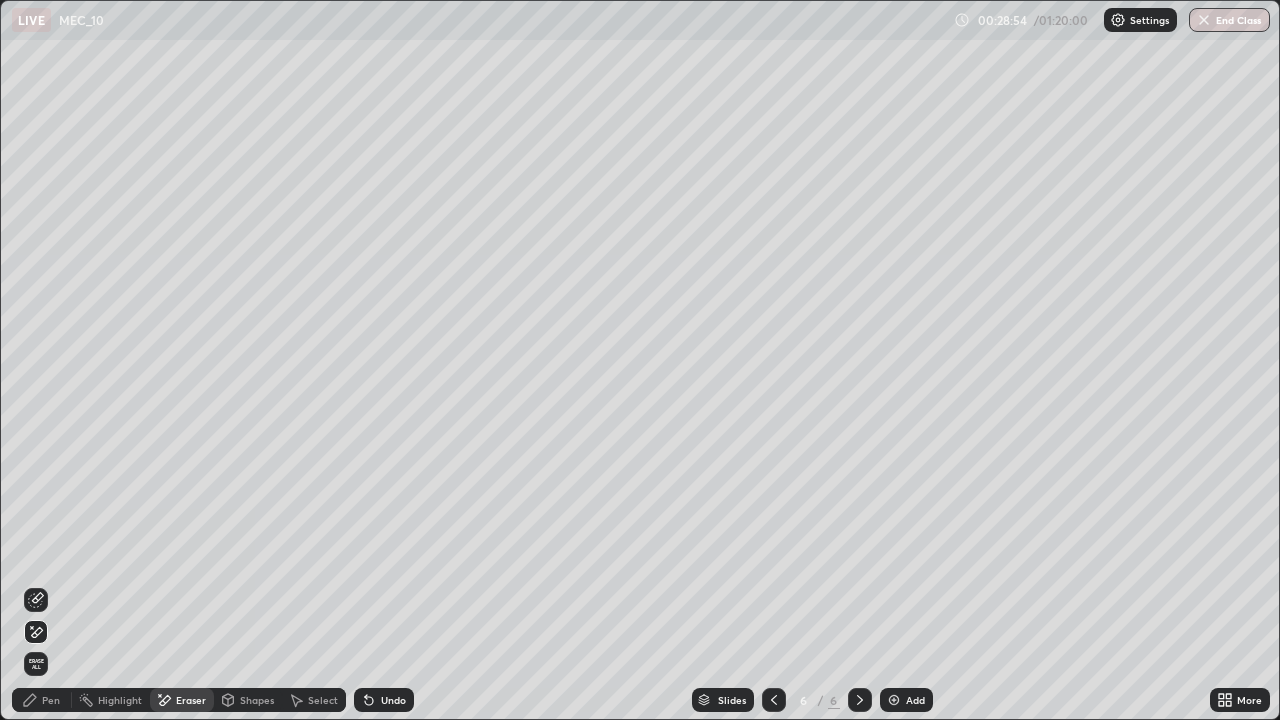 click on "Undo" at bounding box center [384, 700] 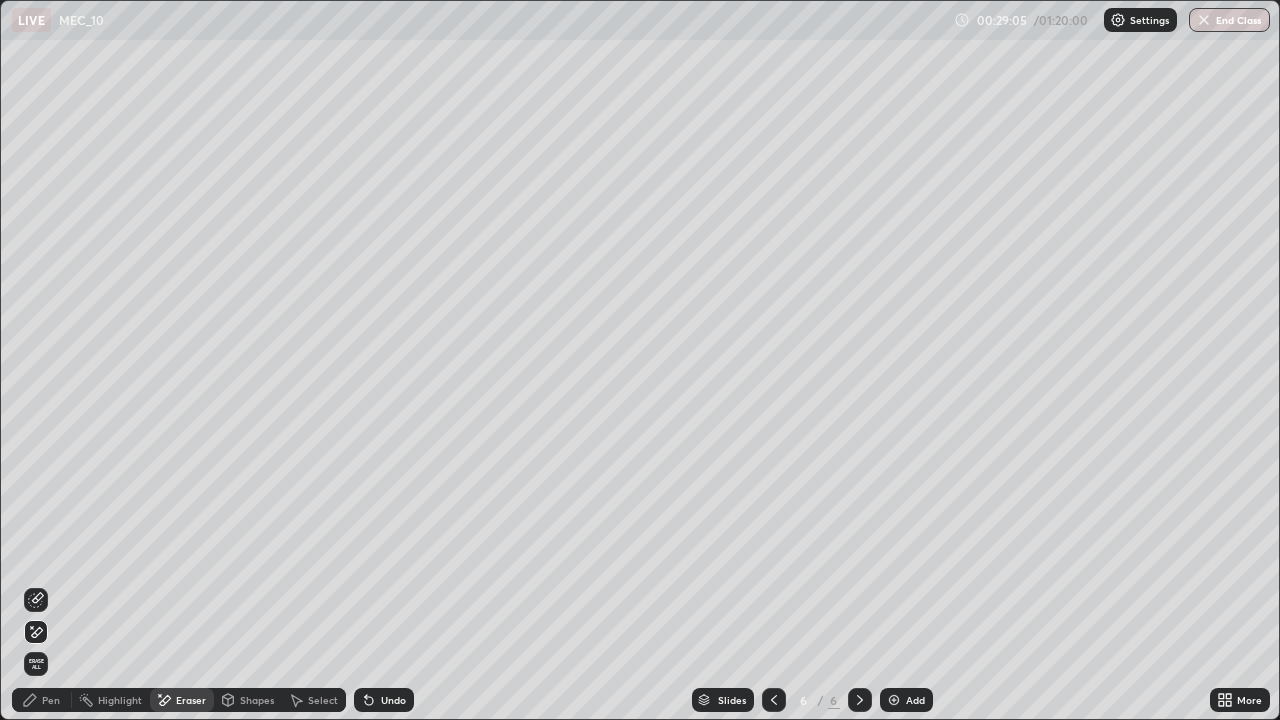 click 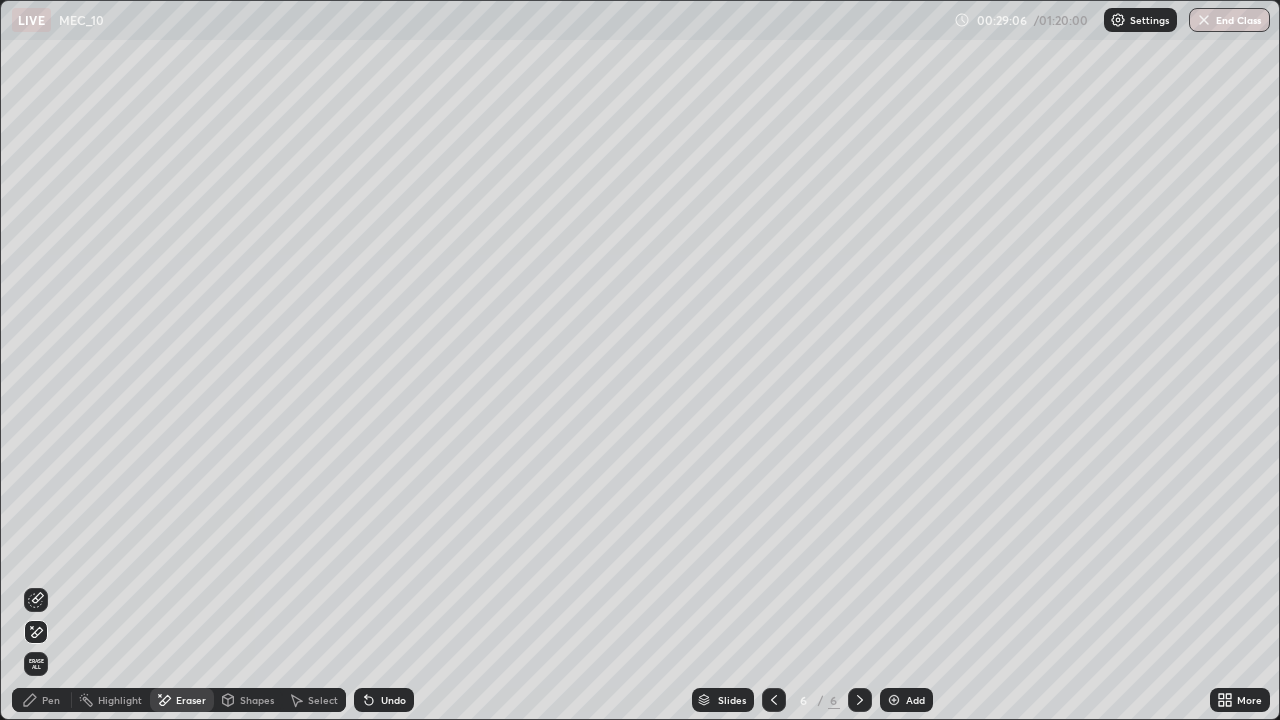 click on "Add" at bounding box center (906, 700) 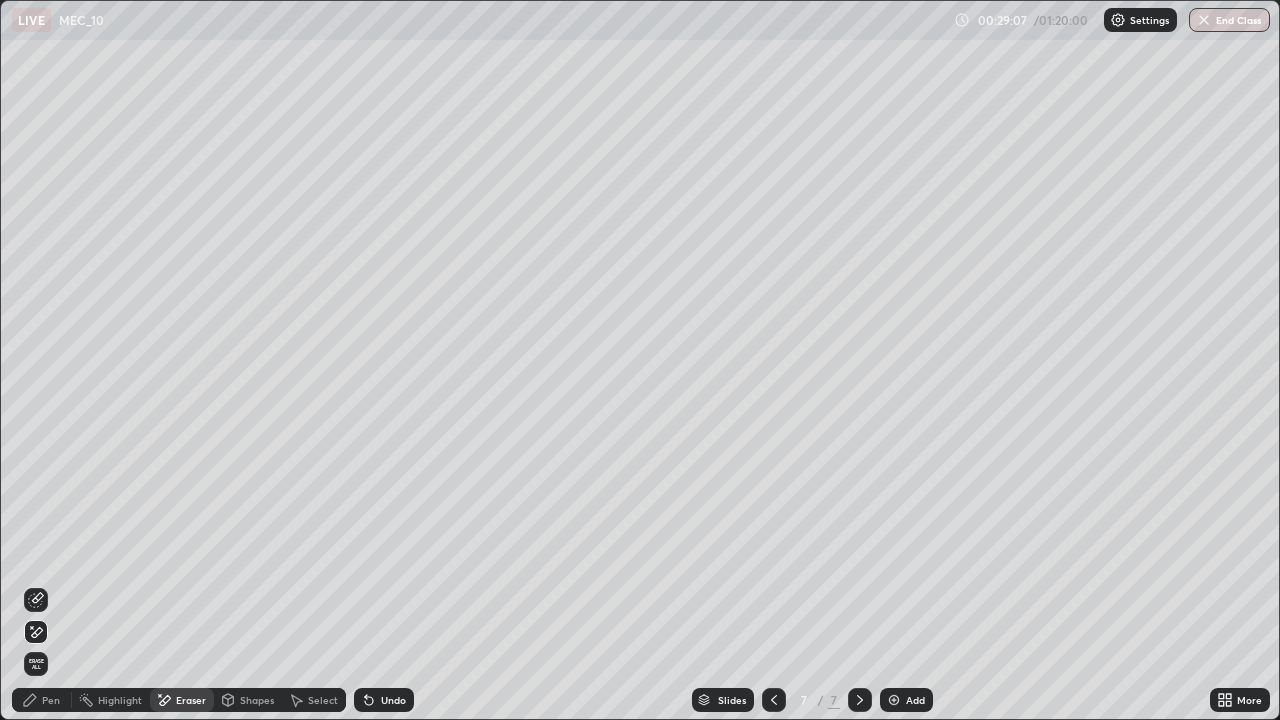 click on "Pen" at bounding box center (51, 700) 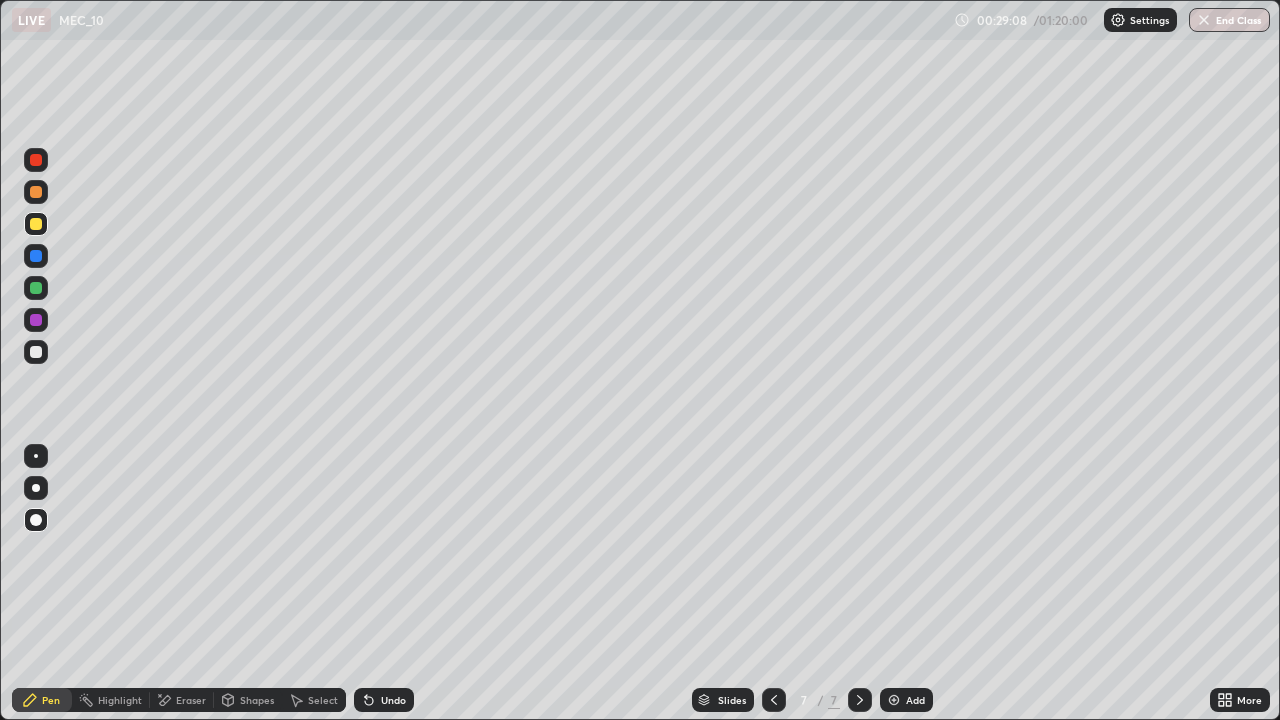 click at bounding box center [36, 488] 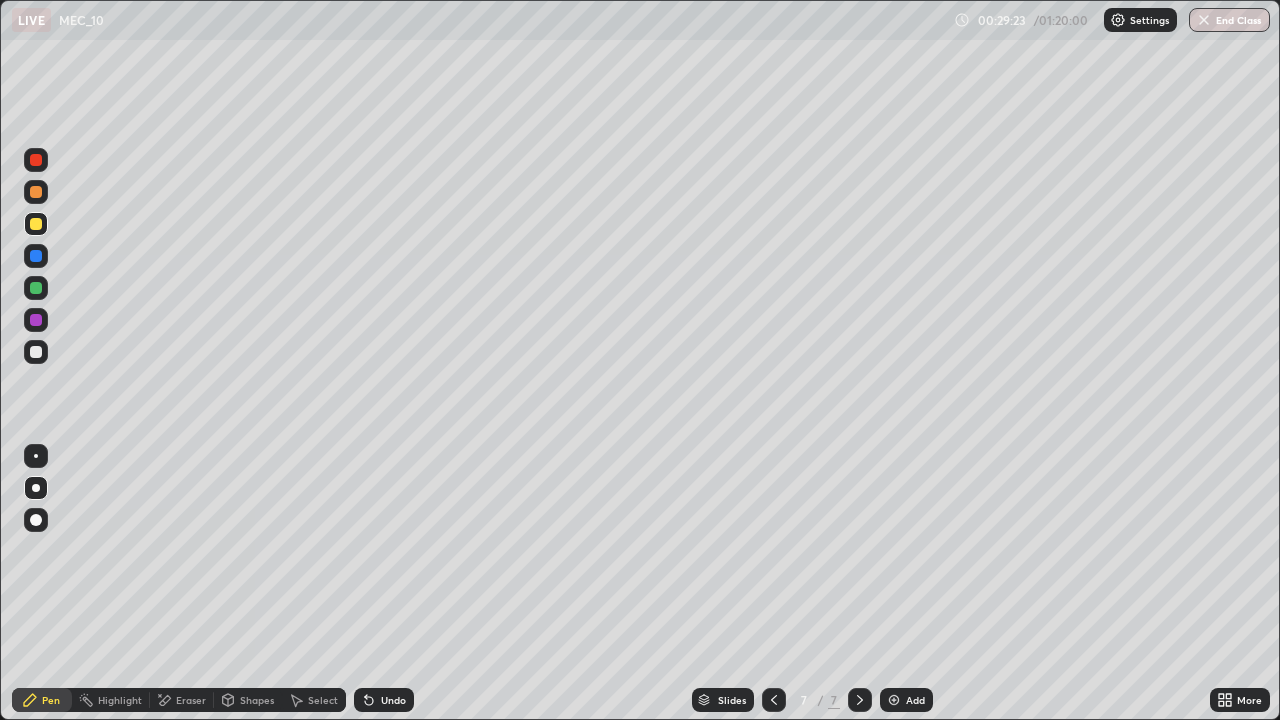click on "More" at bounding box center [1249, 700] 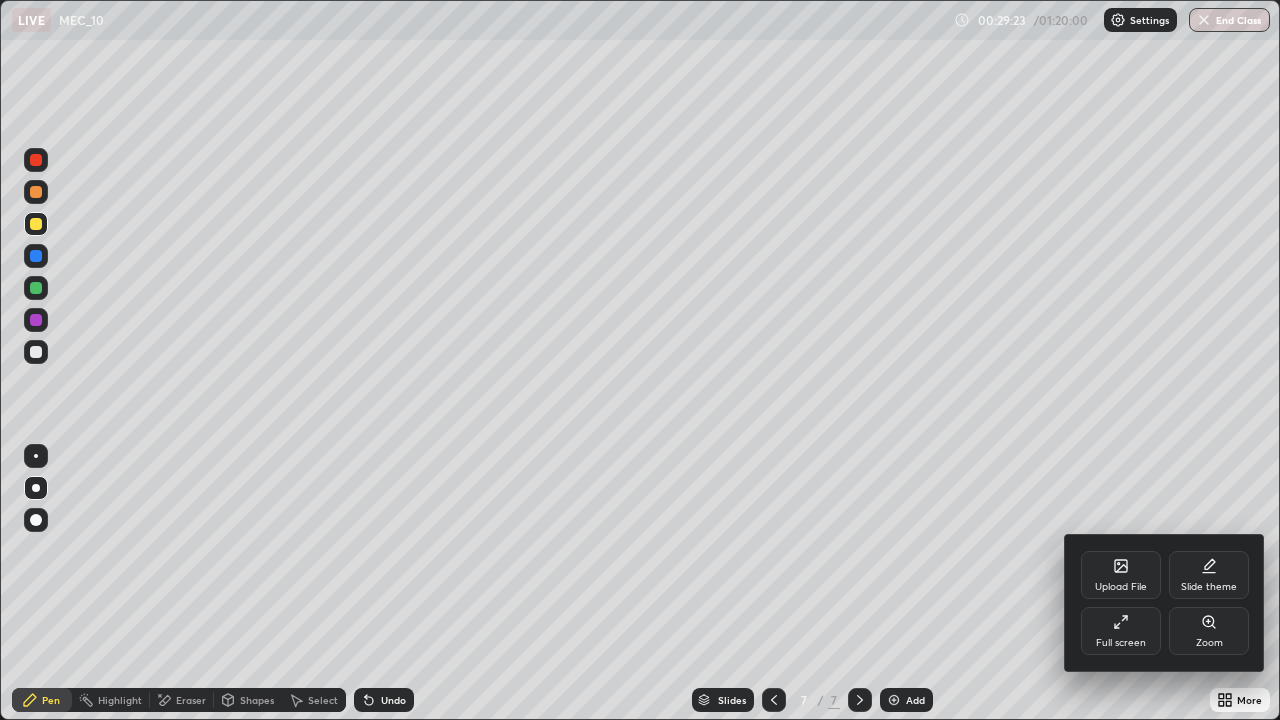 click on "Full screen" at bounding box center (1121, 631) 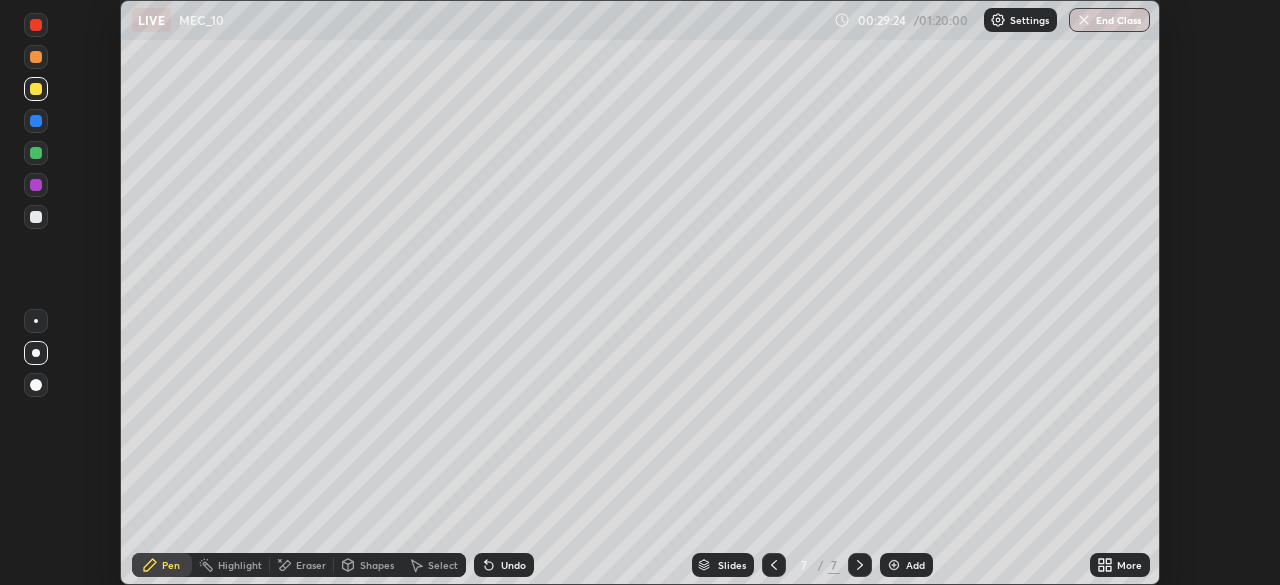 scroll, scrollTop: 585, scrollLeft: 1280, axis: both 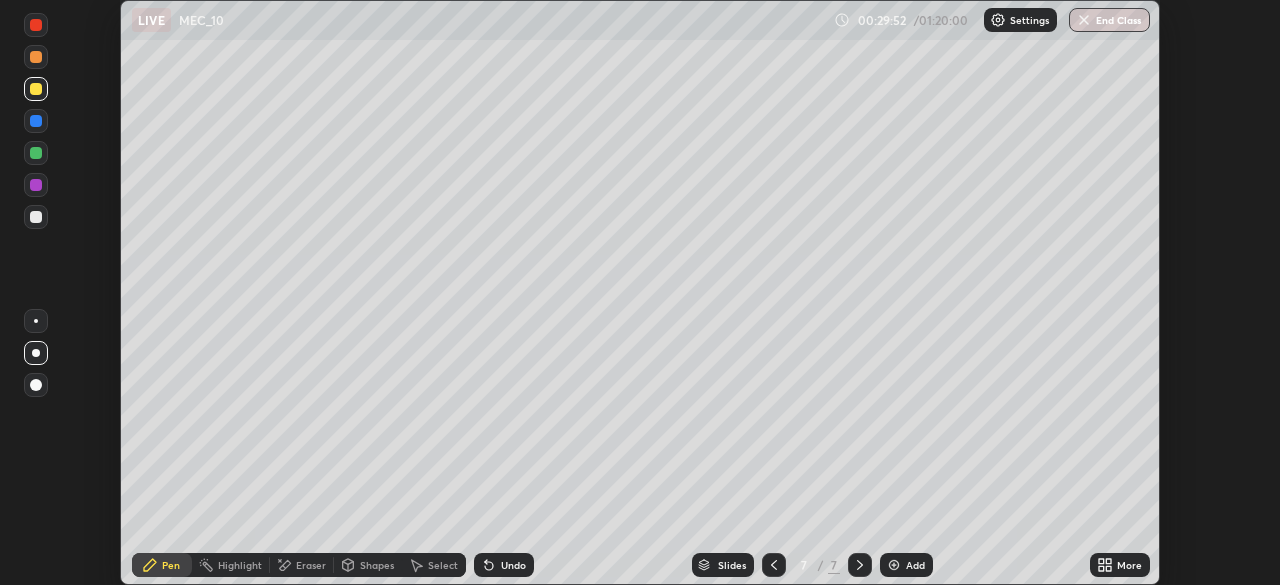 click 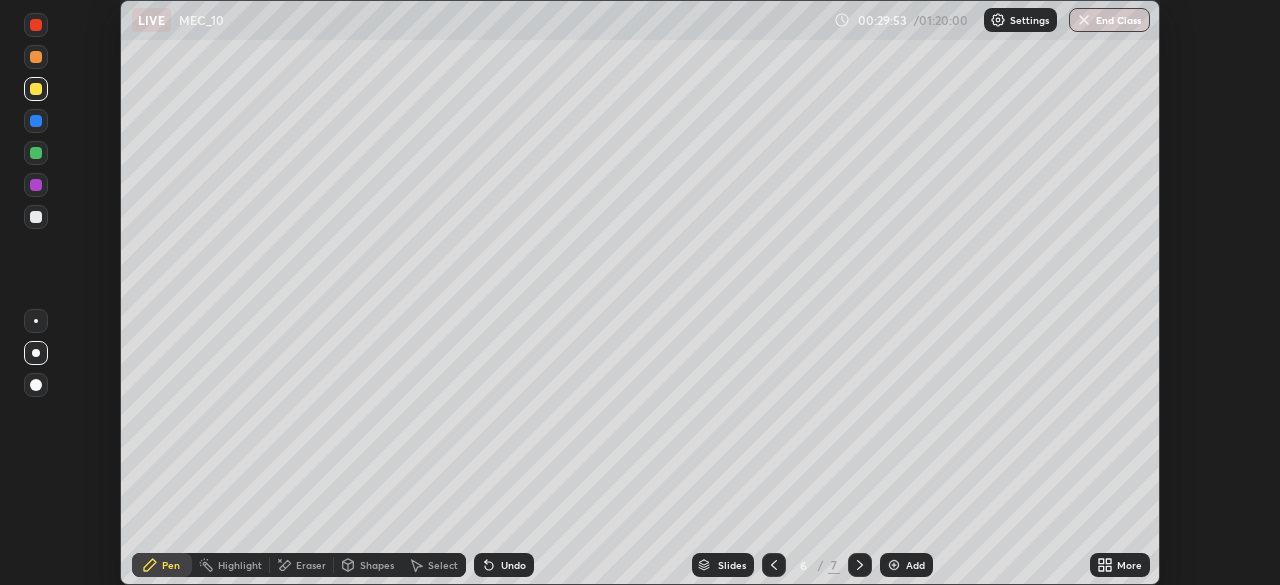click 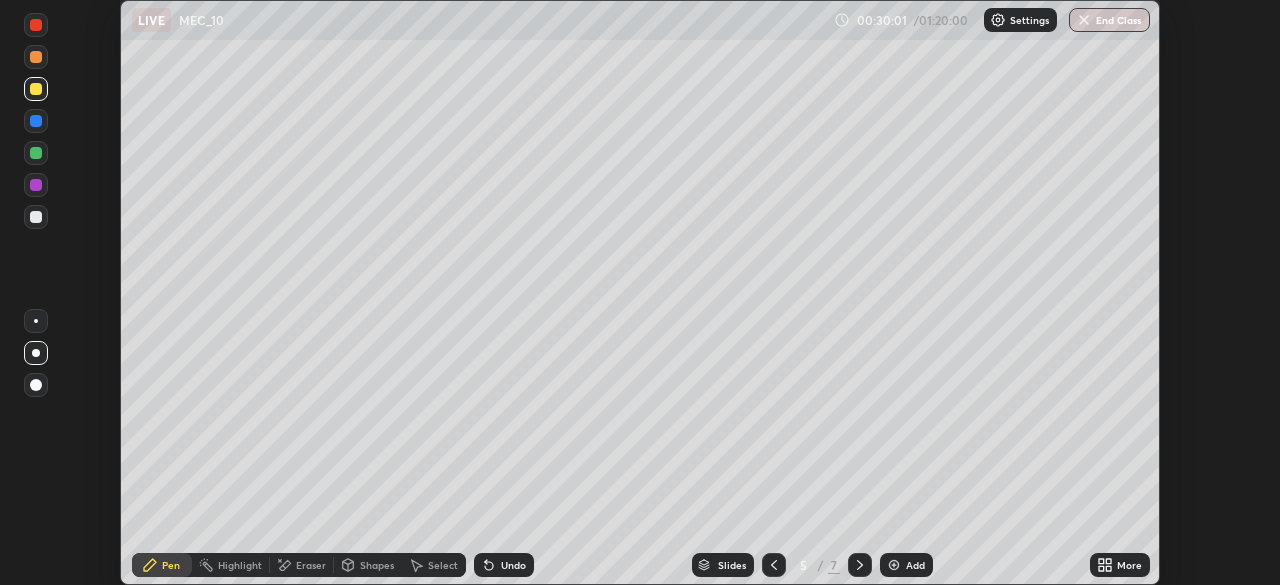 click on "Undo" at bounding box center (504, 565) 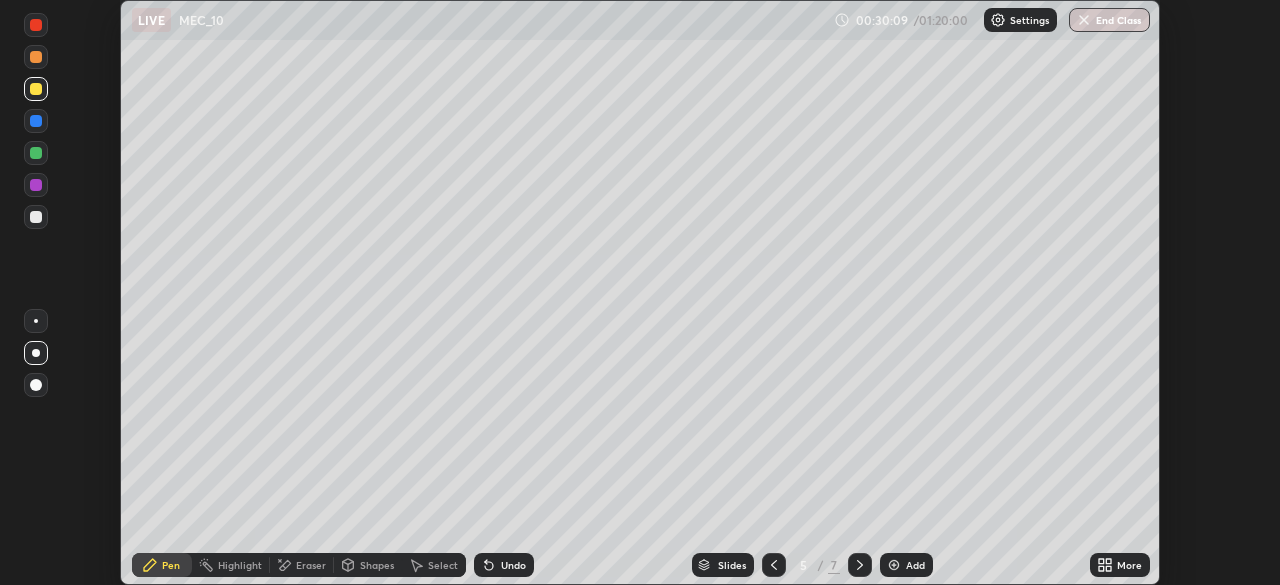 click 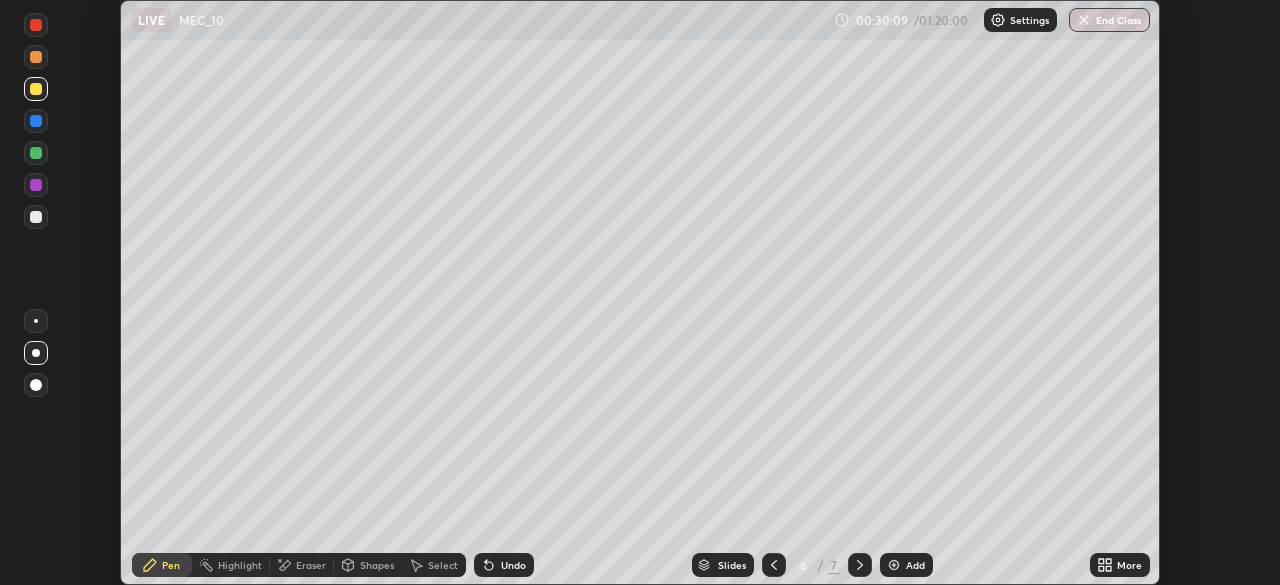 click 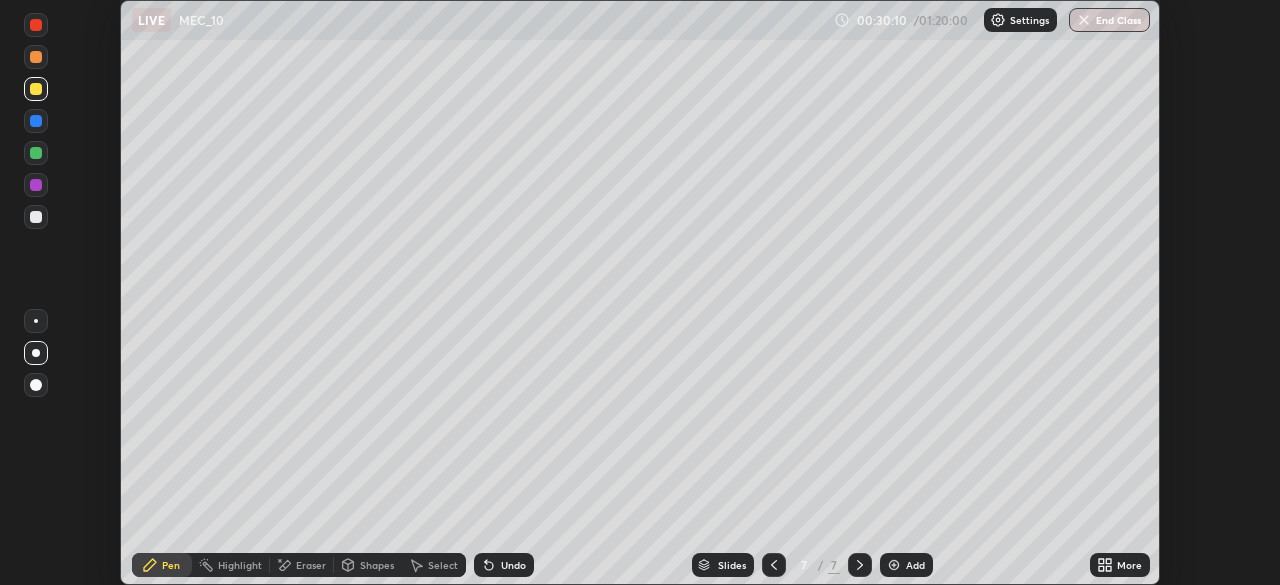 click 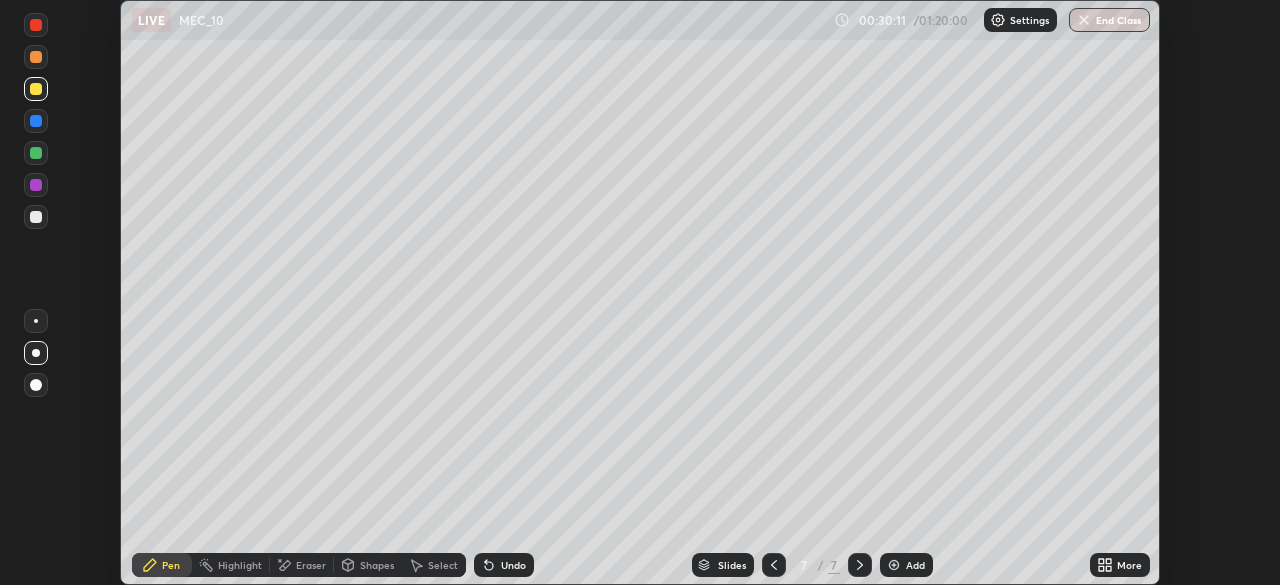 click 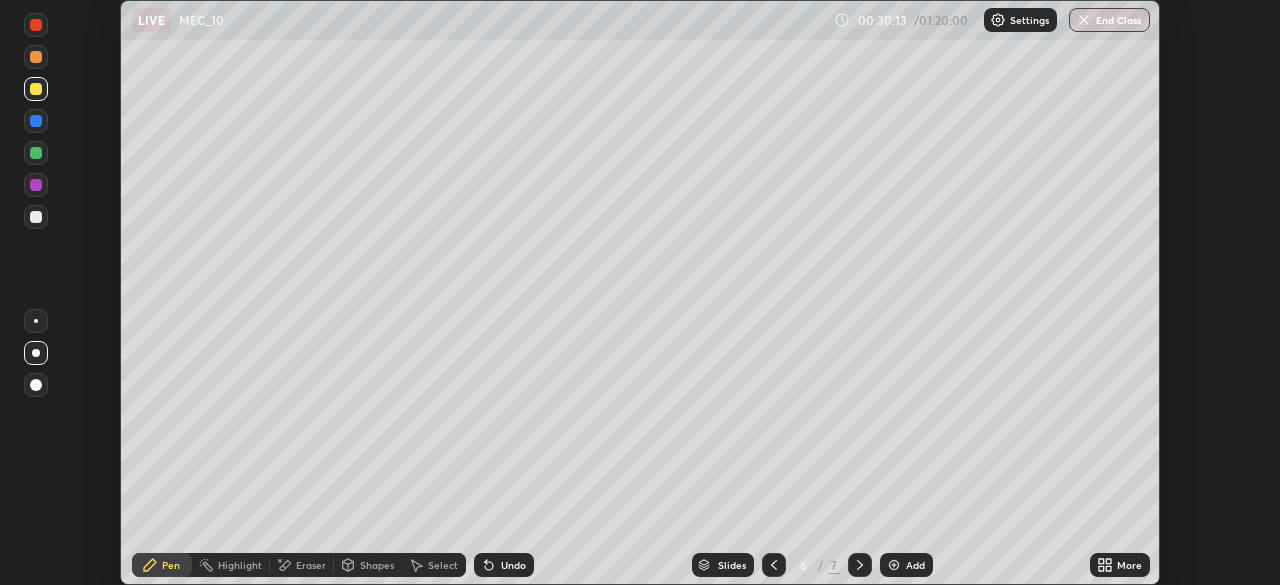 click 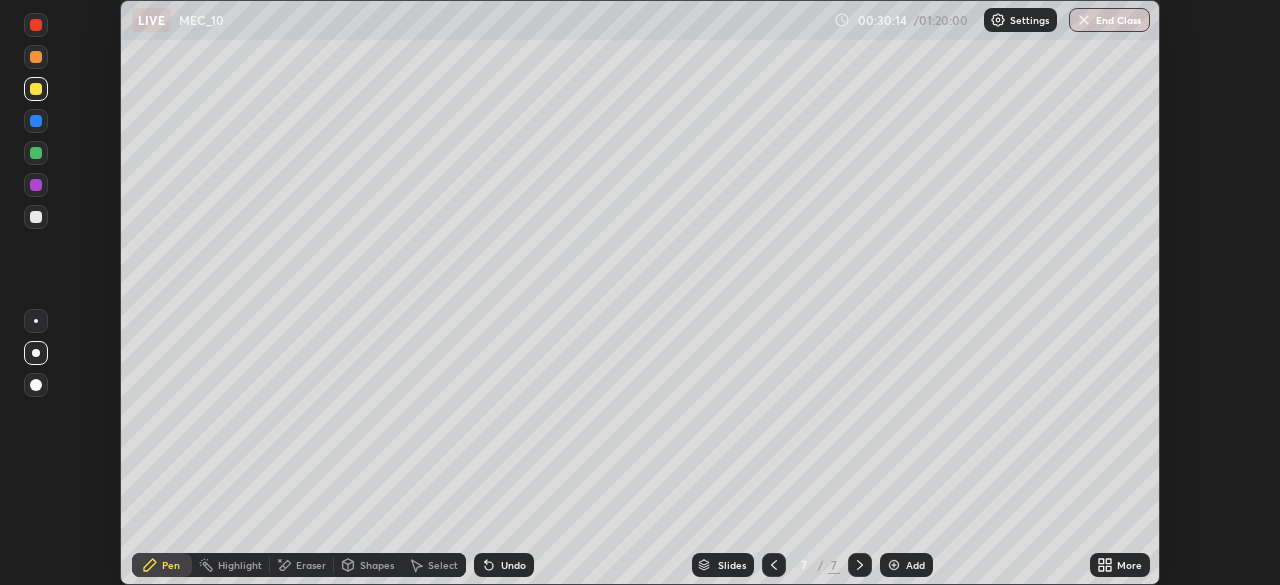 click on "More" at bounding box center [1129, 565] 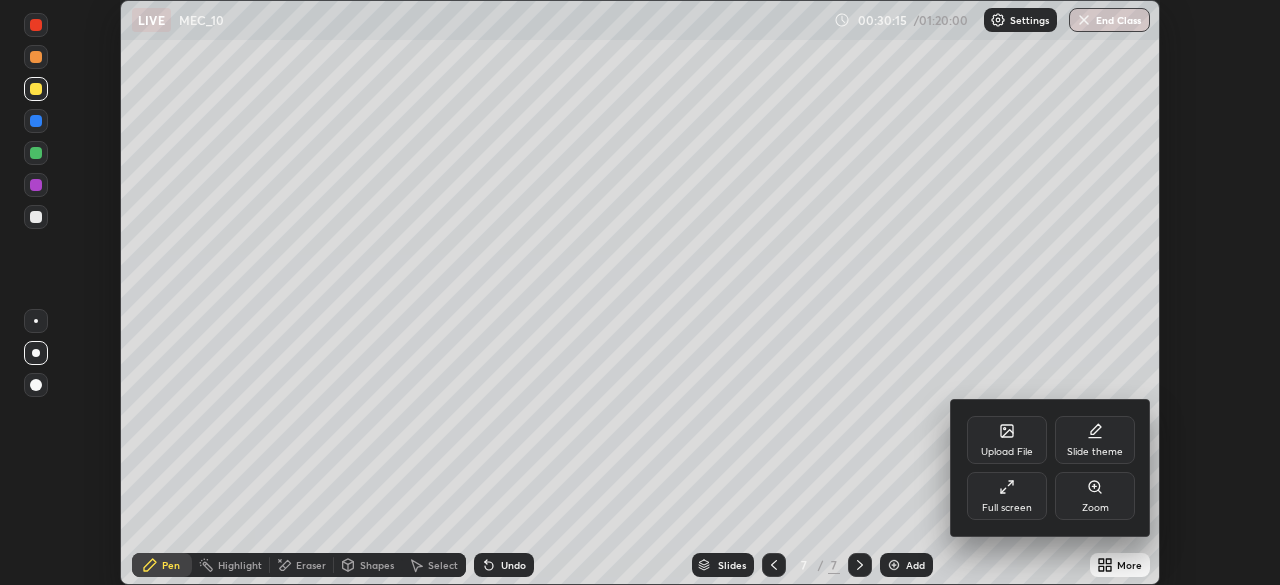 click on "Full screen" at bounding box center (1007, 508) 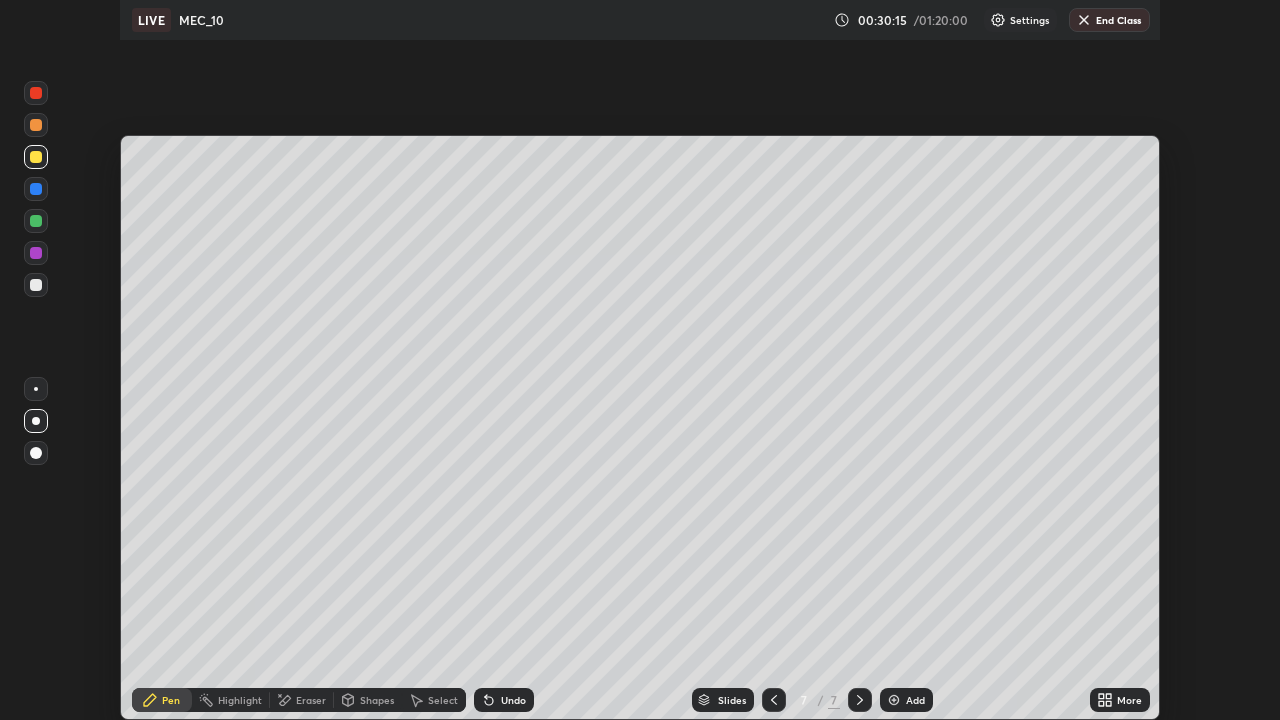 scroll, scrollTop: 99280, scrollLeft: 98720, axis: both 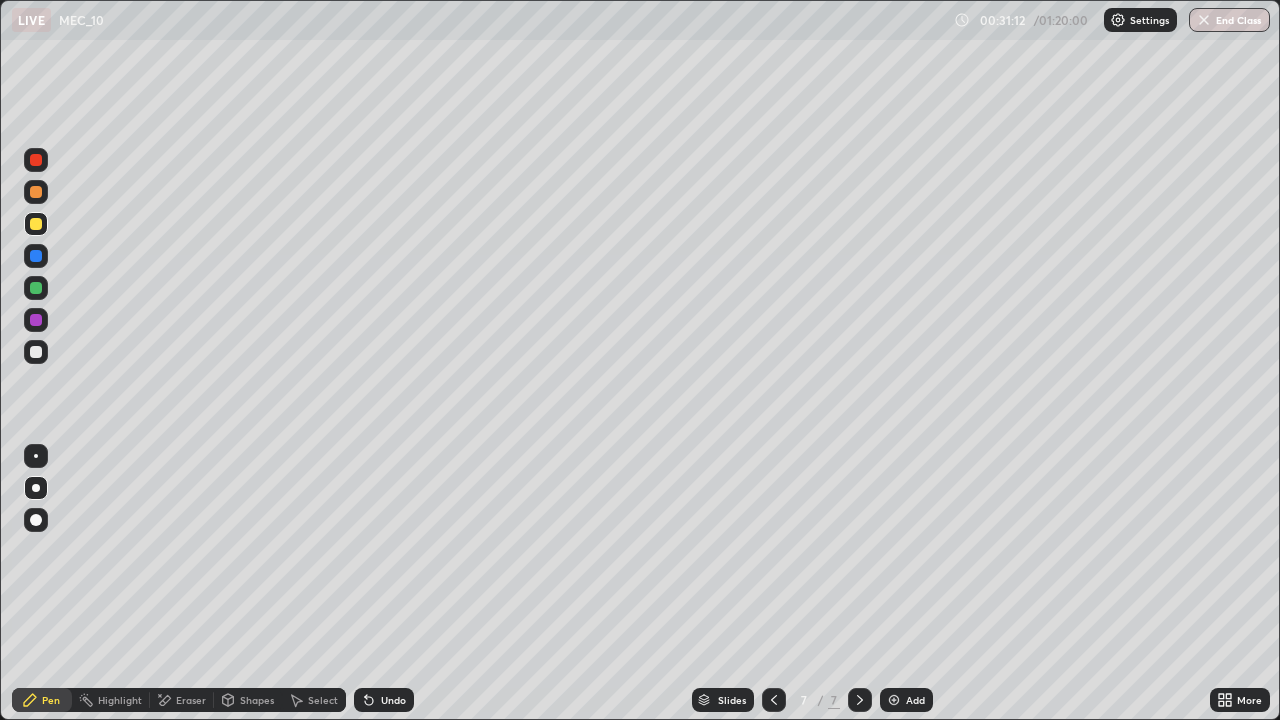 click on "Undo" at bounding box center (384, 700) 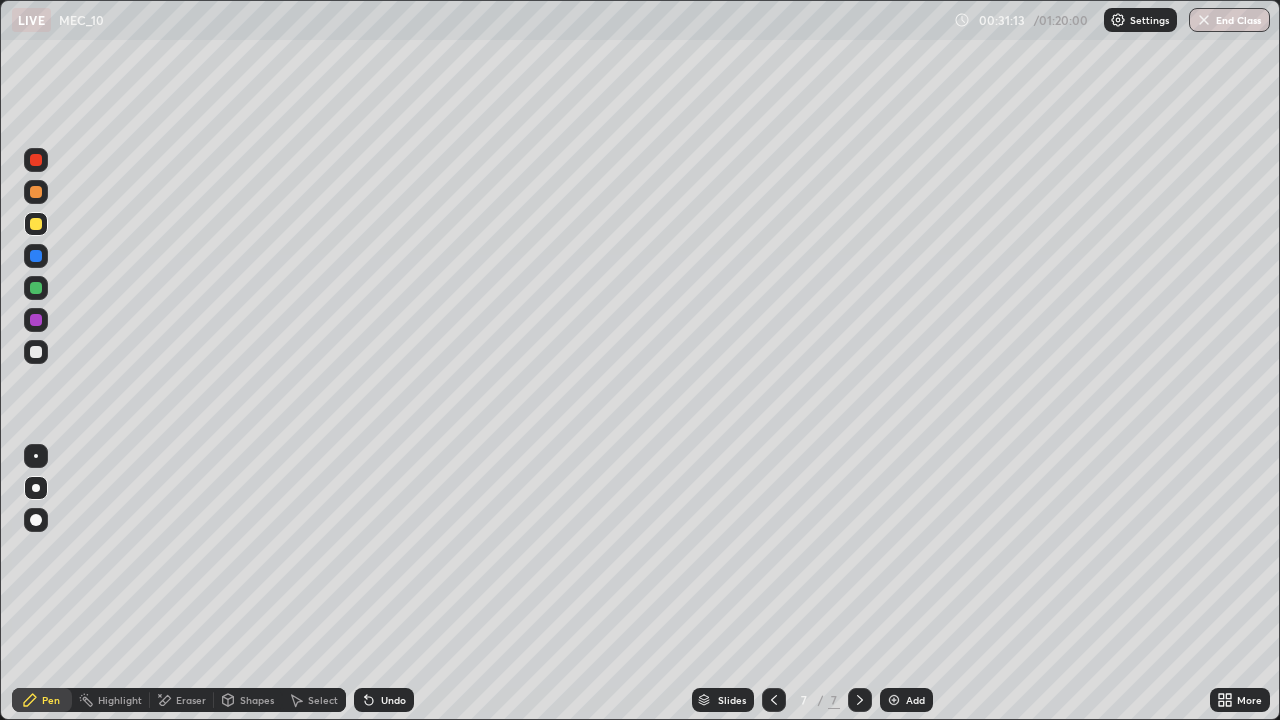 click on "Undo" at bounding box center (384, 700) 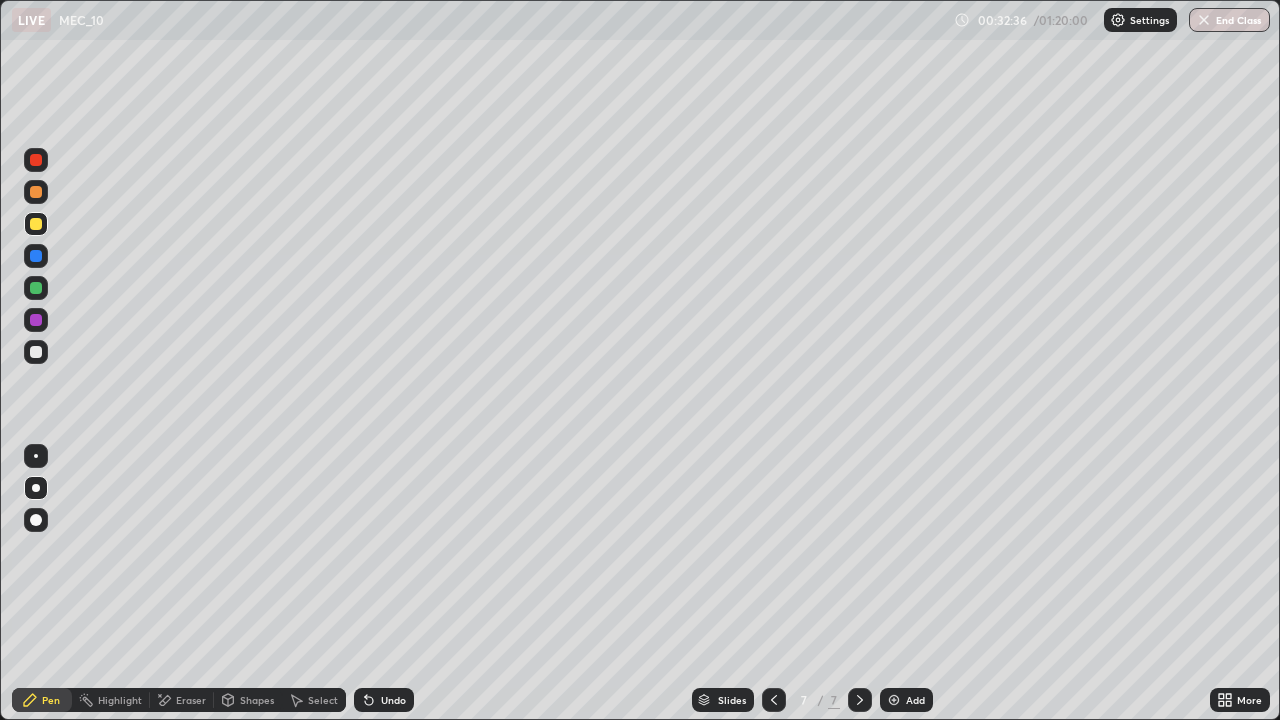 click on "Select" at bounding box center [323, 700] 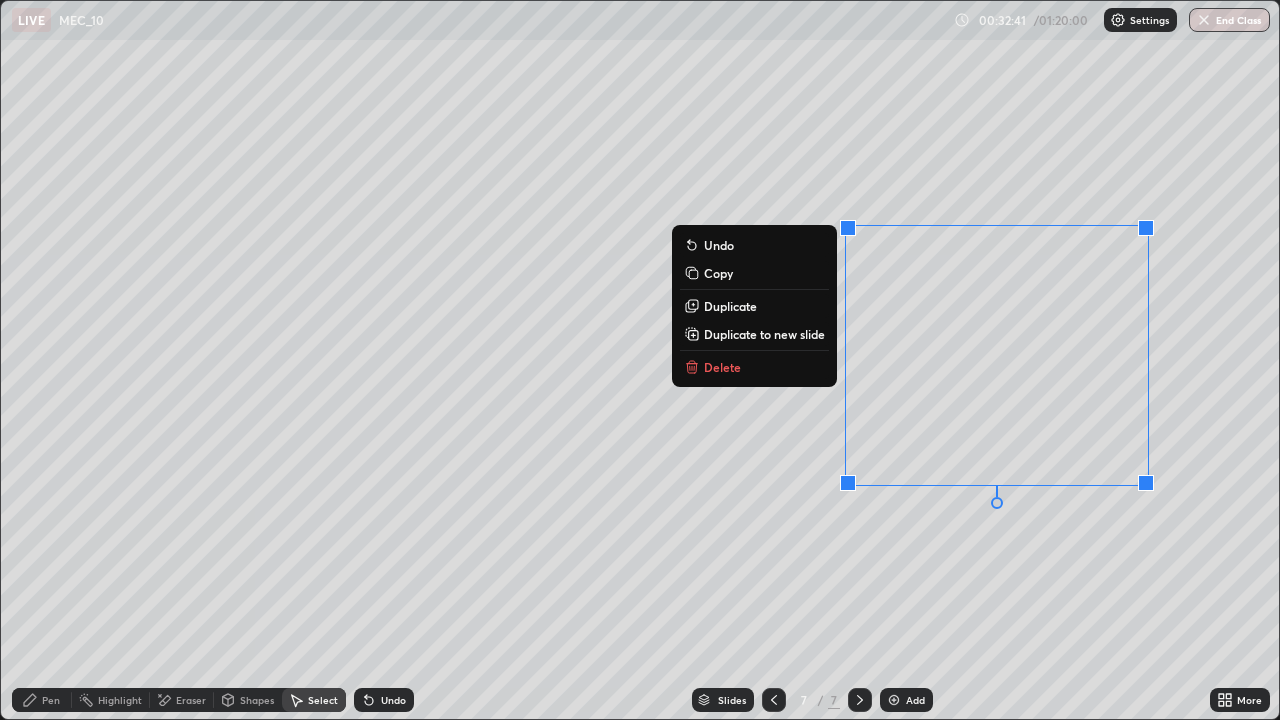 click on "0 ° Undo Copy Duplicate Duplicate to new slide Delete" at bounding box center (640, 360) 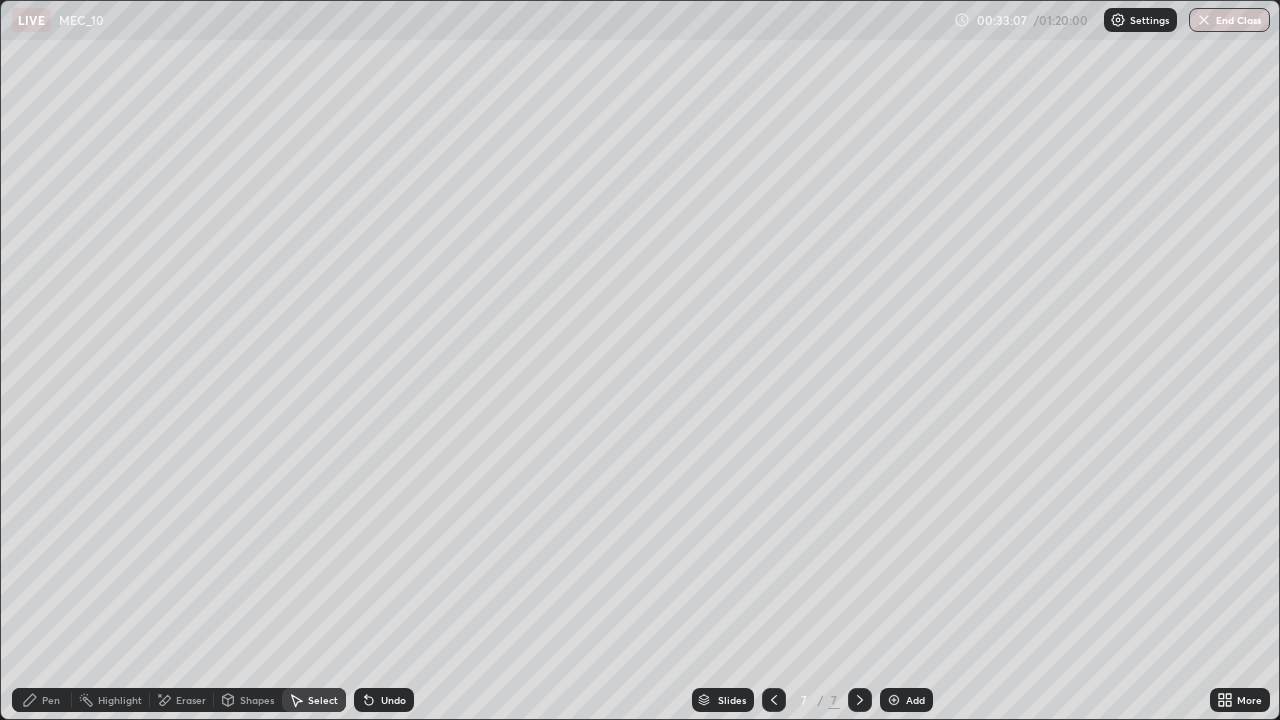 click 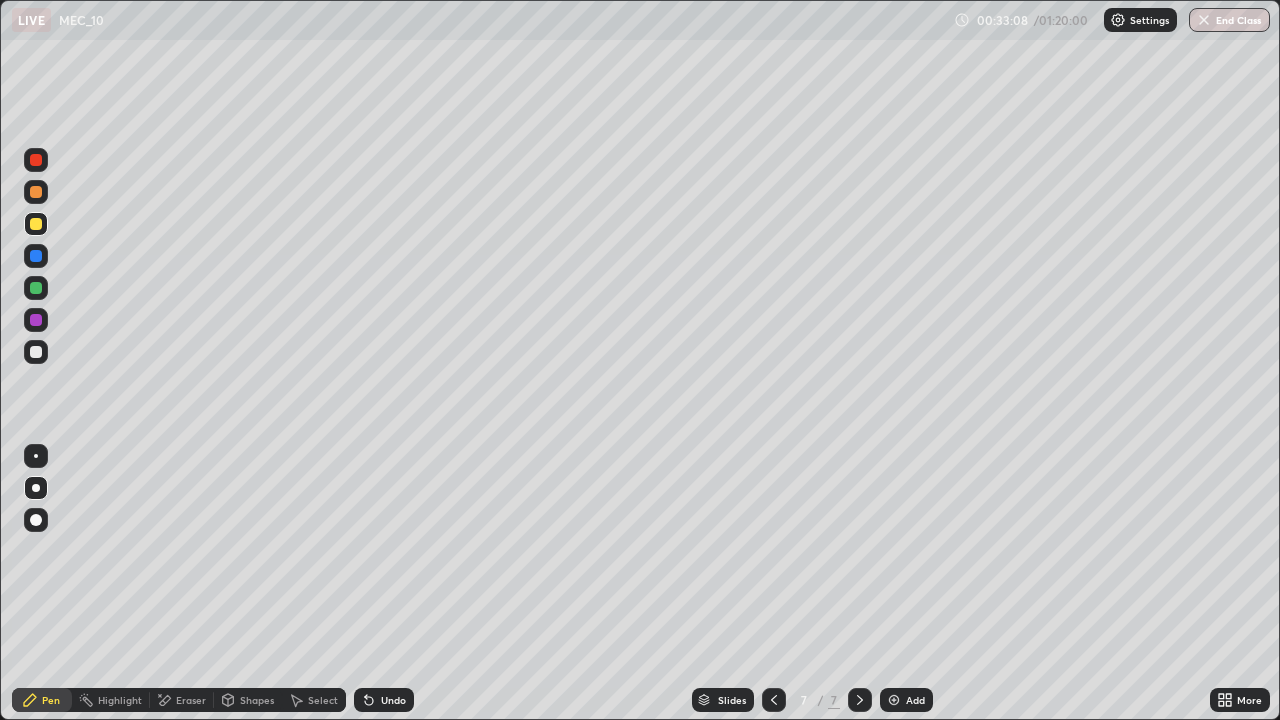click at bounding box center [36, 288] 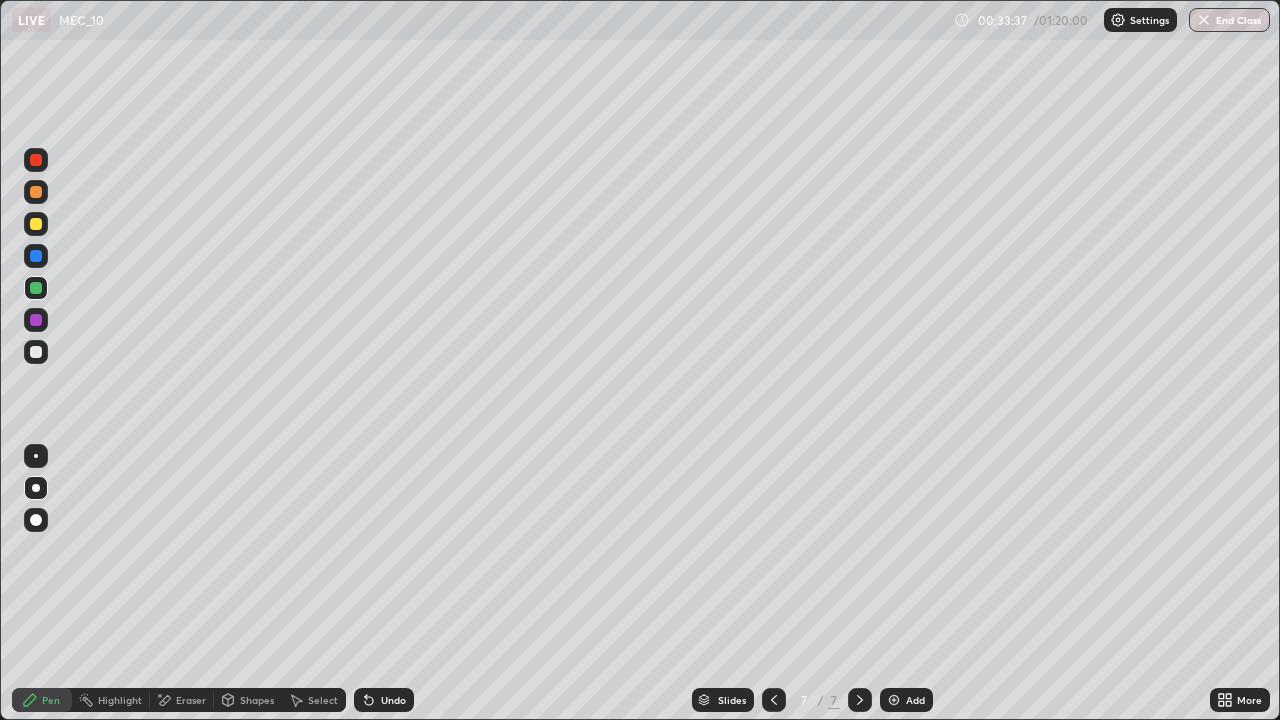 click on "Undo" at bounding box center [384, 700] 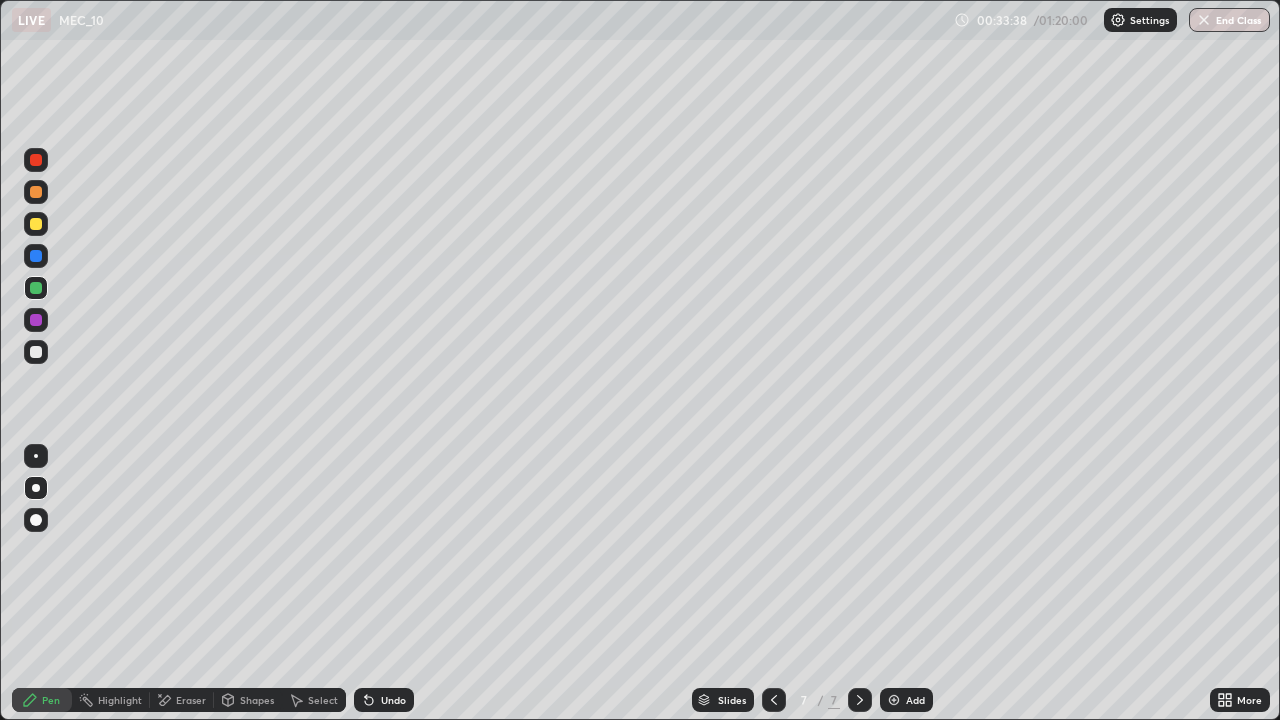 click on "Undo" at bounding box center [393, 700] 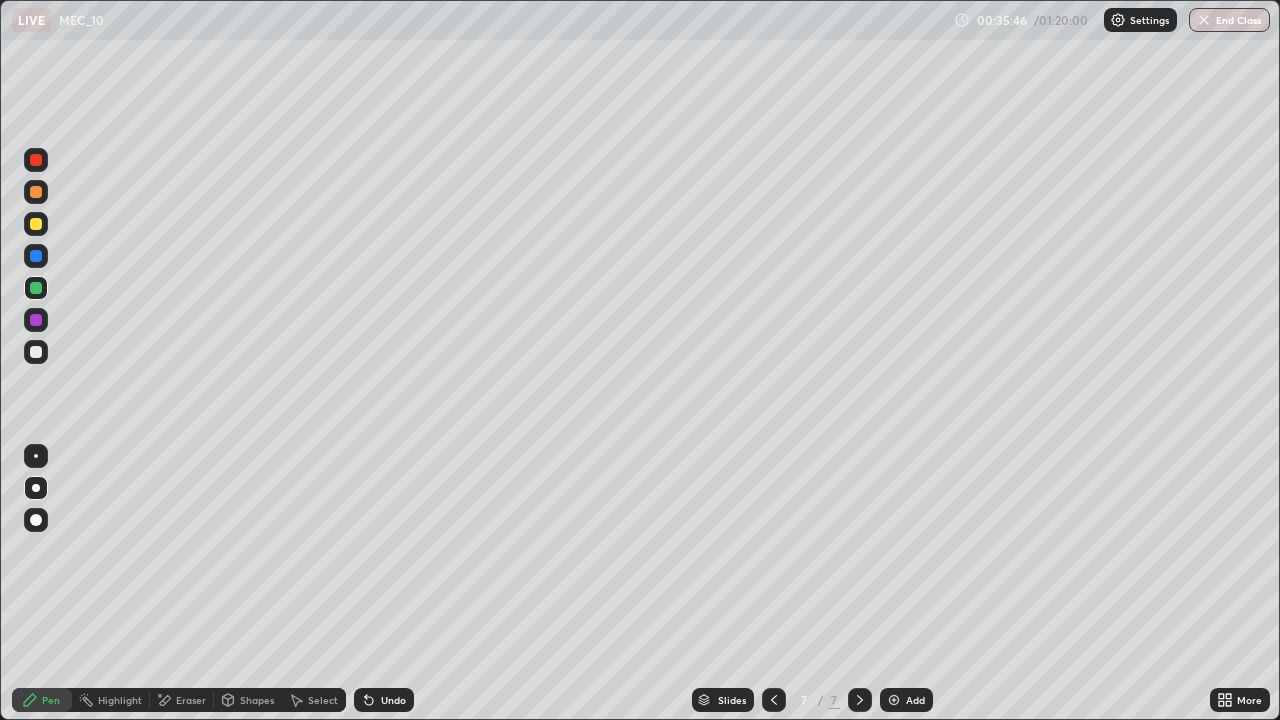 click on "Undo" at bounding box center (393, 700) 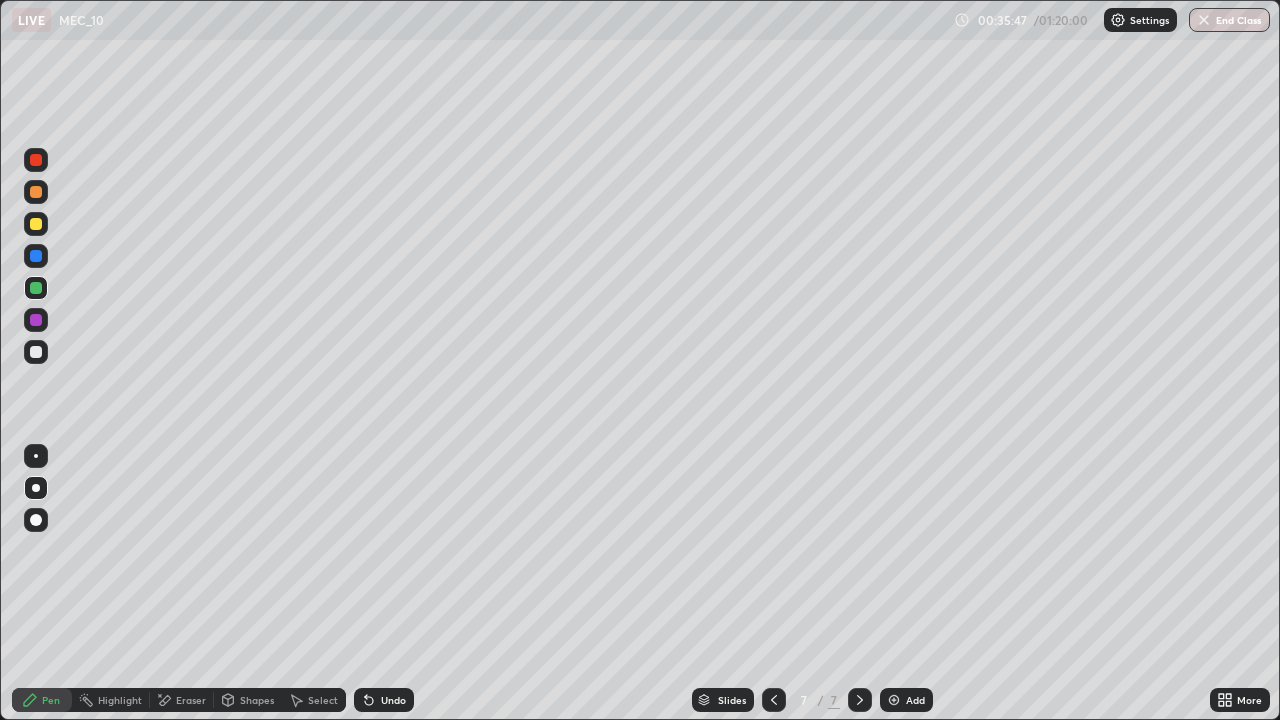 click on "Undo" at bounding box center (393, 700) 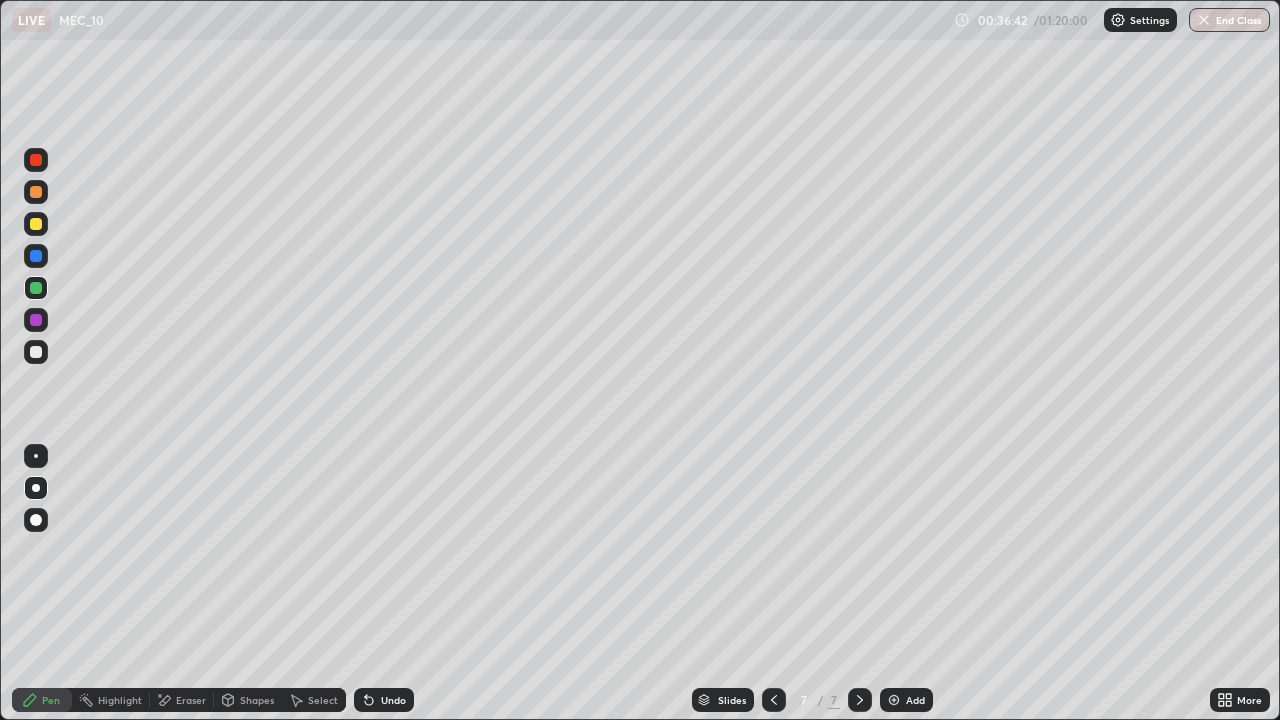 click 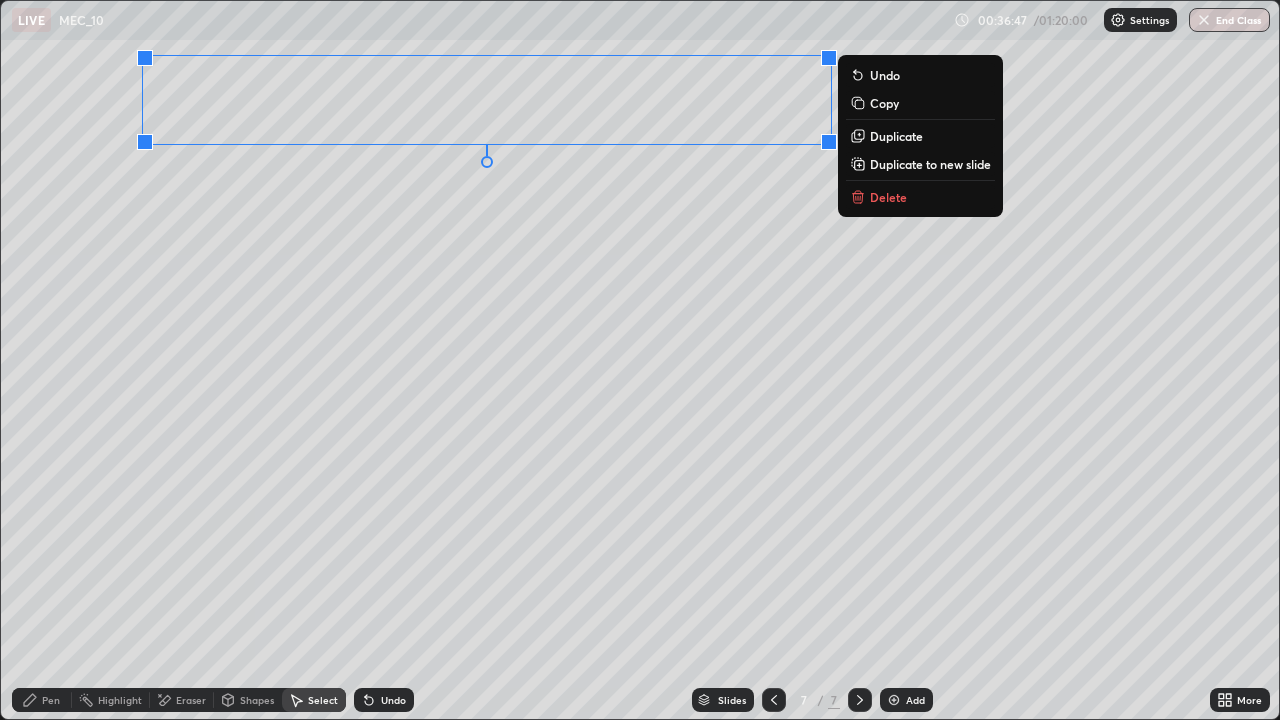click on "Duplicate to new slide" at bounding box center (930, 164) 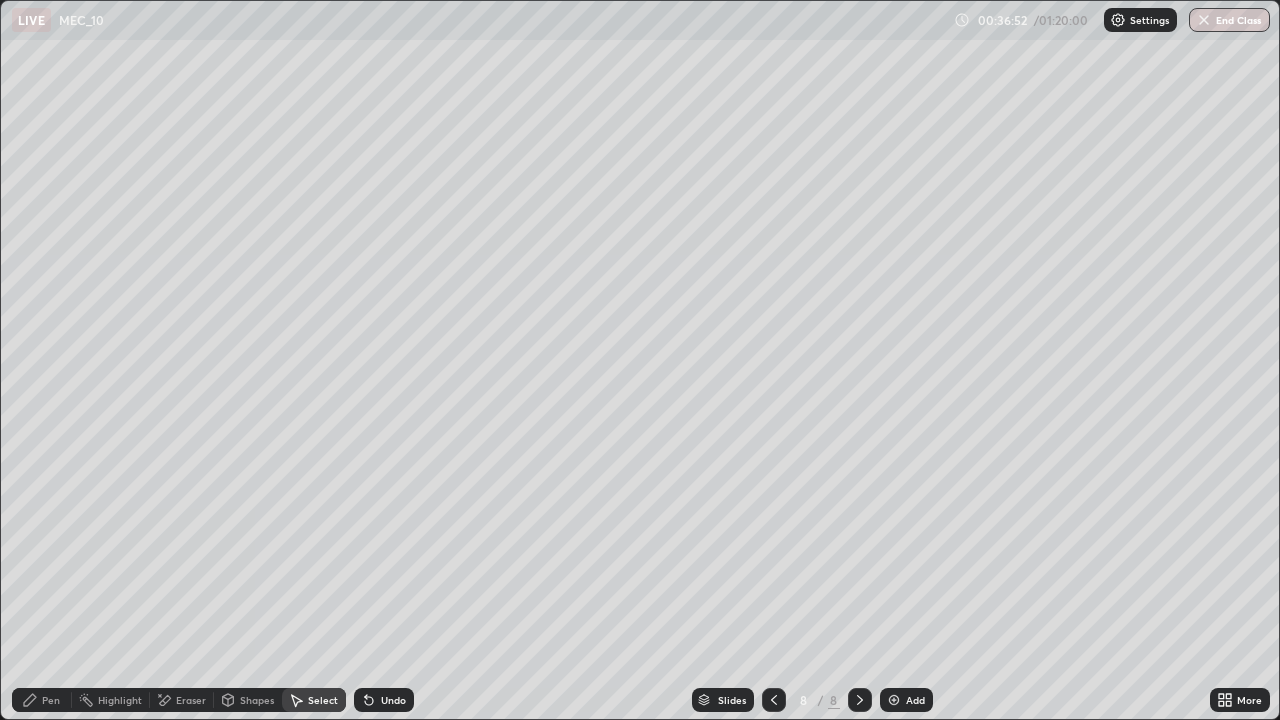 click on "Pen" at bounding box center (51, 700) 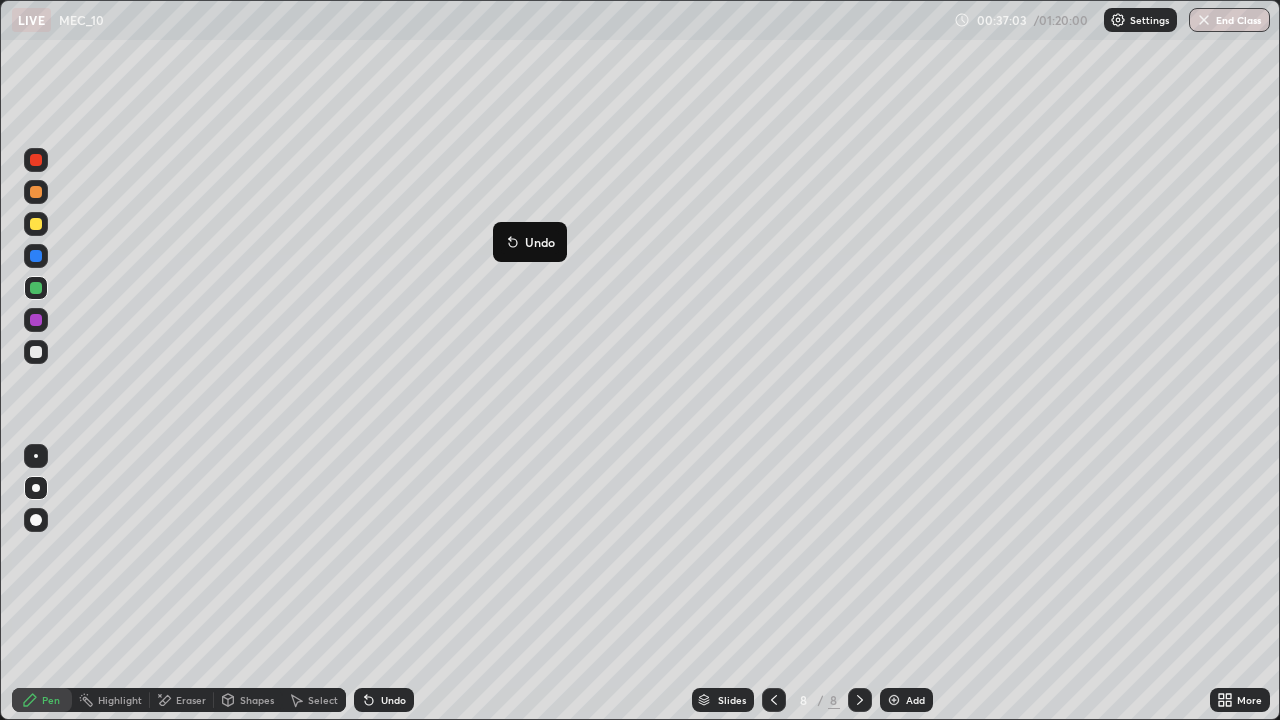 click on "Undo" at bounding box center [530, 242] 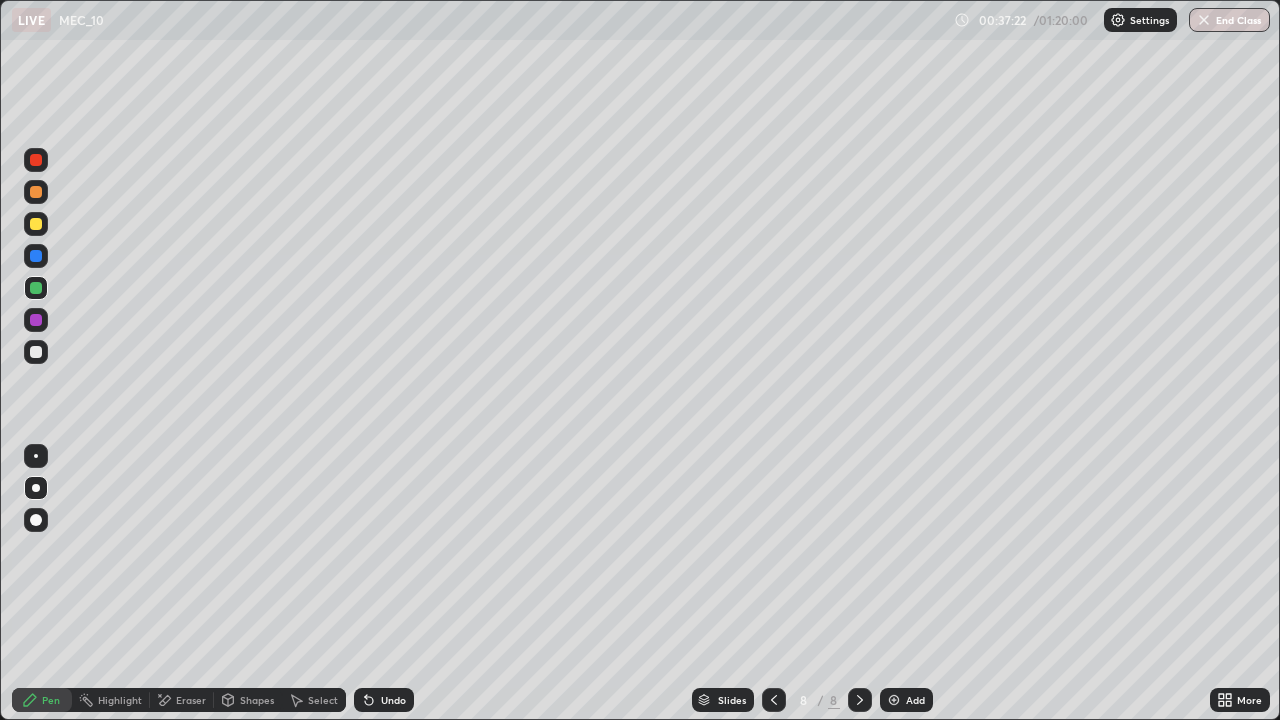 click on "Undo" at bounding box center [393, 700] 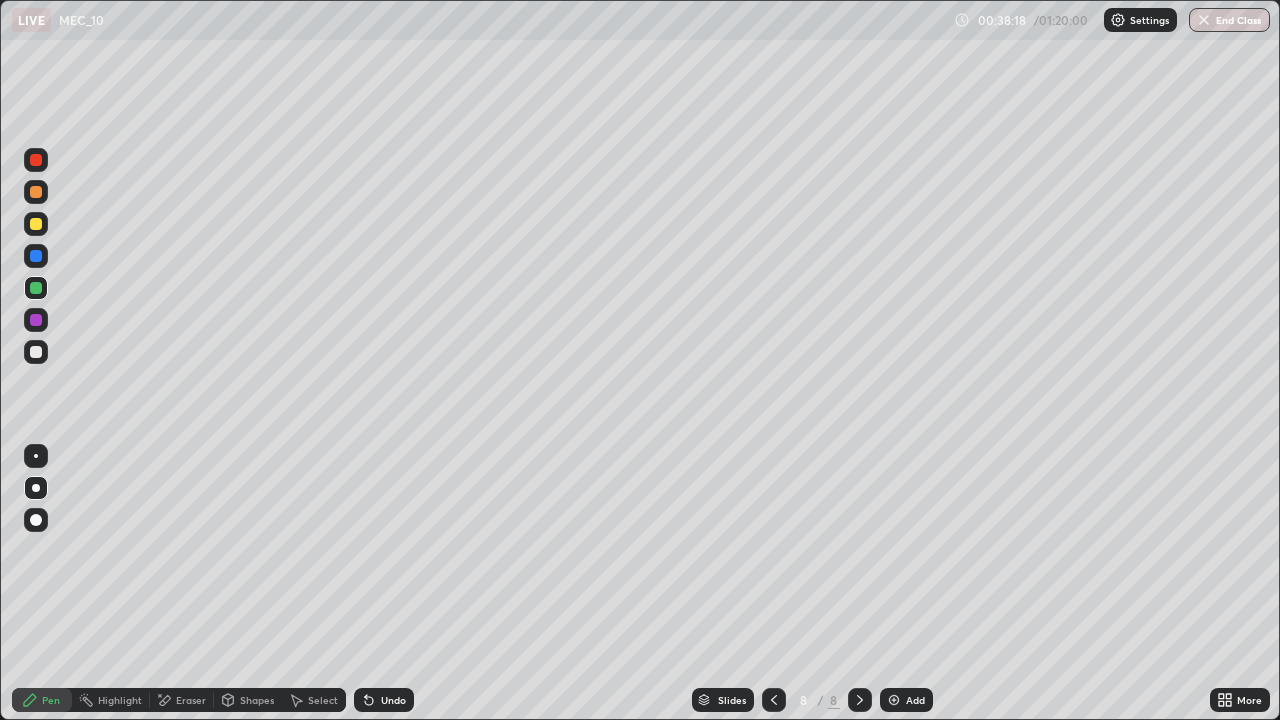 click on "Undo" at bounding box center (393, 700) 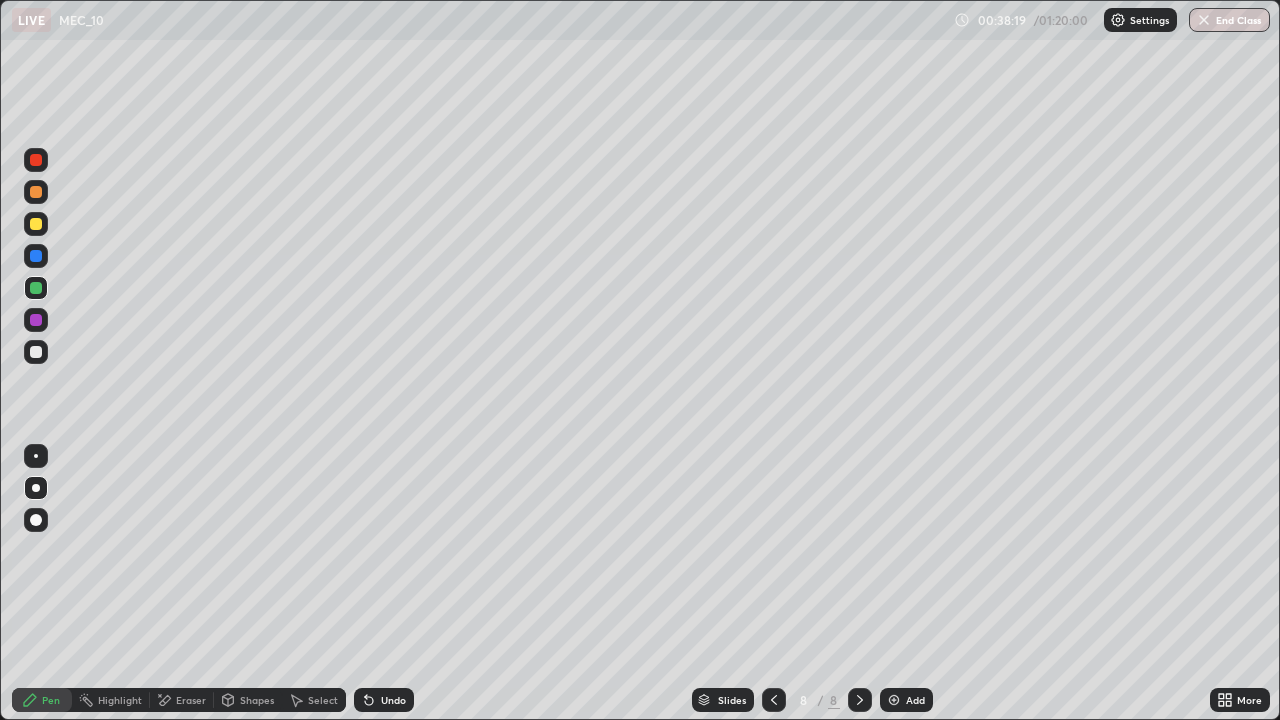 click on "Undo" at bounding box center [393, 700] 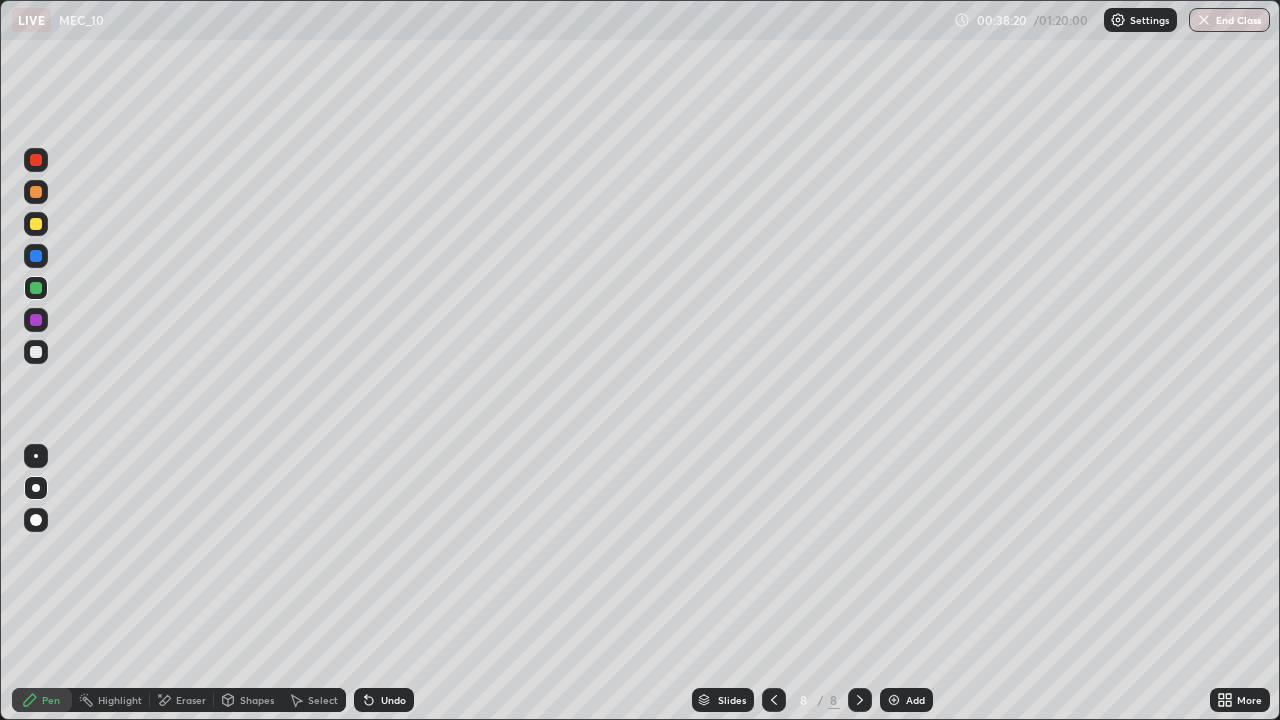 click on "Undo" at bounding box center [393, 700] 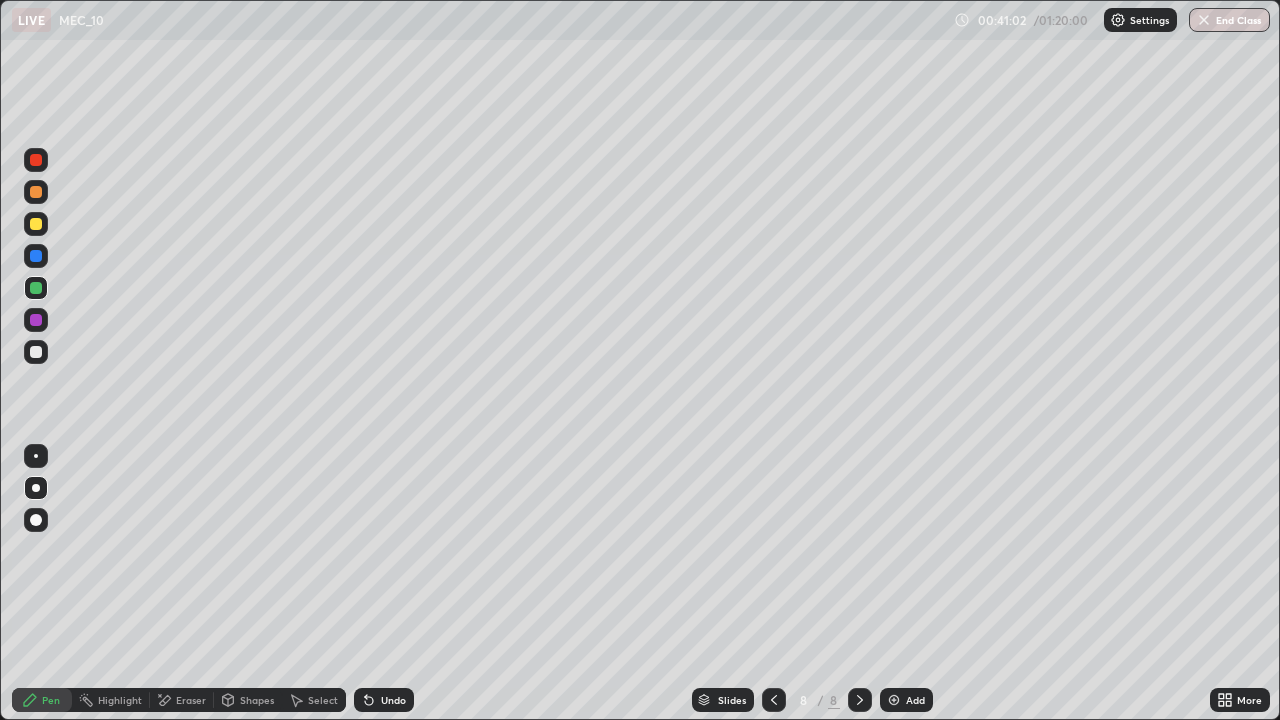 click at bounding box center (860, 700) 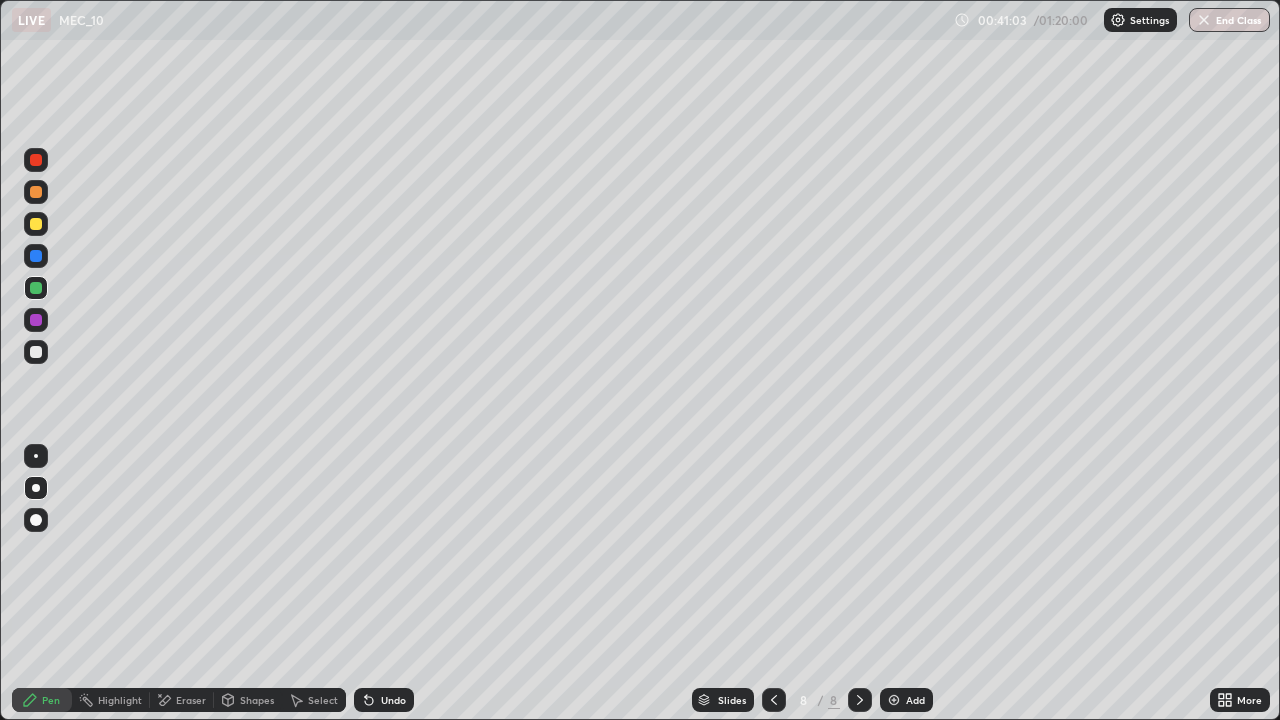 click at bounding box center (894, 700) 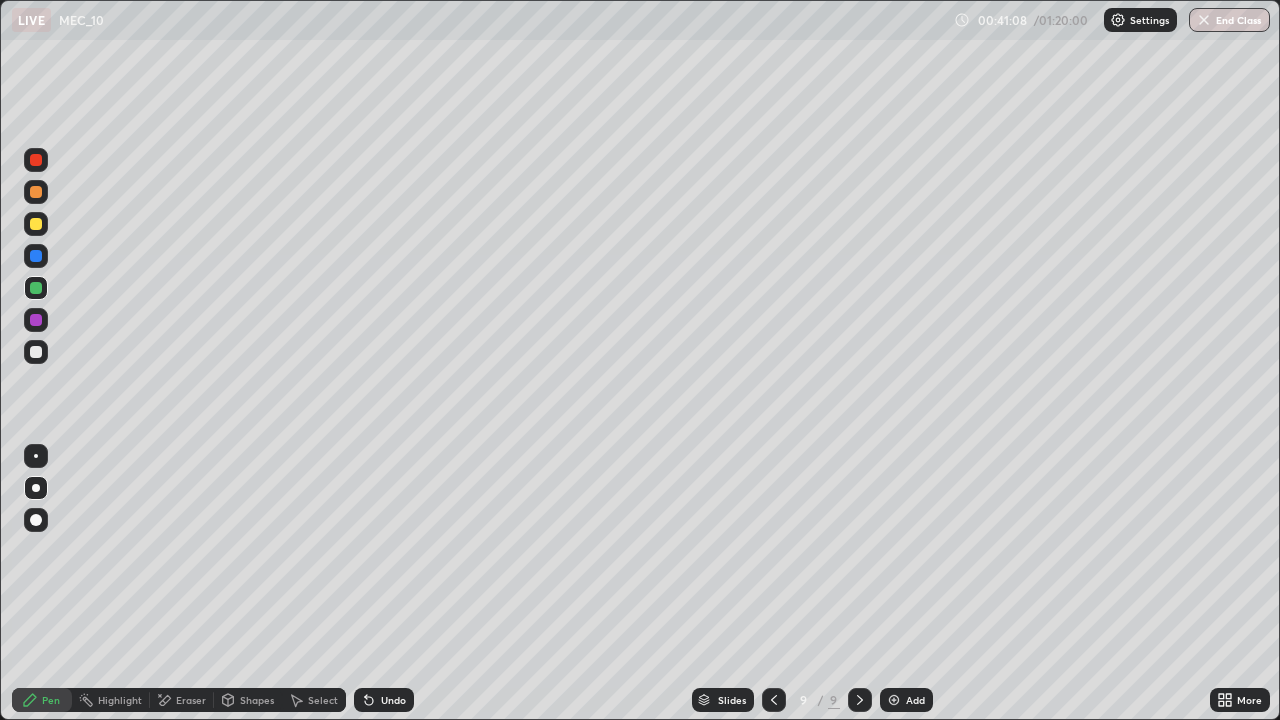 click 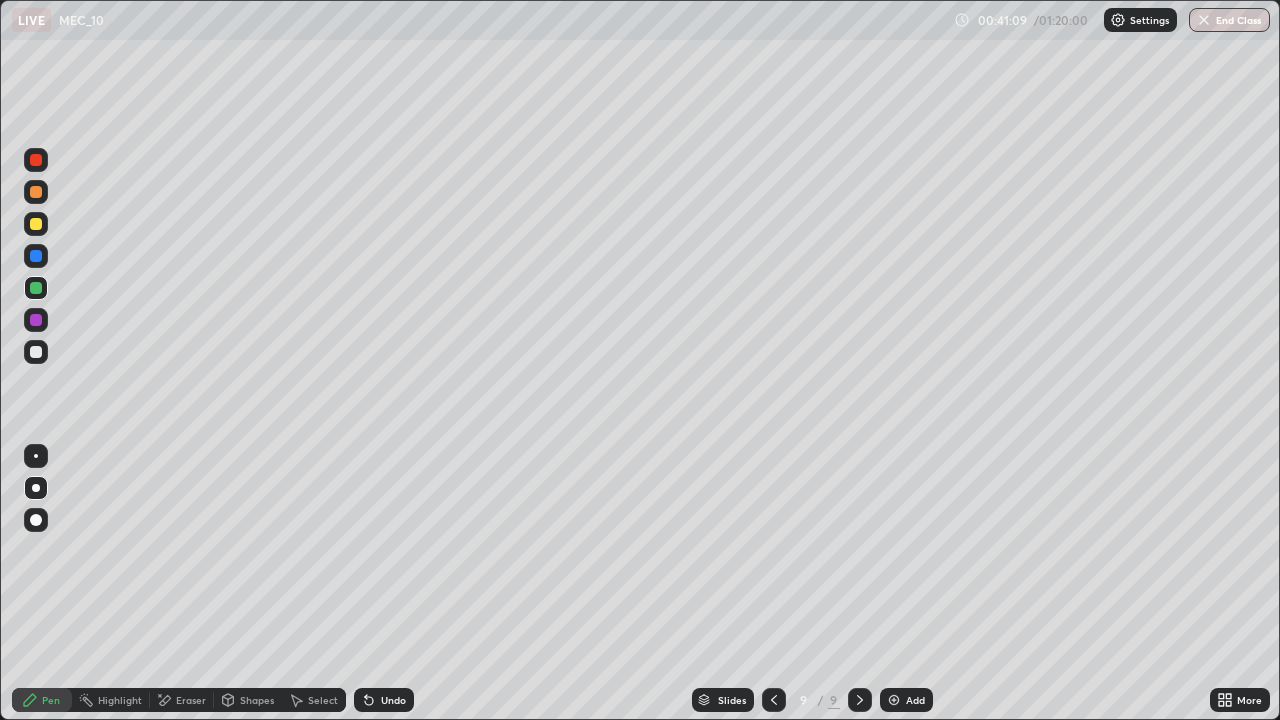 click on "Undo" at bounding box center [384, 700] 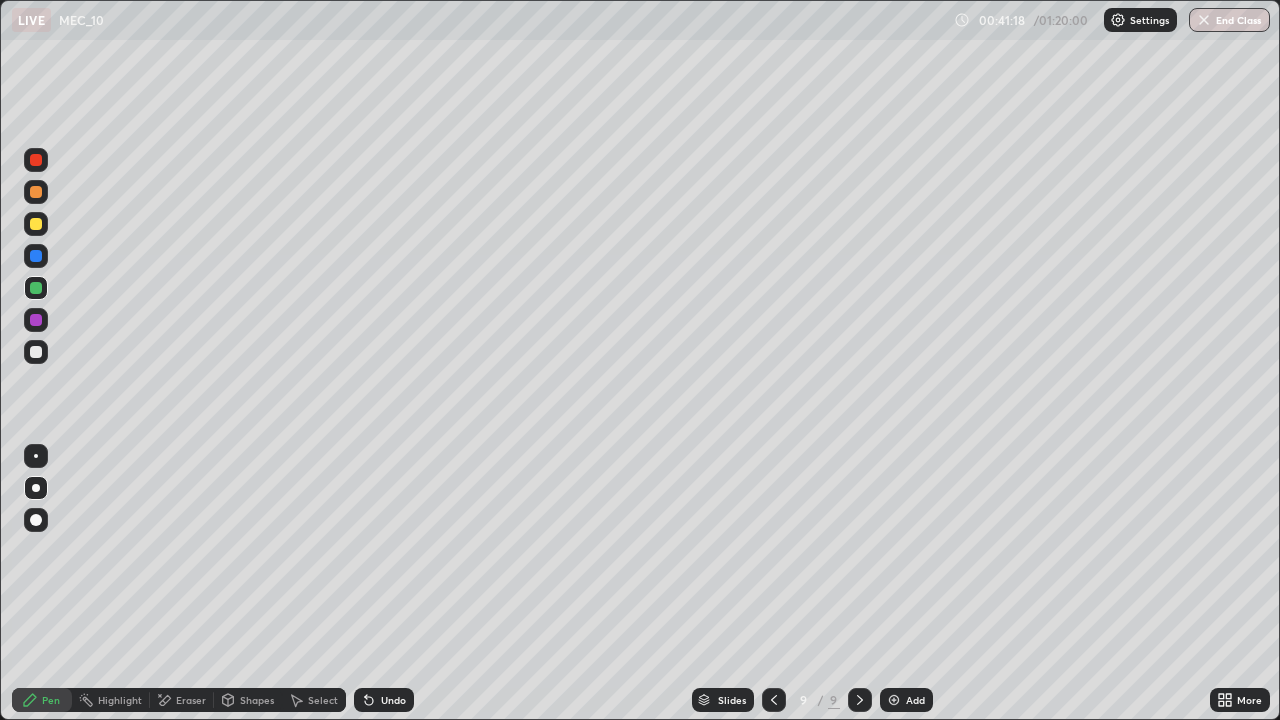 click at bounding box center (36, 224) 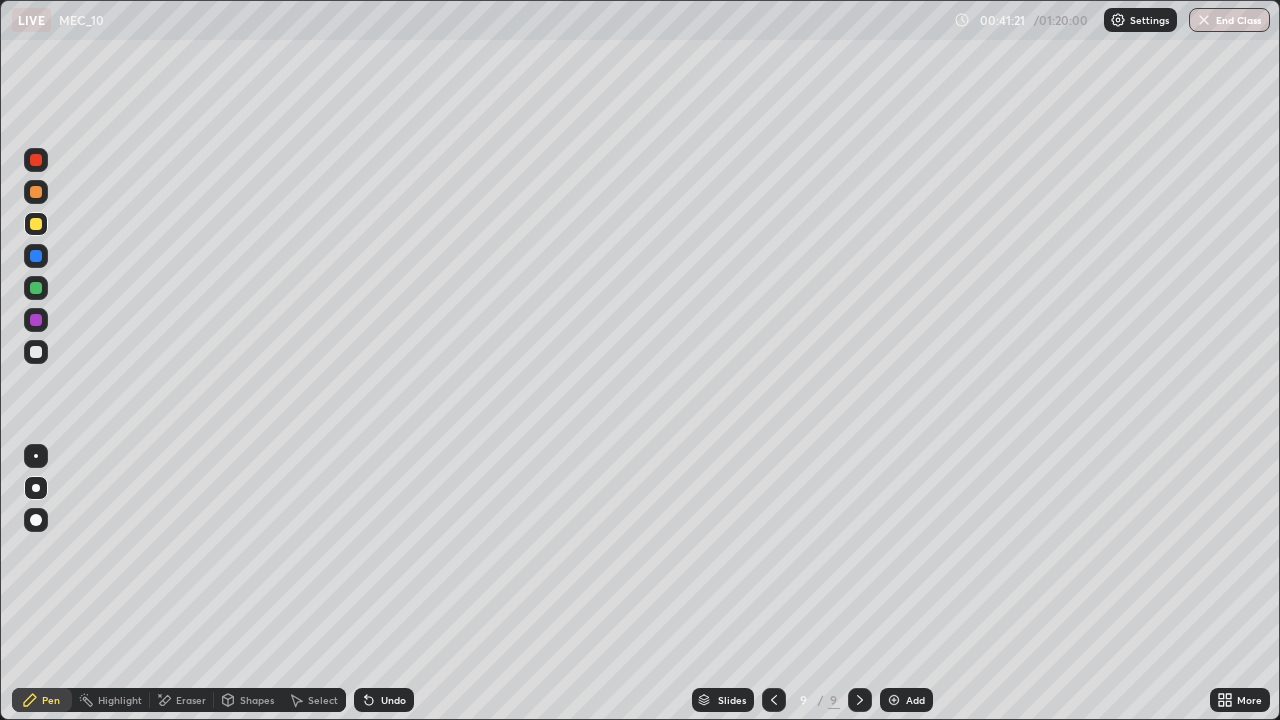 click 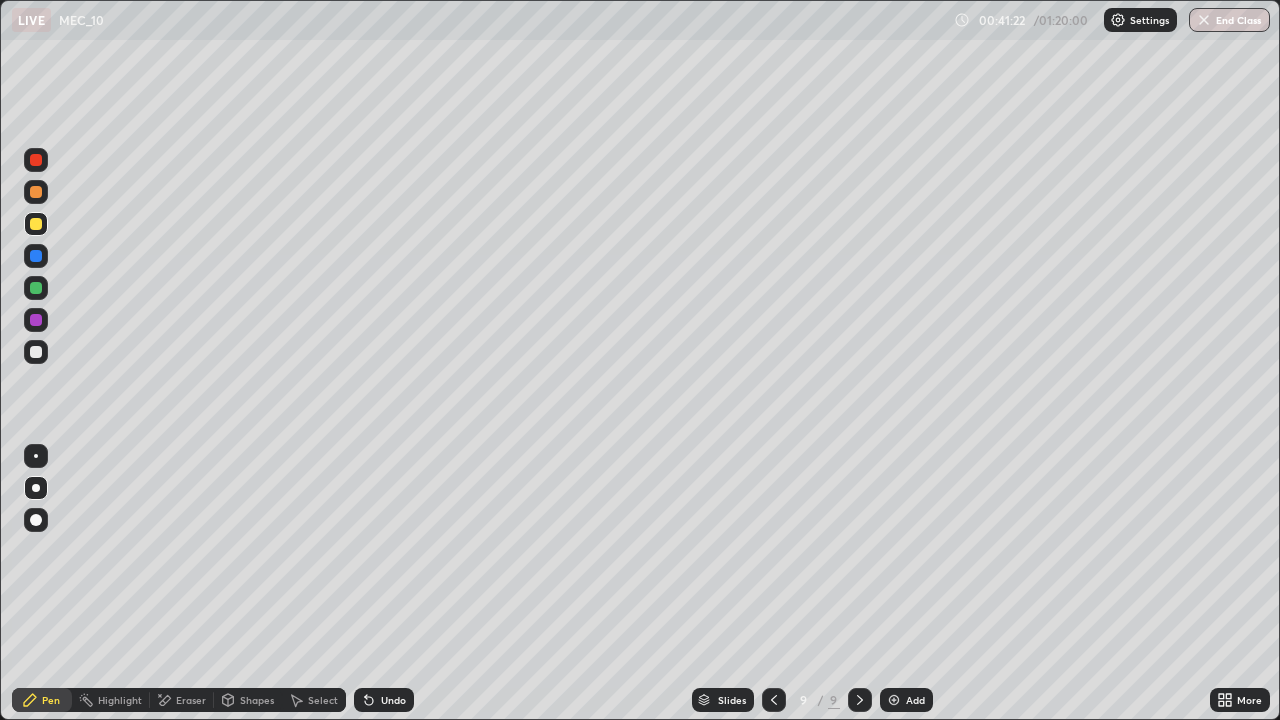 click 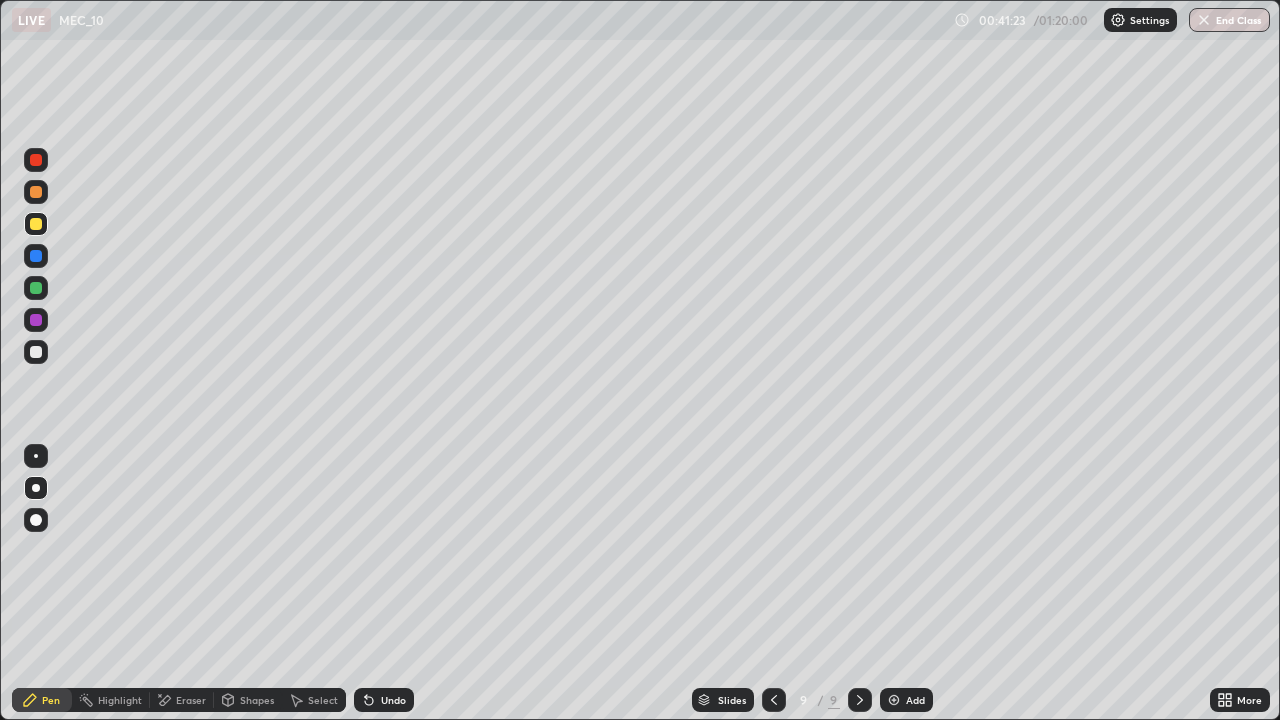 click at bounding box center [36, 288] 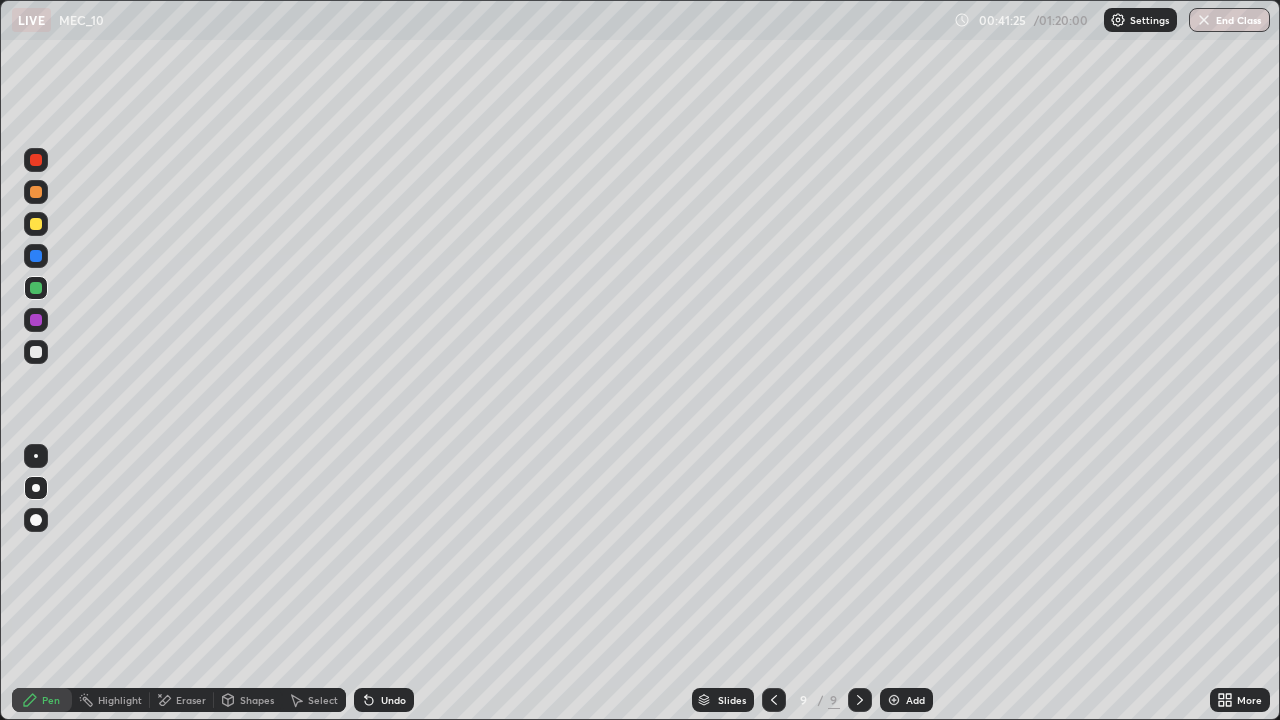 click at bounding box center [36, 224] 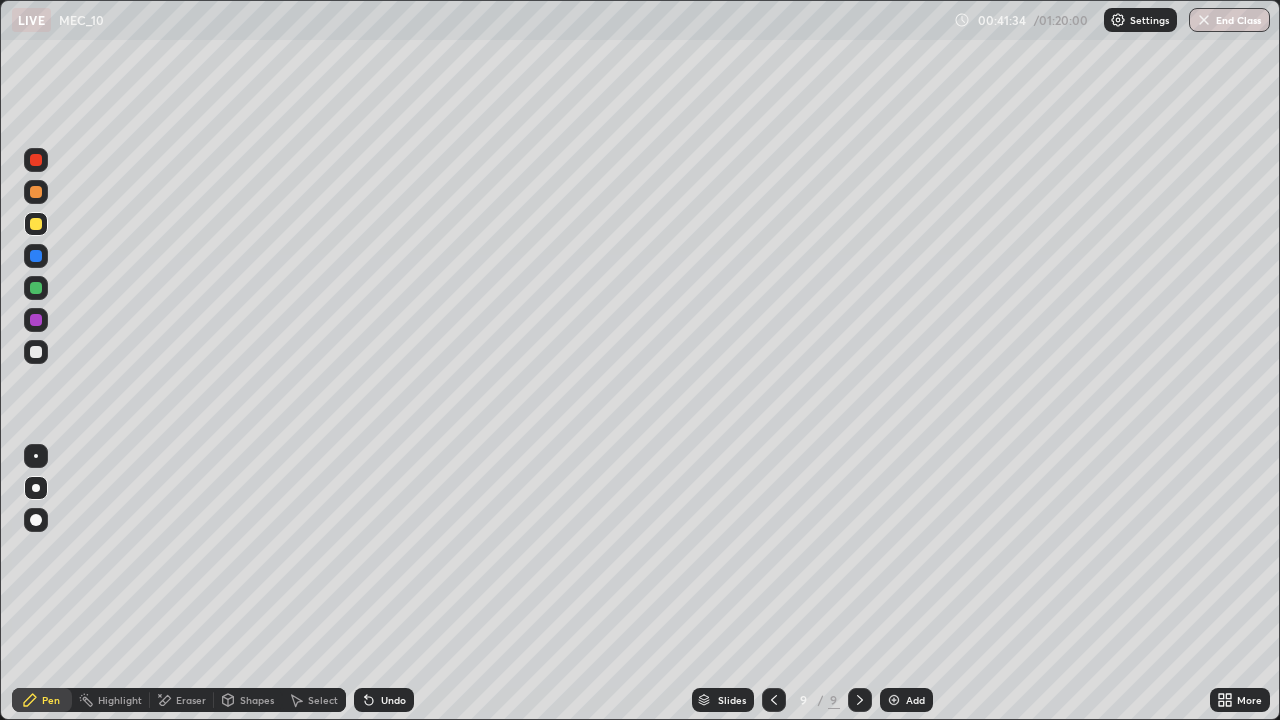 click at bounding box center (36, 288) 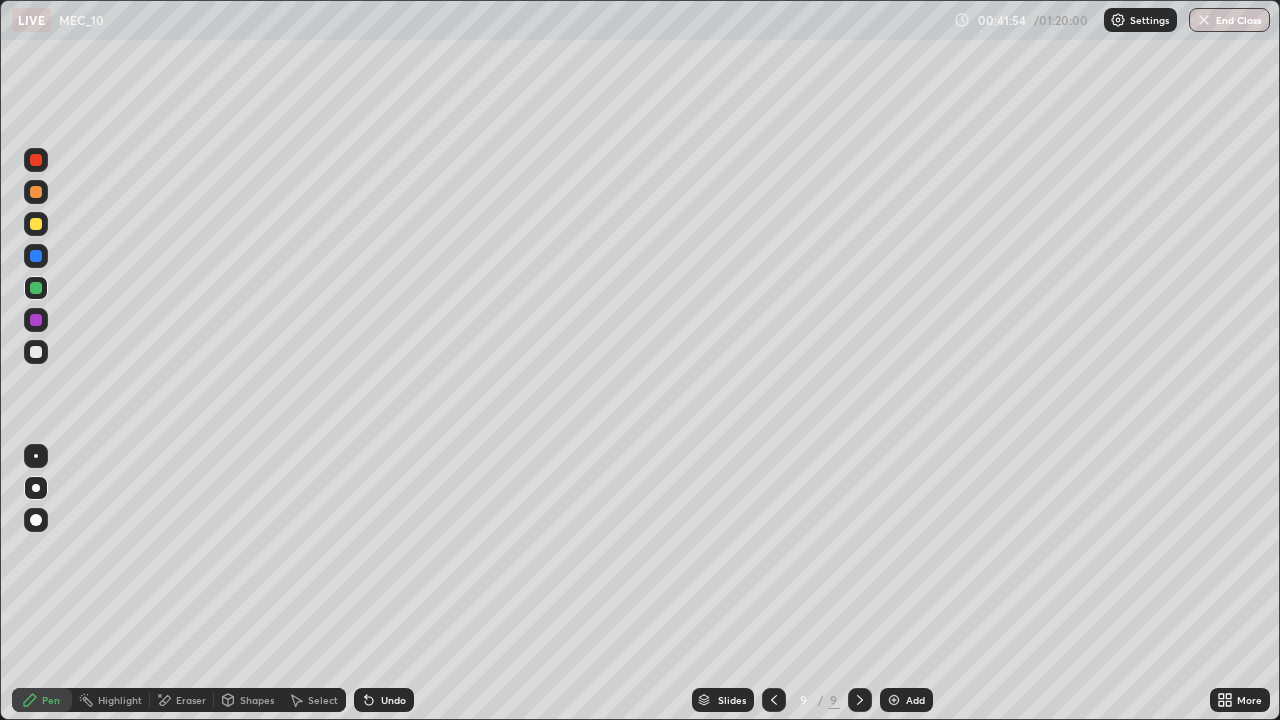 click at bounding box center (36, 224) 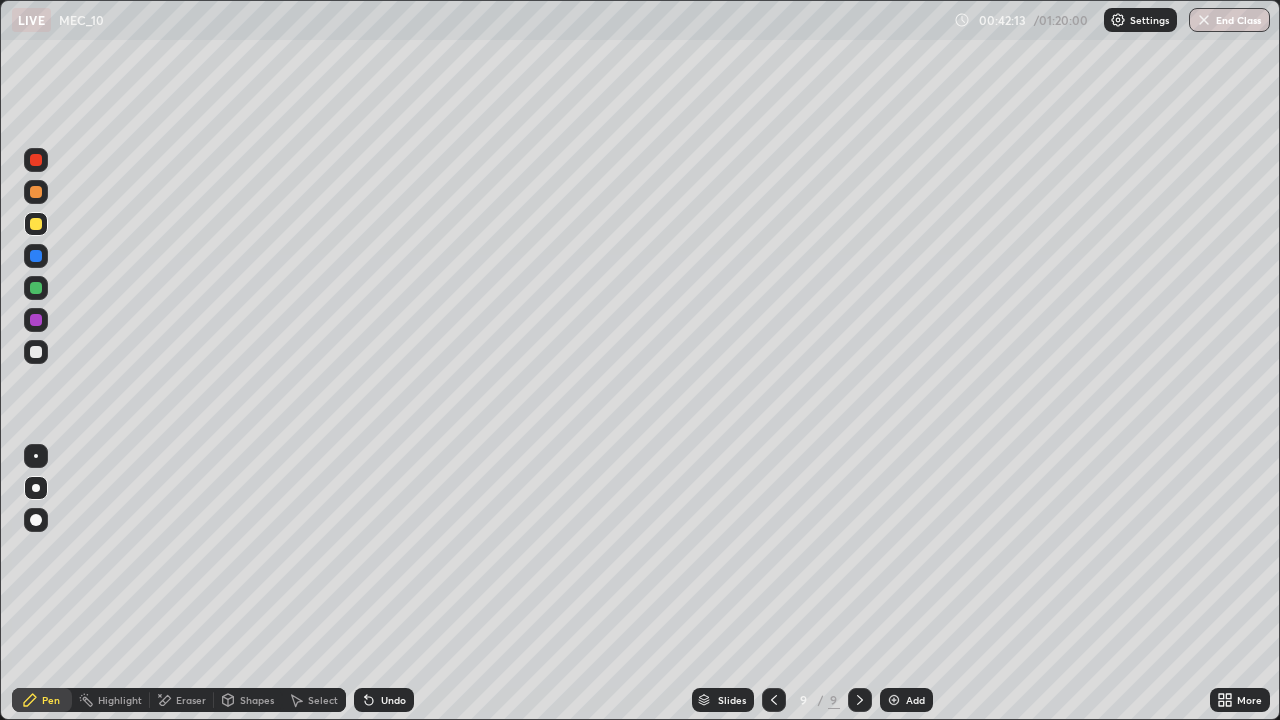 click 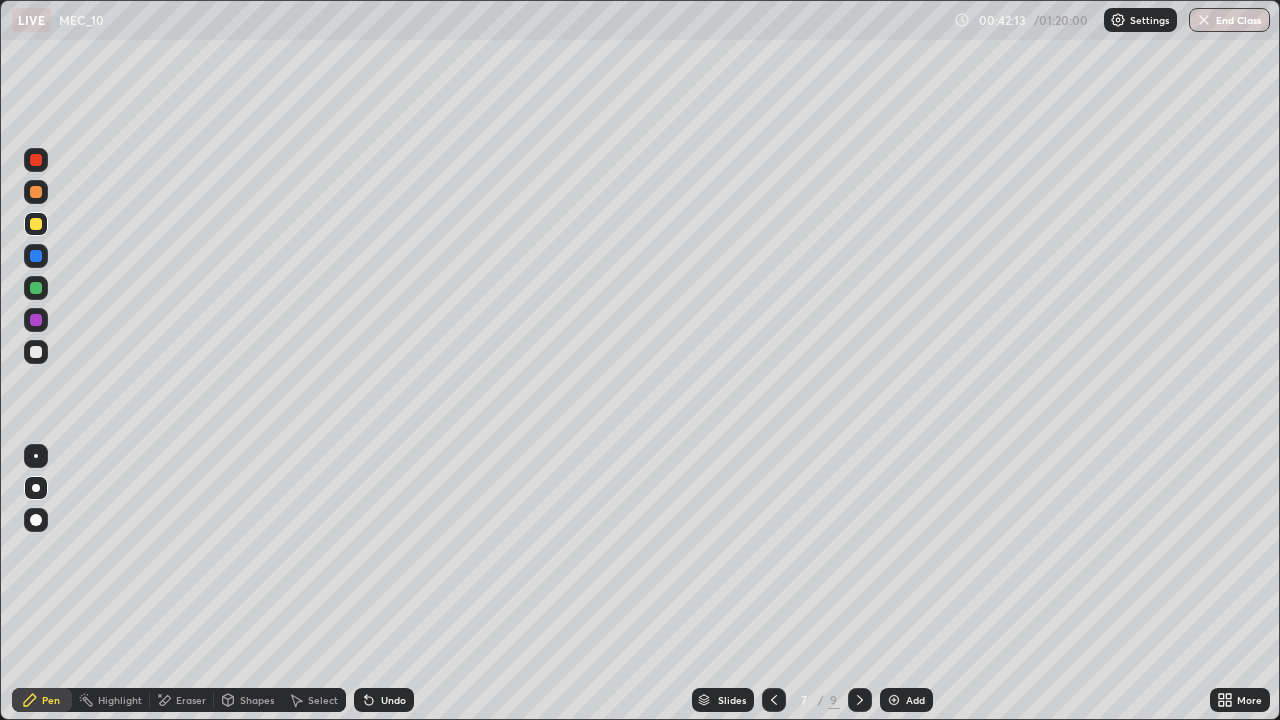 click 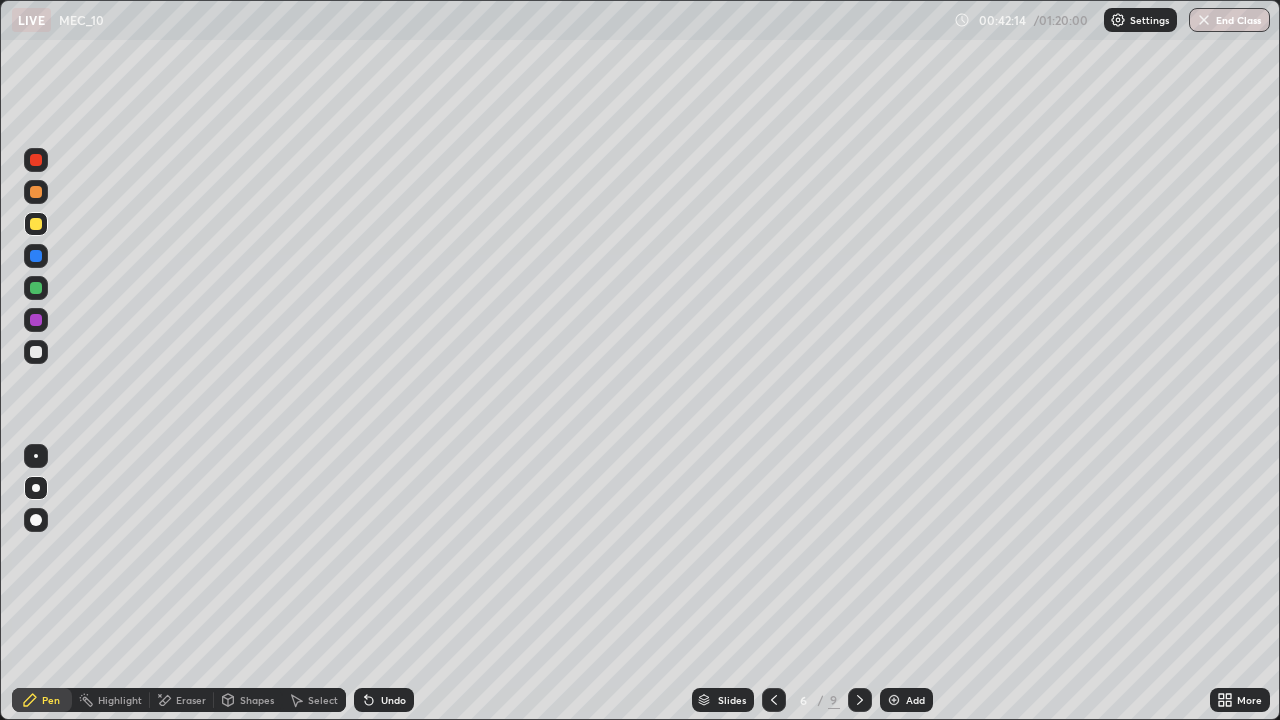 click 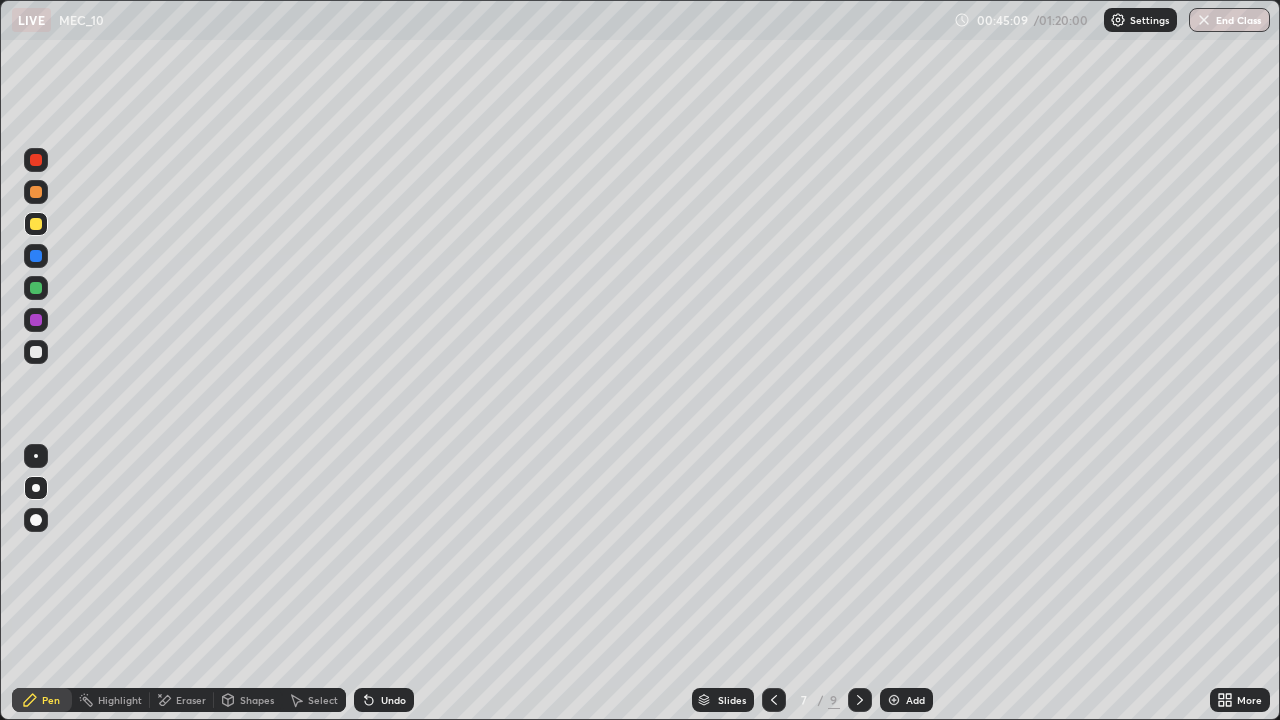 click 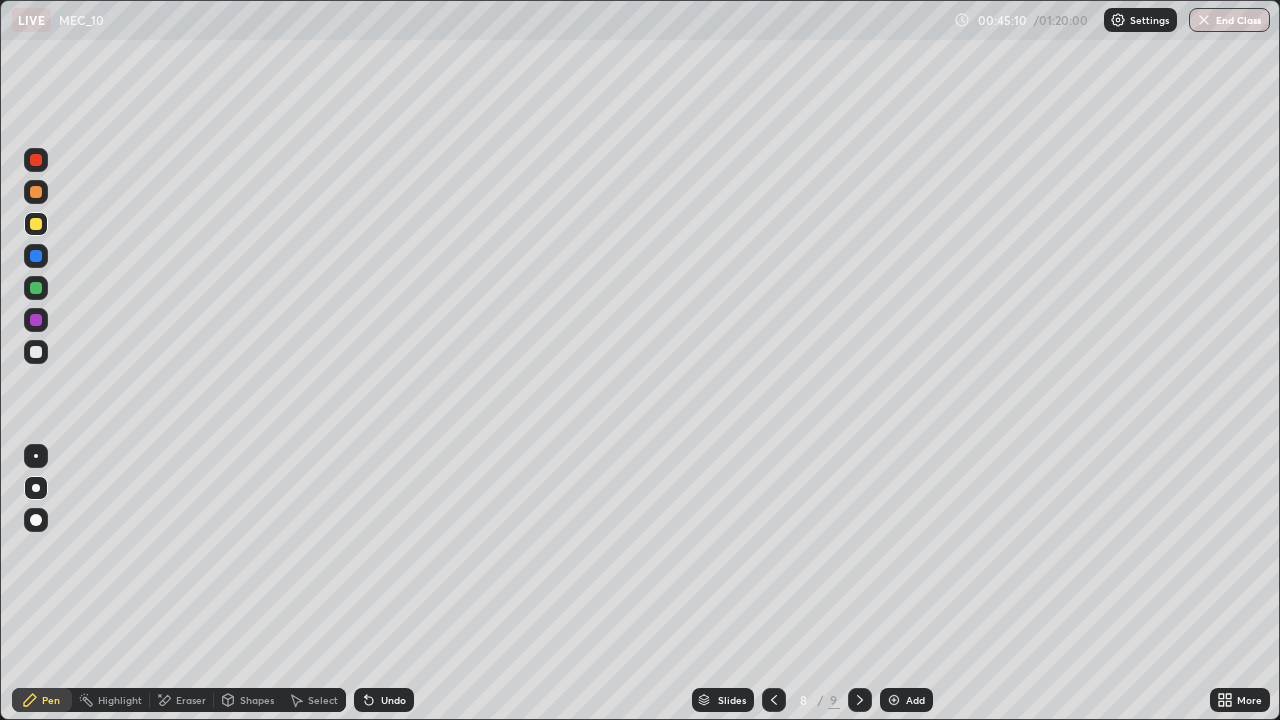 click 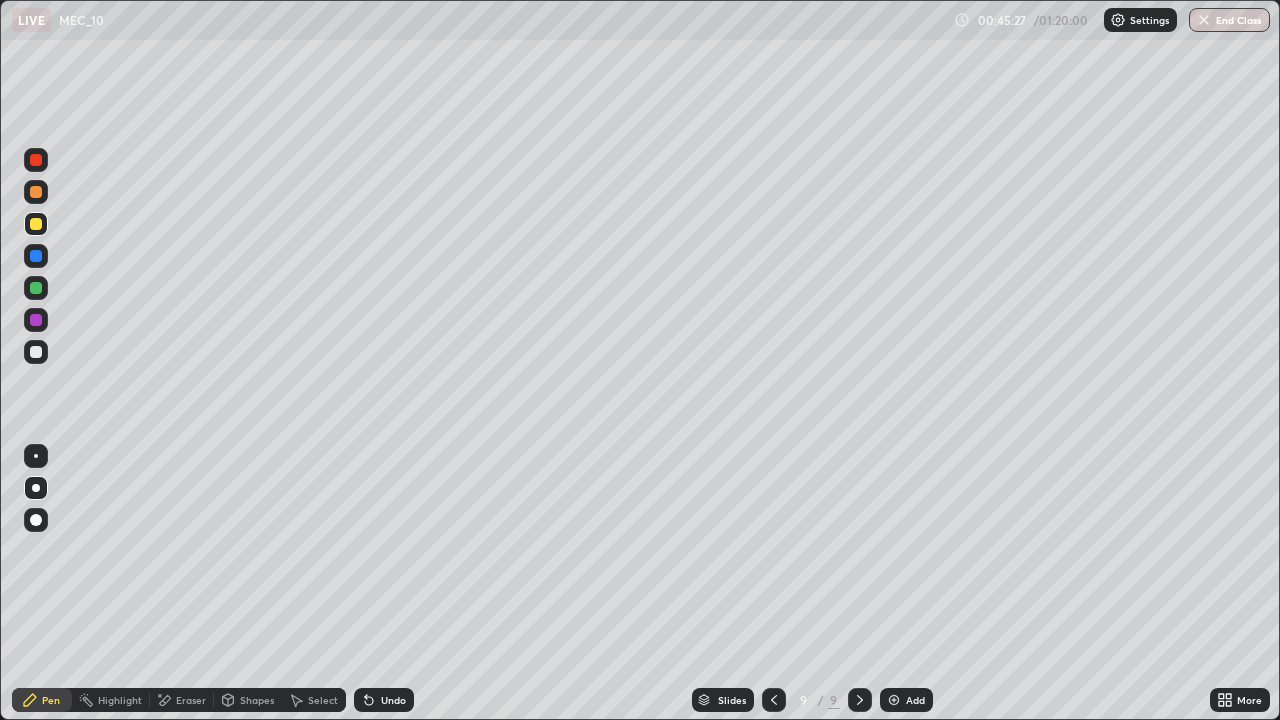 click on "Select" at bounding box center (323, 700) 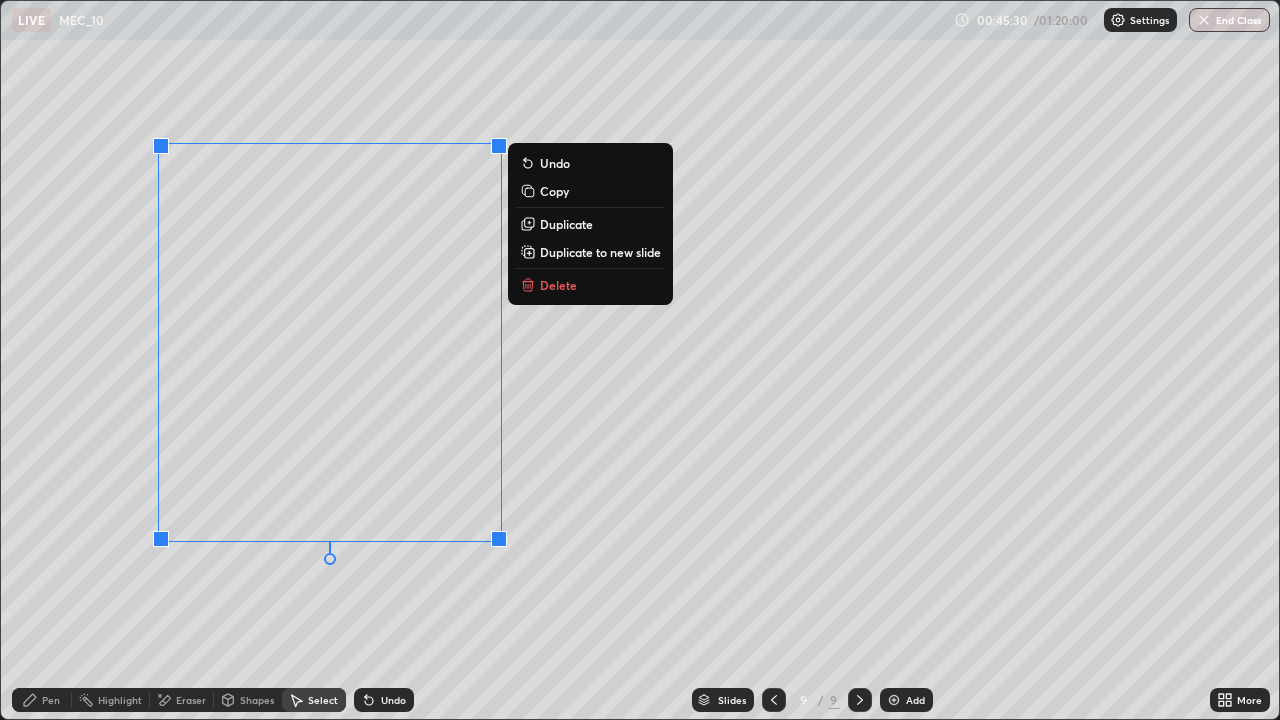 click on "Delete" at bounding box center [590, 285] 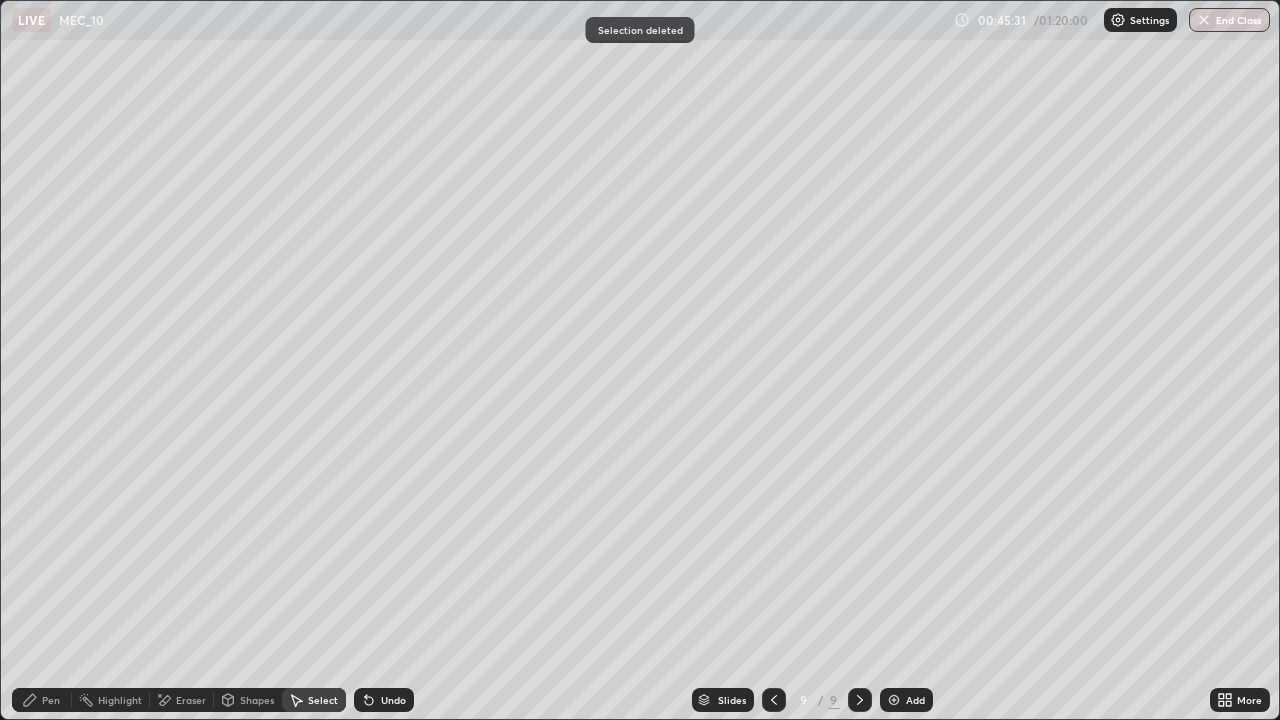 click on "Pen" at bounding box center [51, 700] 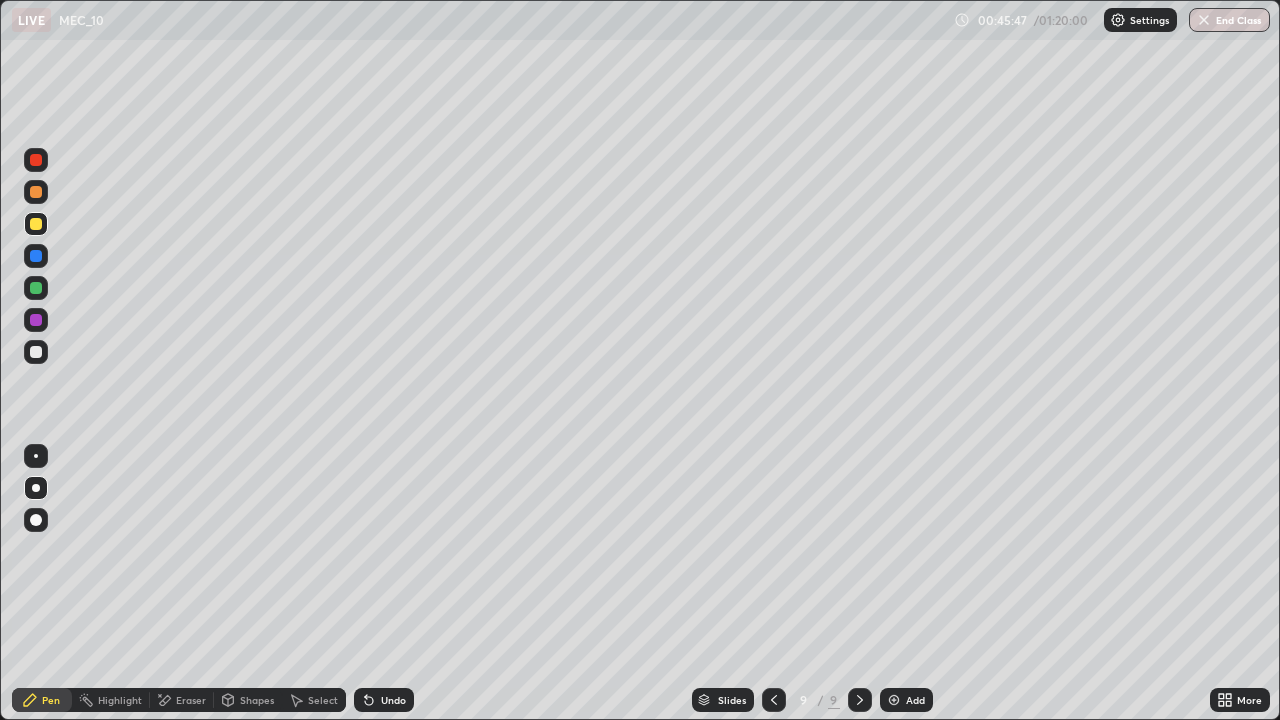 click 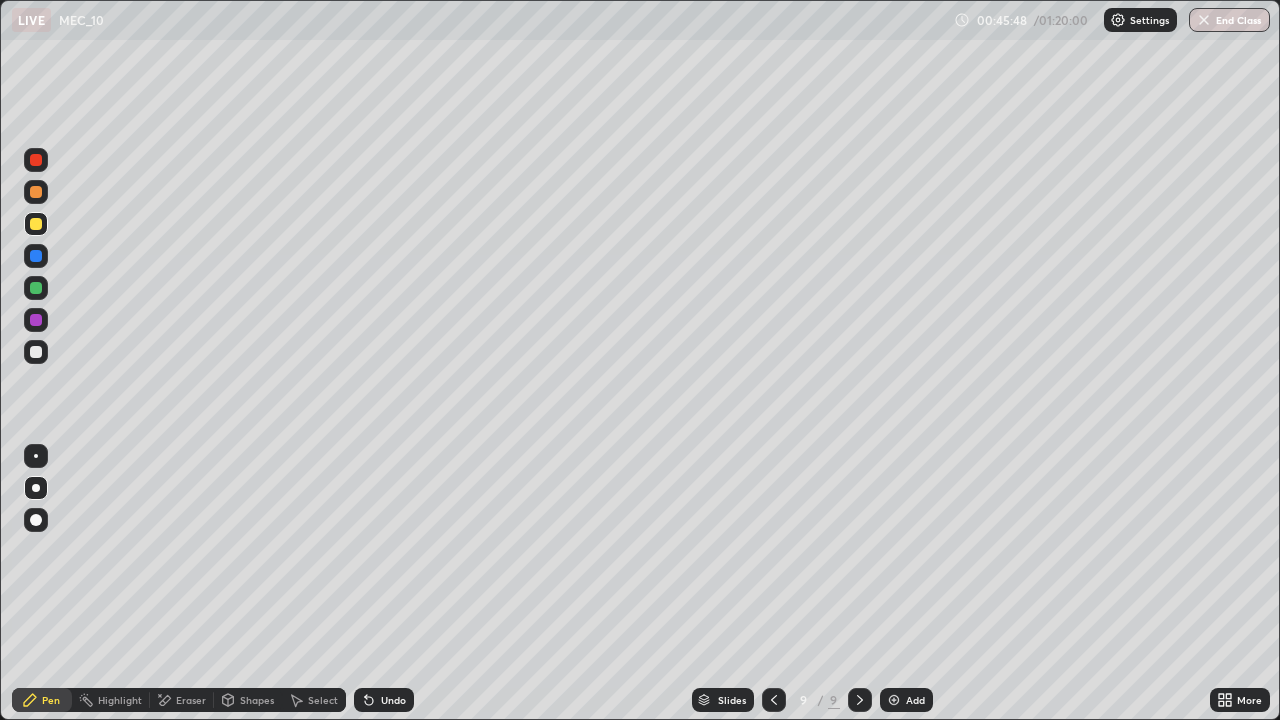 click on "Undo" at bounding box center (384, 700) 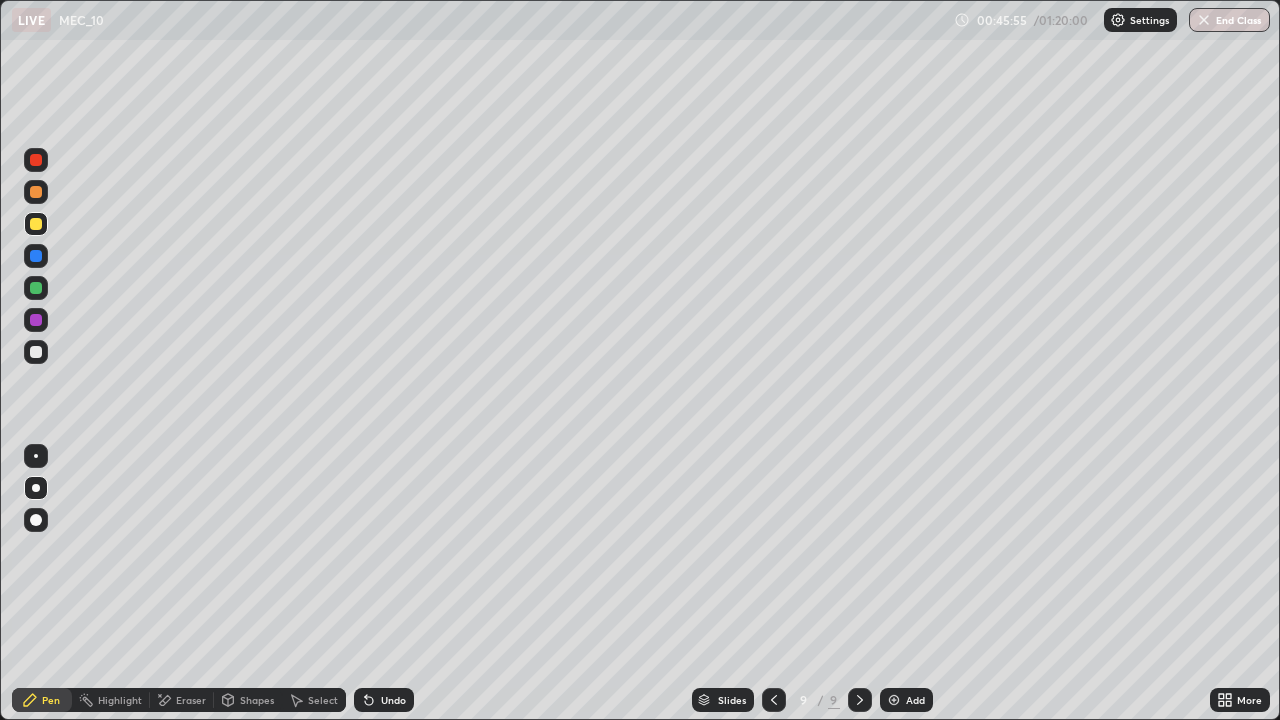 click at bounding box center [36, 288] 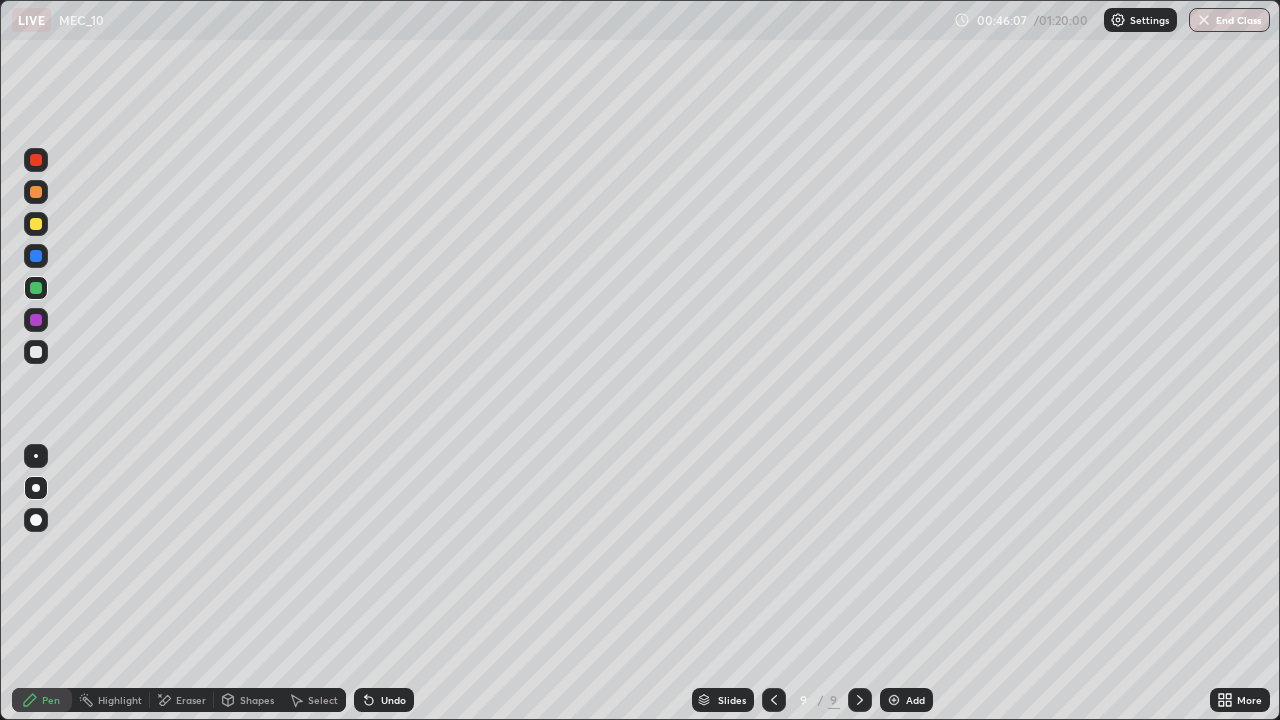 click on "Undo" at bounding box center [384, 700] 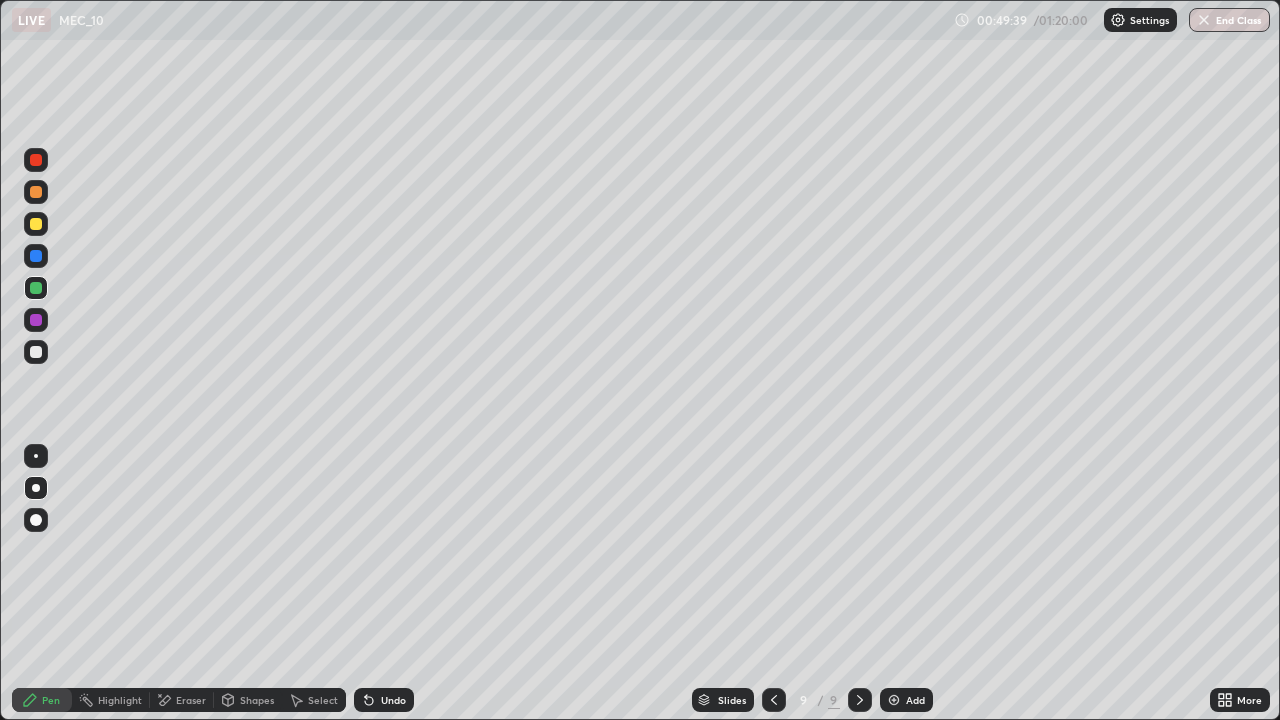 click at bounding box center (36, 224) 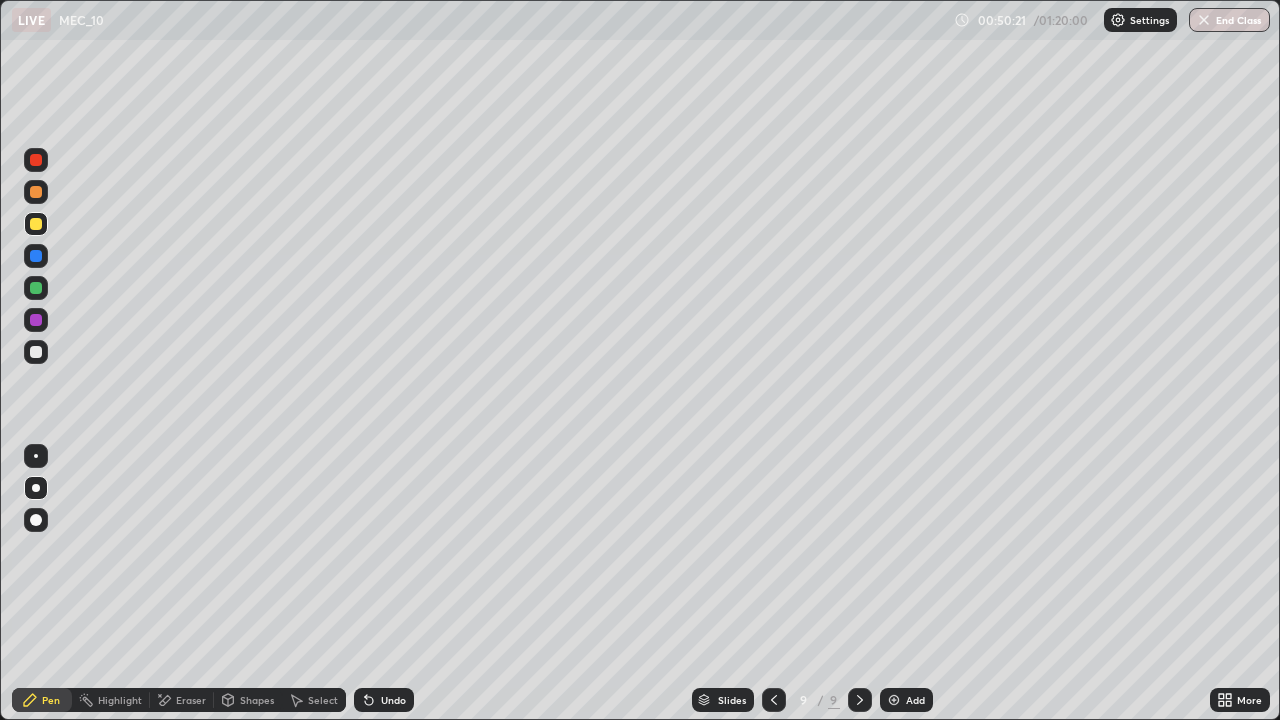click on "Undo" at bounding box center (393, 700) 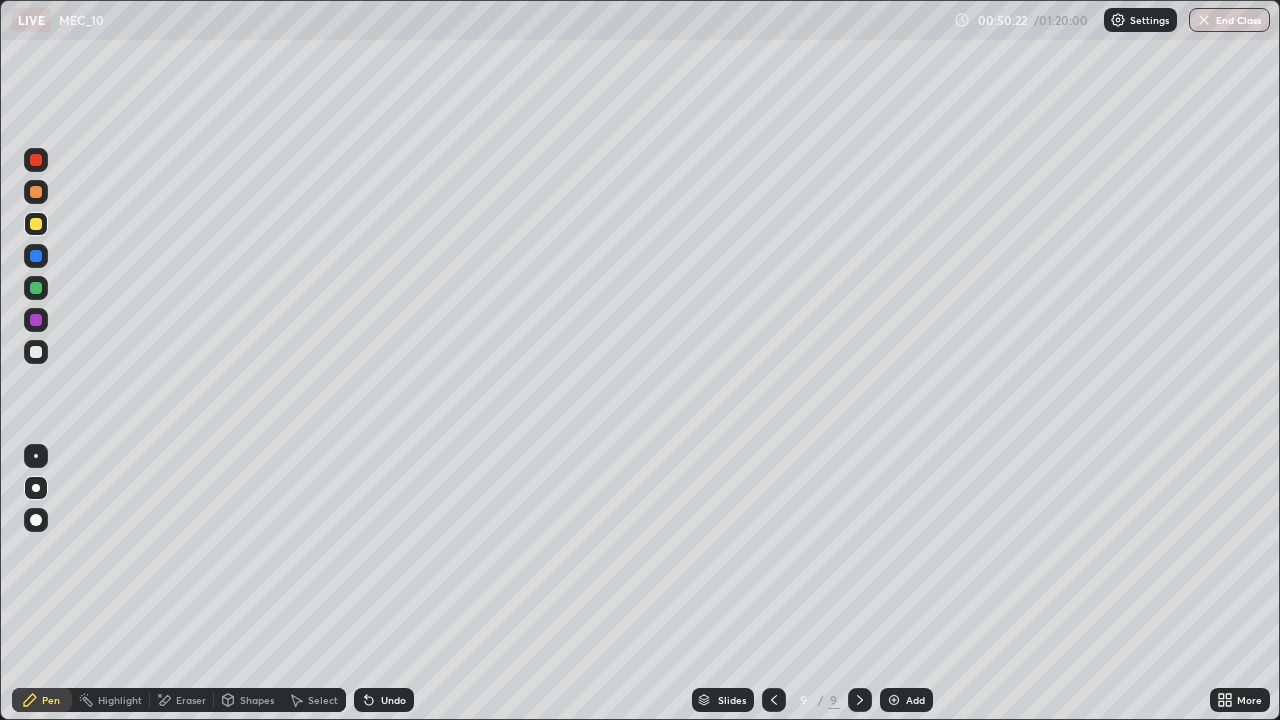 click on "Undo" at bounding box center [393, 700] 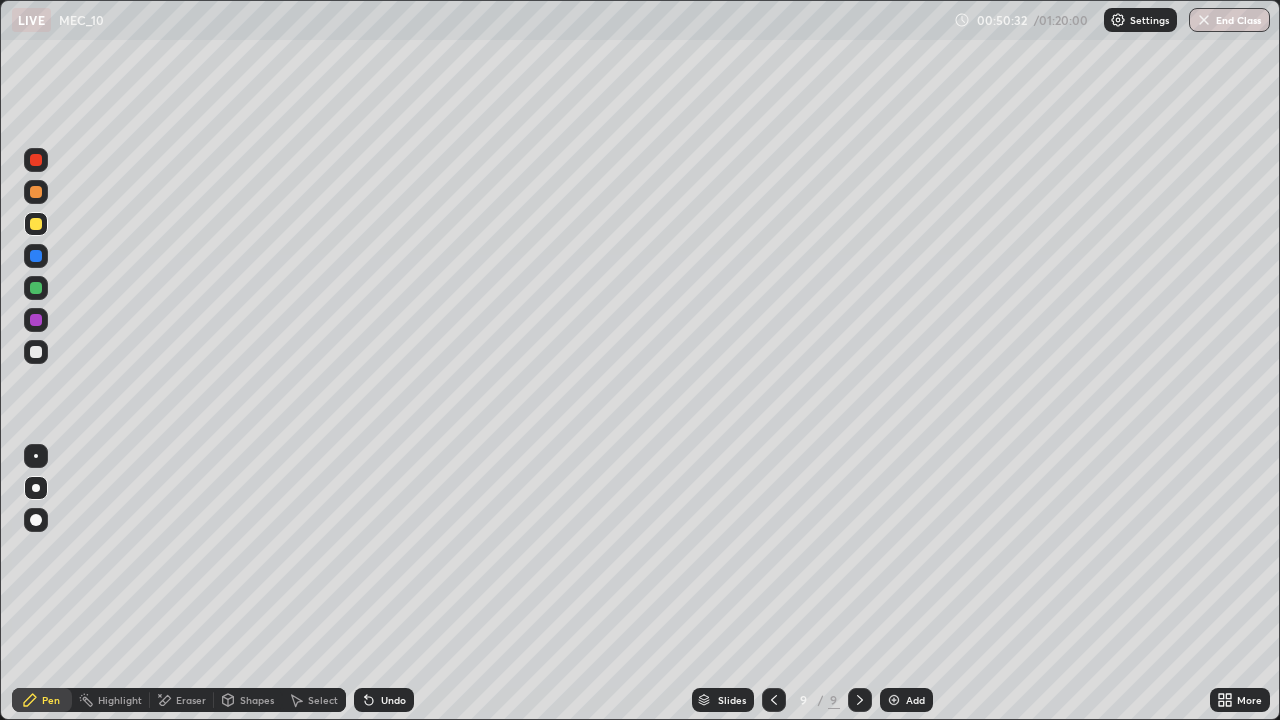 click on "More" at bounding box center [1240, 700] 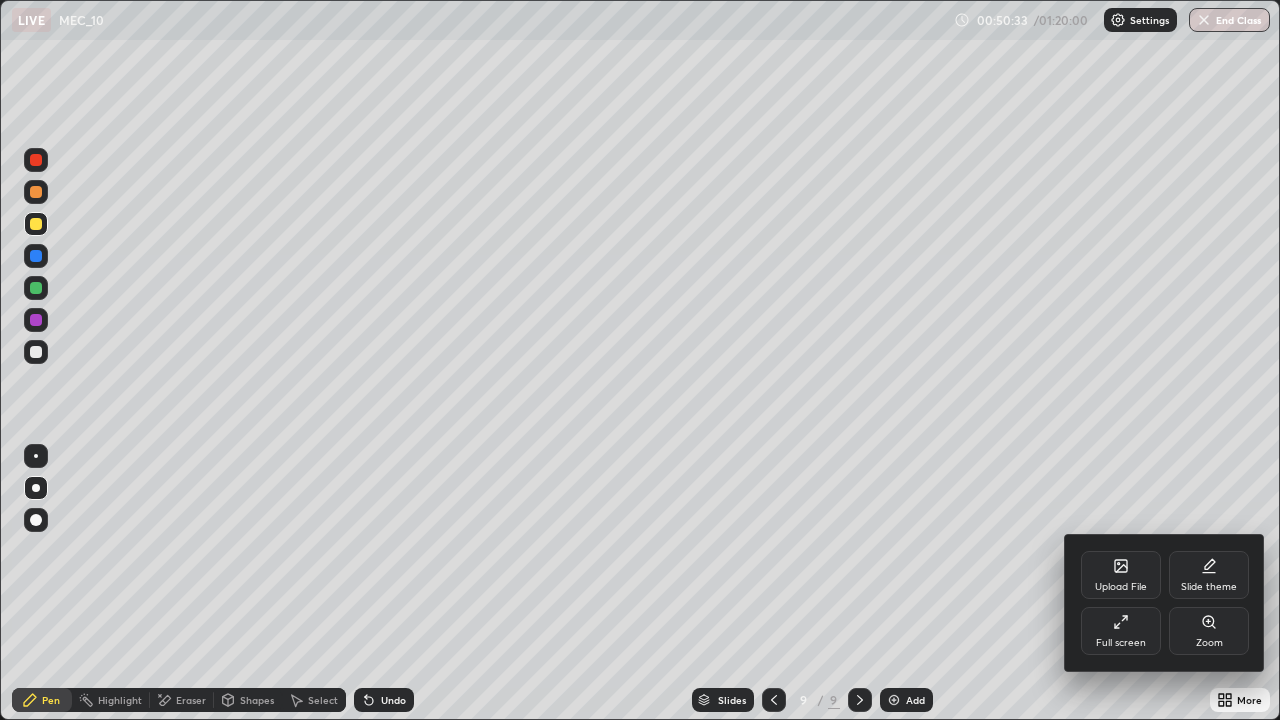 click on "Zoom" at bounding box center (1209, 631) 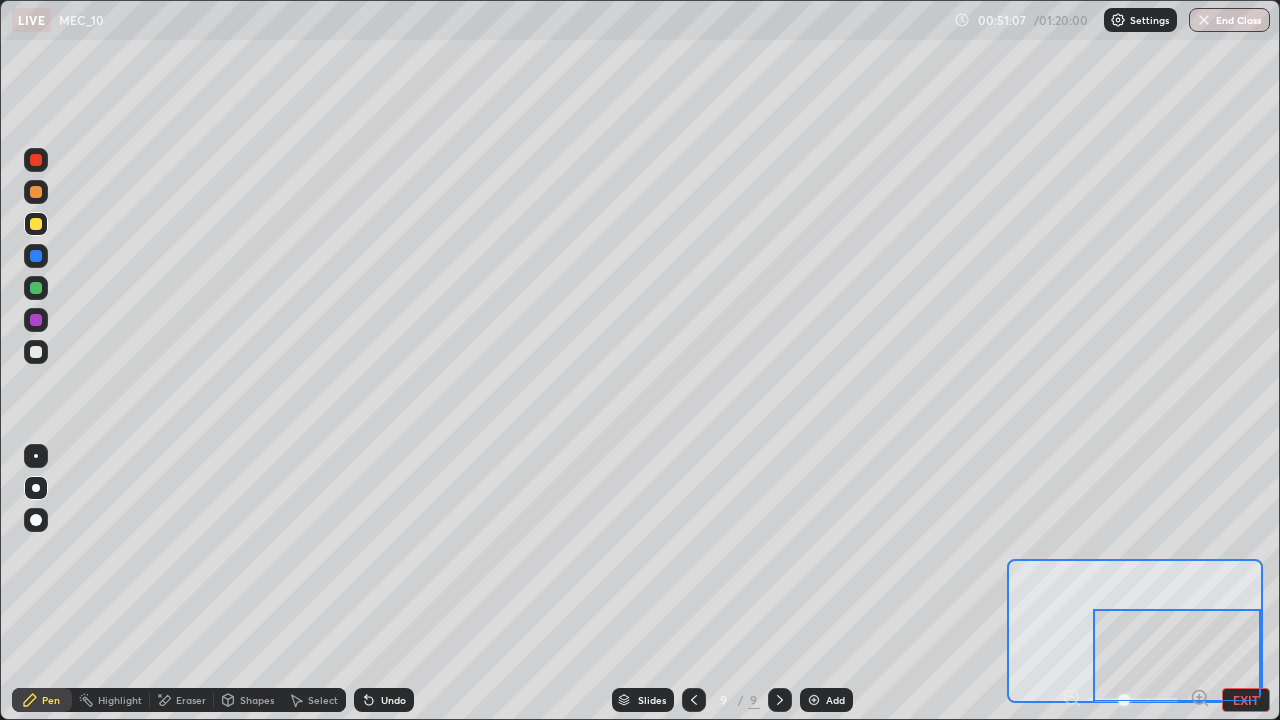 click on "EXIT" at bounding box center (1246, 700) 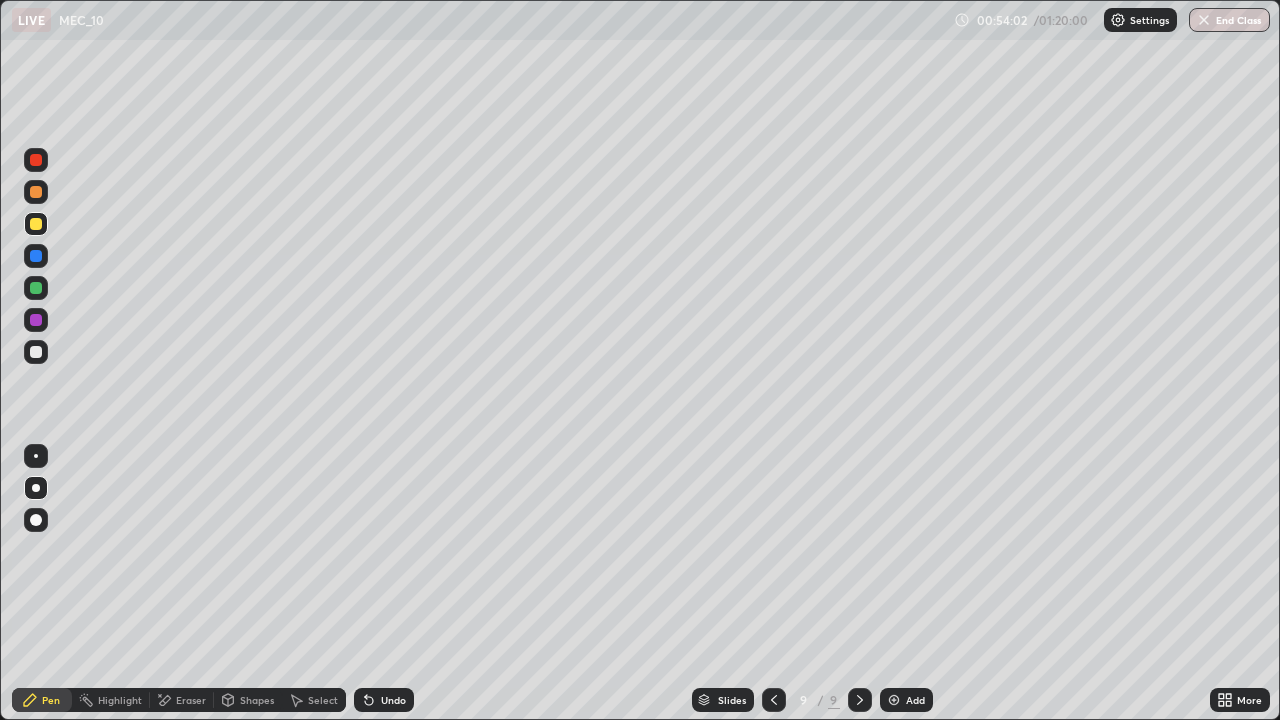 click on "Select" at bounding box center [314, 700] 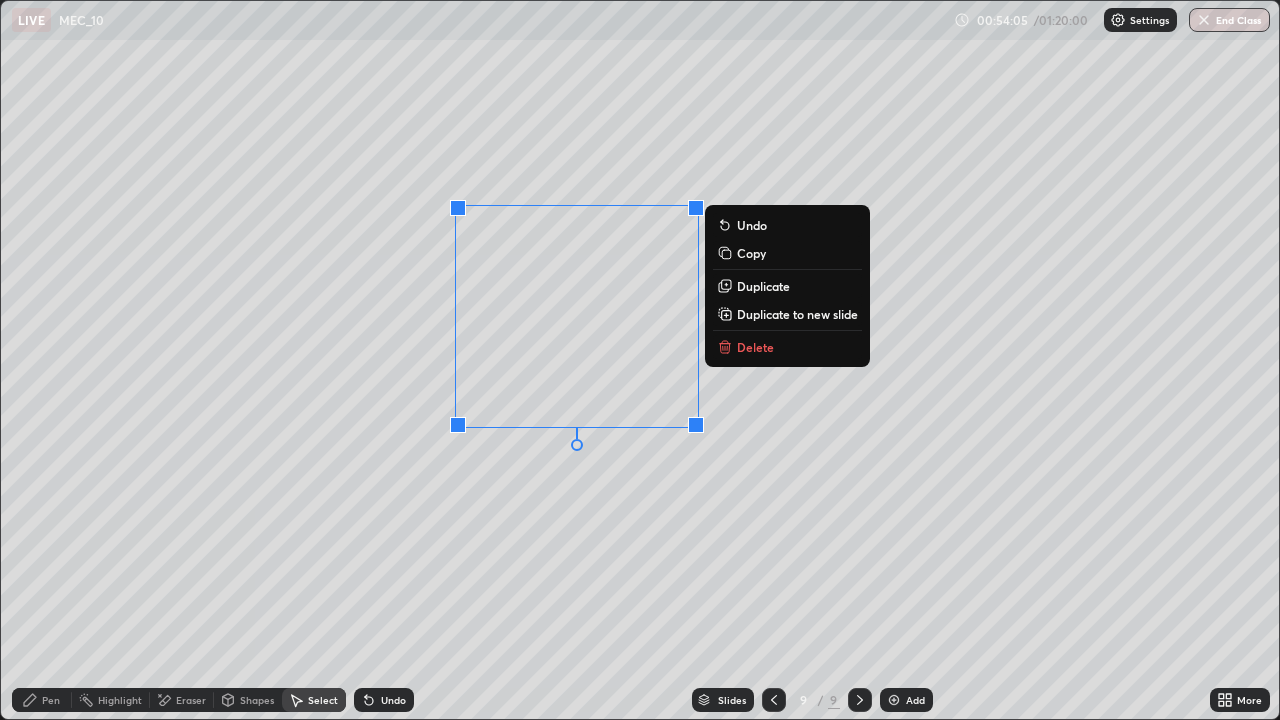 click on "Delete" at bounding box center (787, 347) 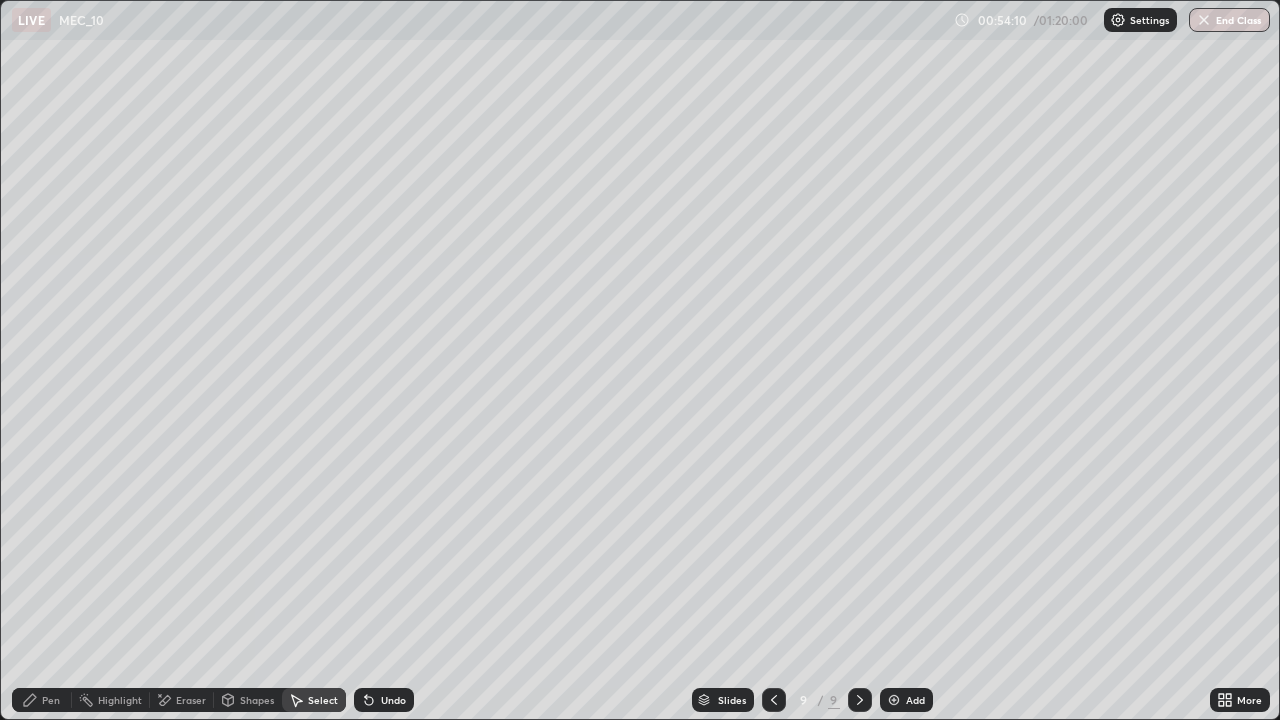 click on "Pen" at bounding box center [51, 700] 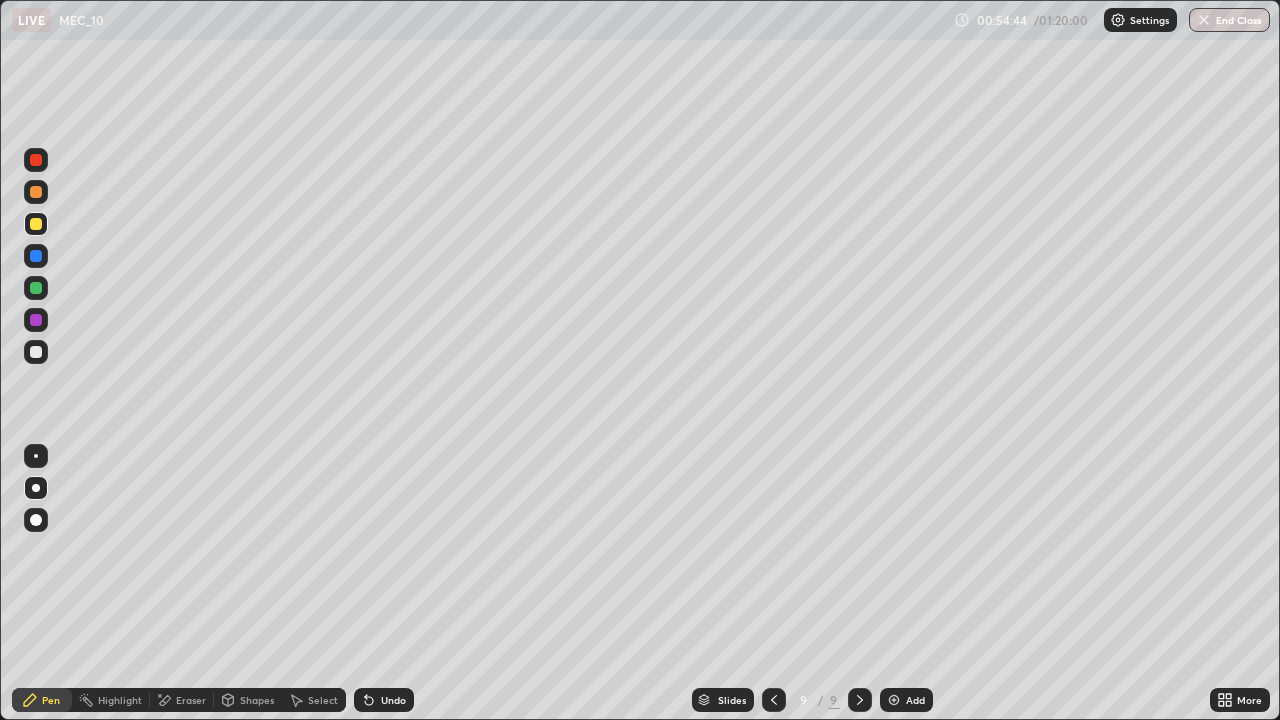 click 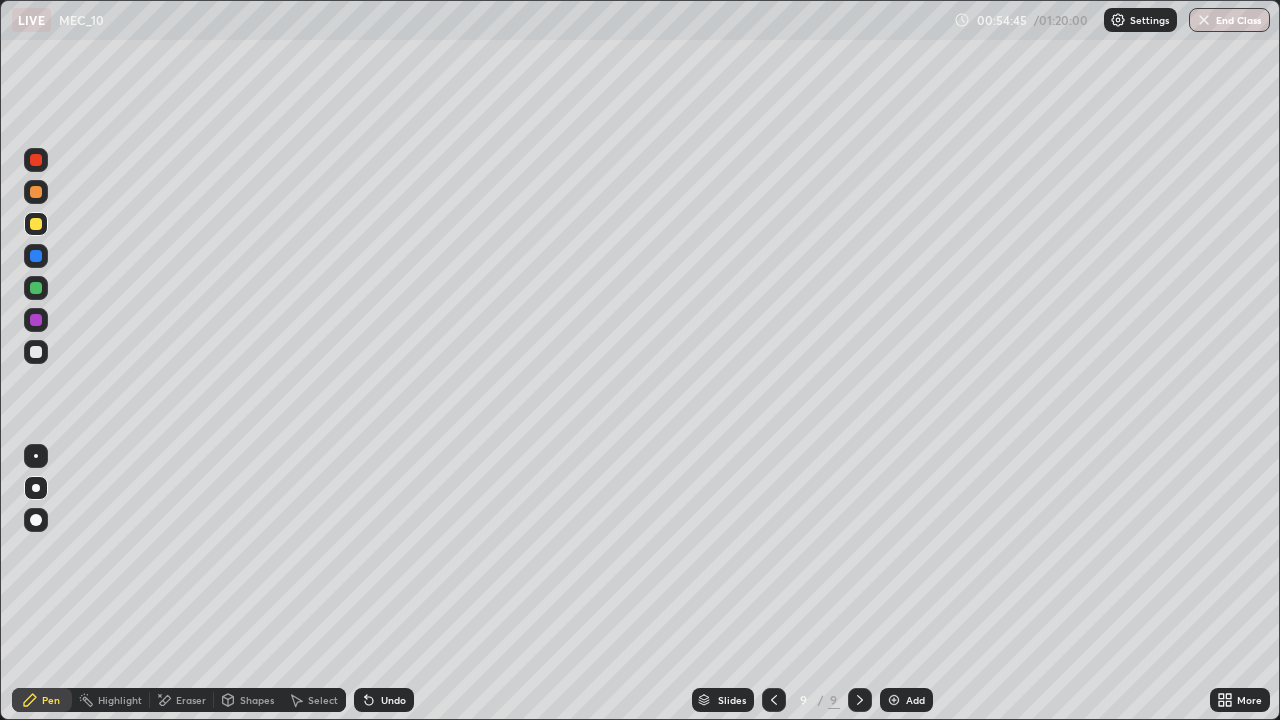 click on "Add" at bounding box center [906, 700] 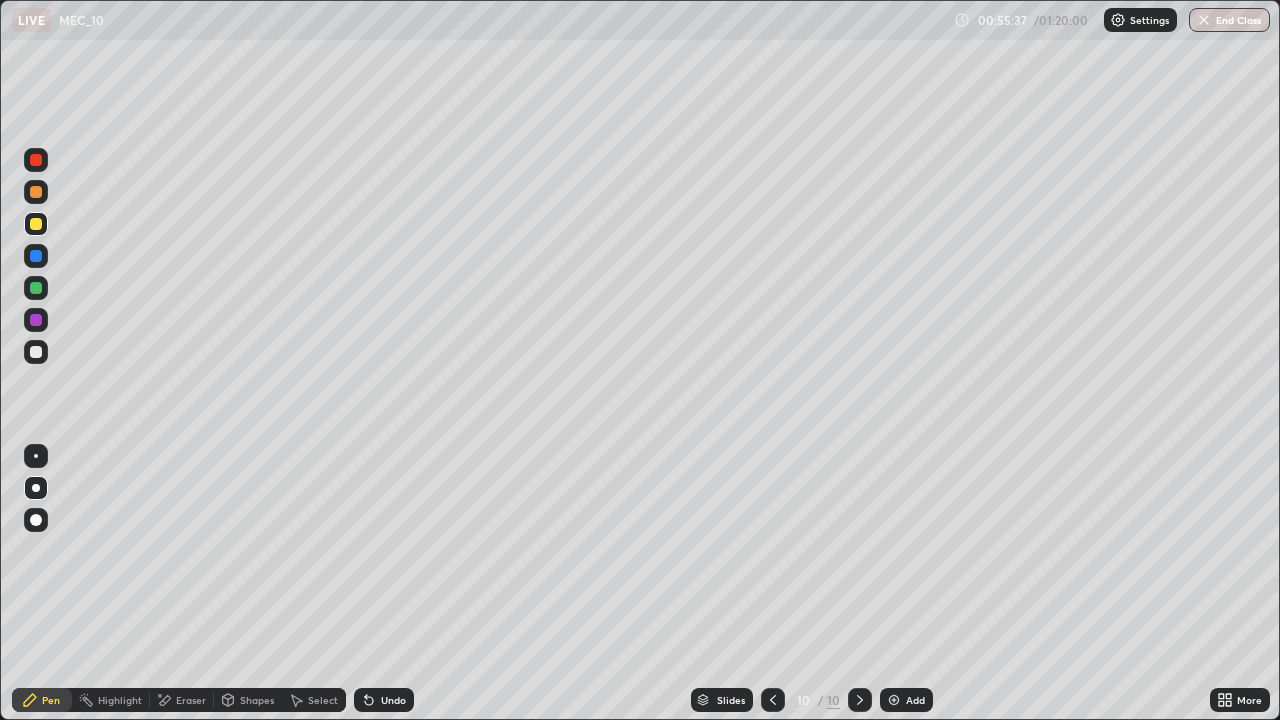 click on "Shapes" at bounding box center [257, 700] 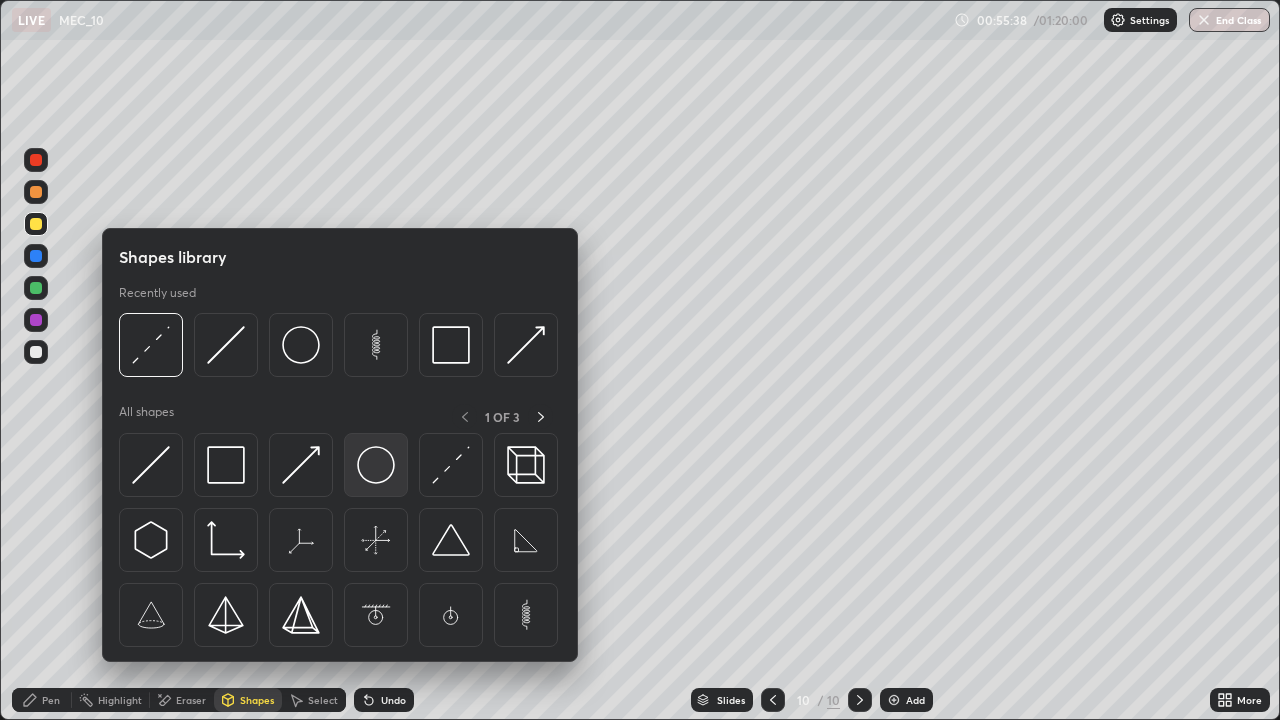 click at bounding box center (376, 465) 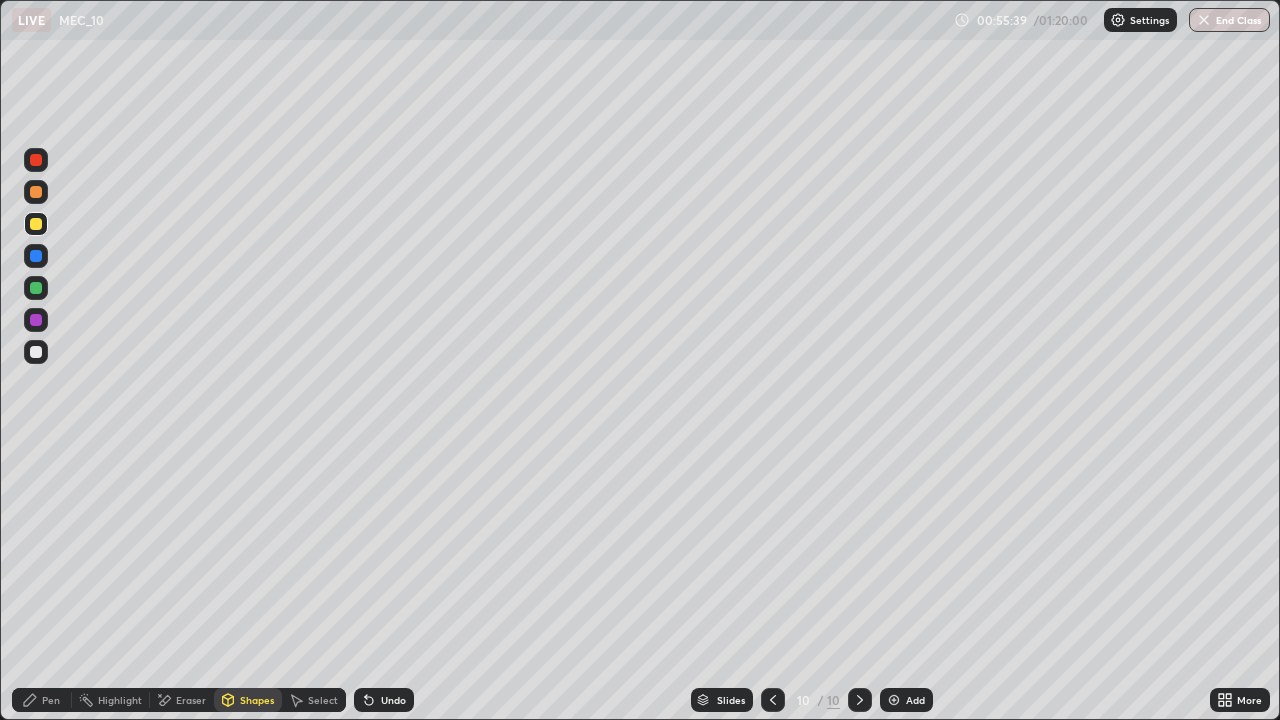 click at bounding box center (36, 288) 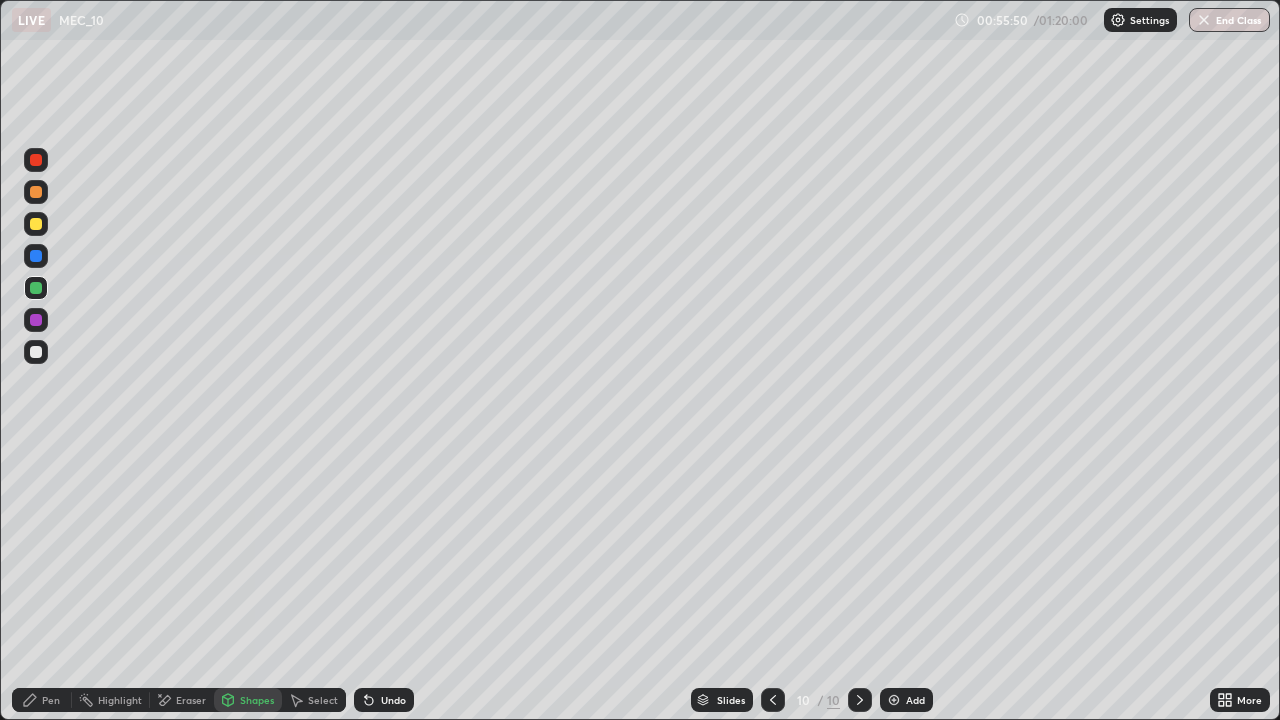 click at bounding box center [36, 224] 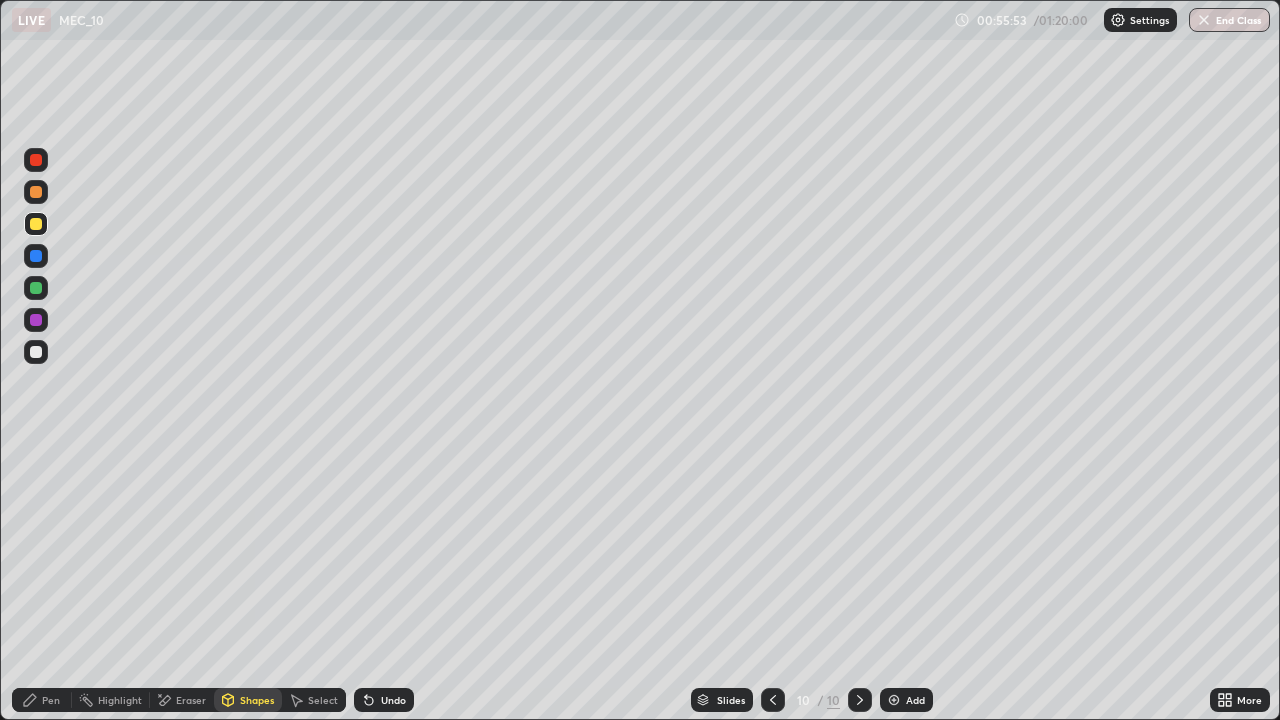 click on "Pen" at bounding box center [51, 700] 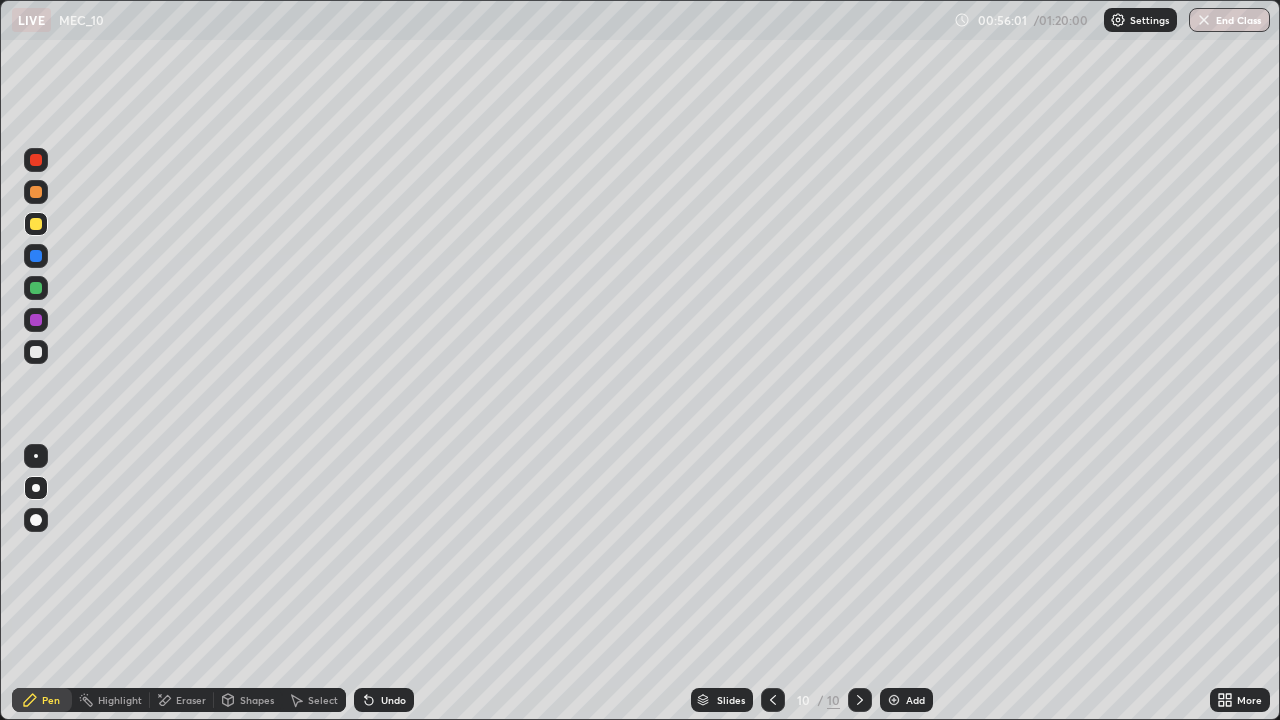 click at bounding box center (36, 288) 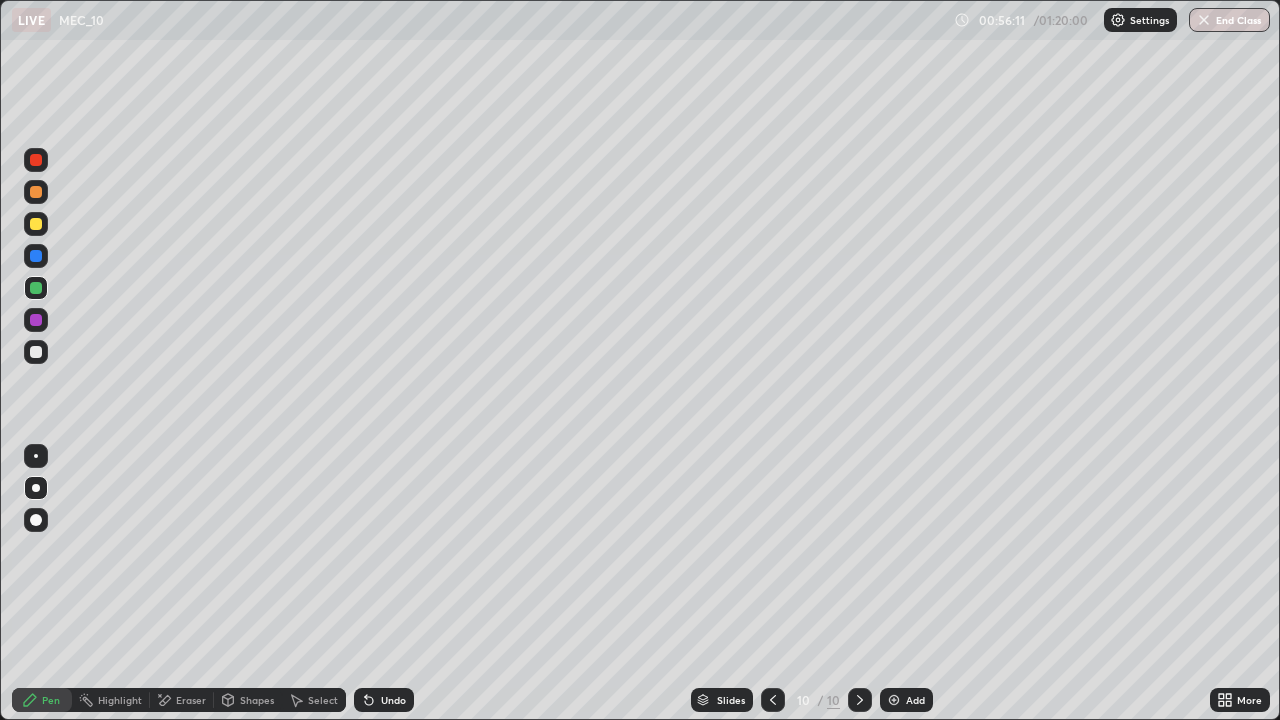 click on "Shapes" at bounding box center (257, 700) 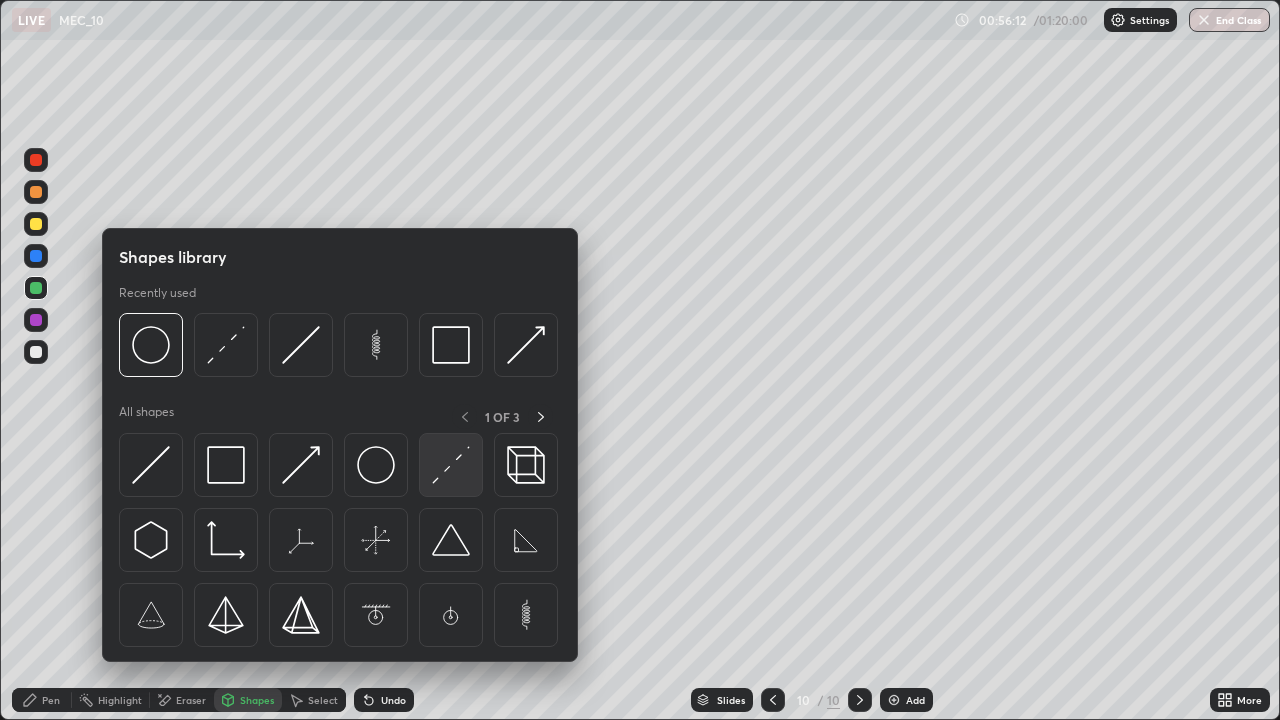 click at bounding box center [451, 465] 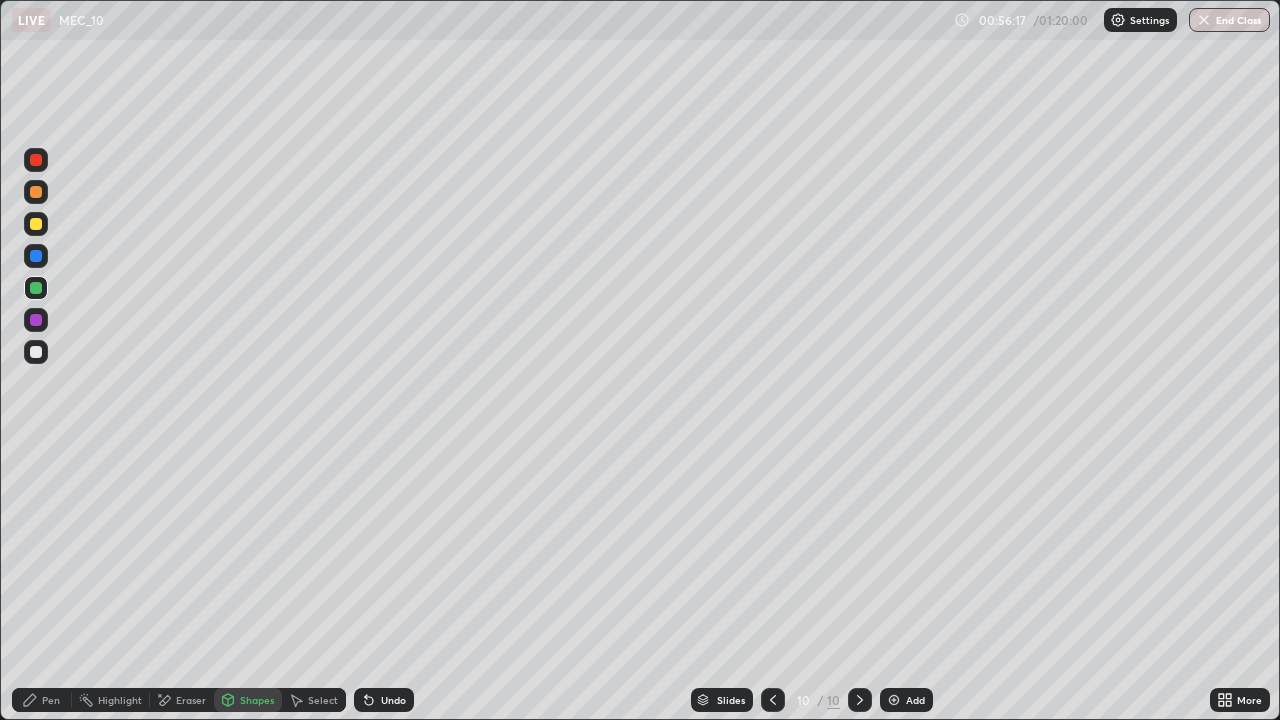 click on "Pen" at bounding box center [51, 700] 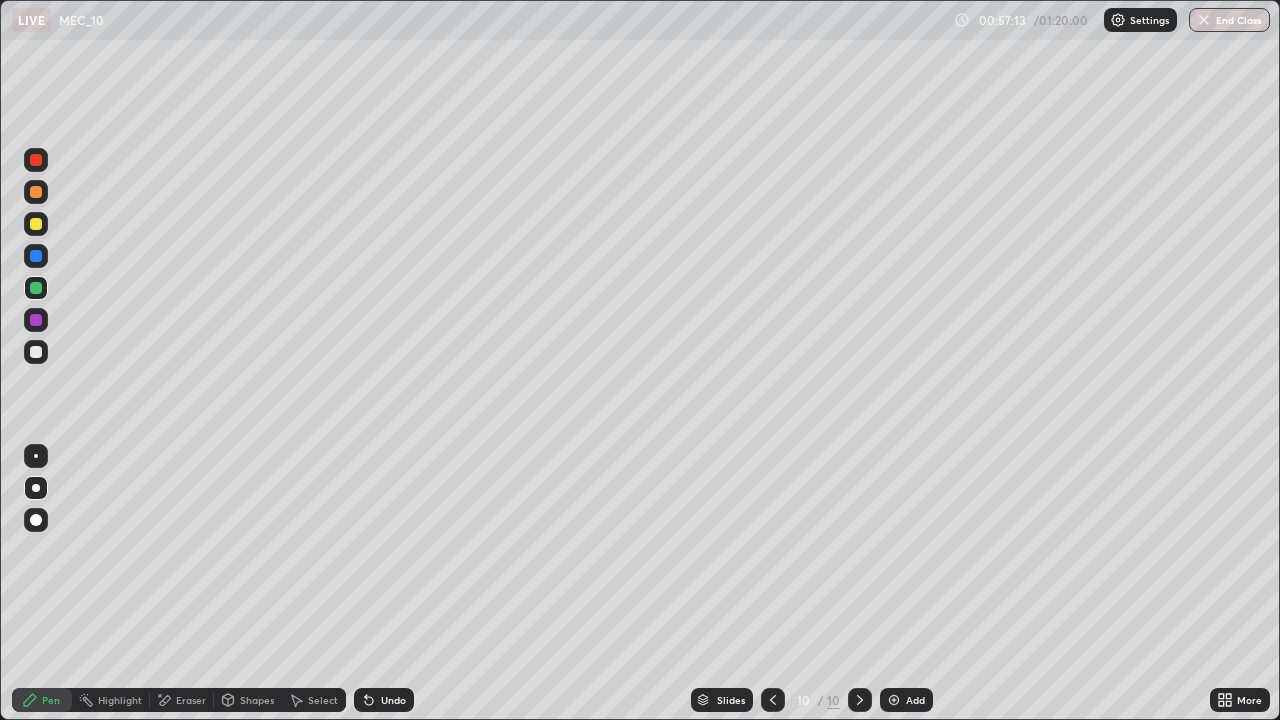 click on "Undo" at bounding box center [384, 700] 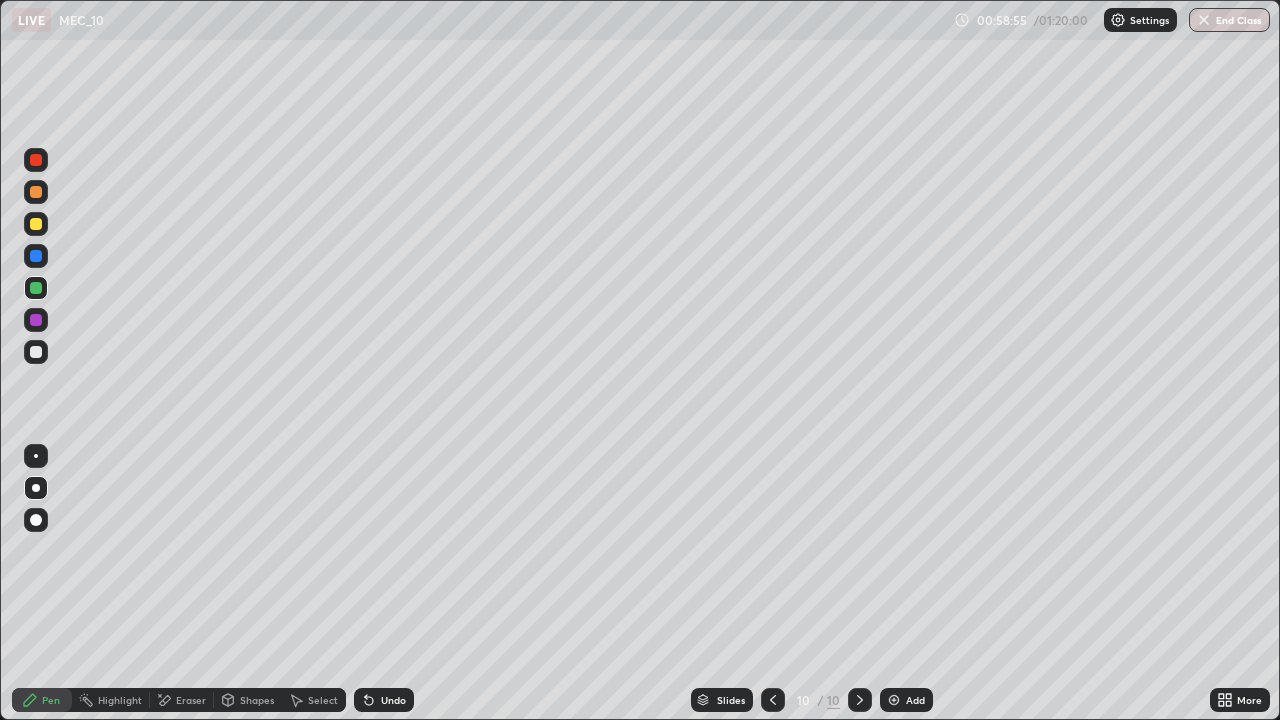 click on "Select" at bounding box center (314, 700) 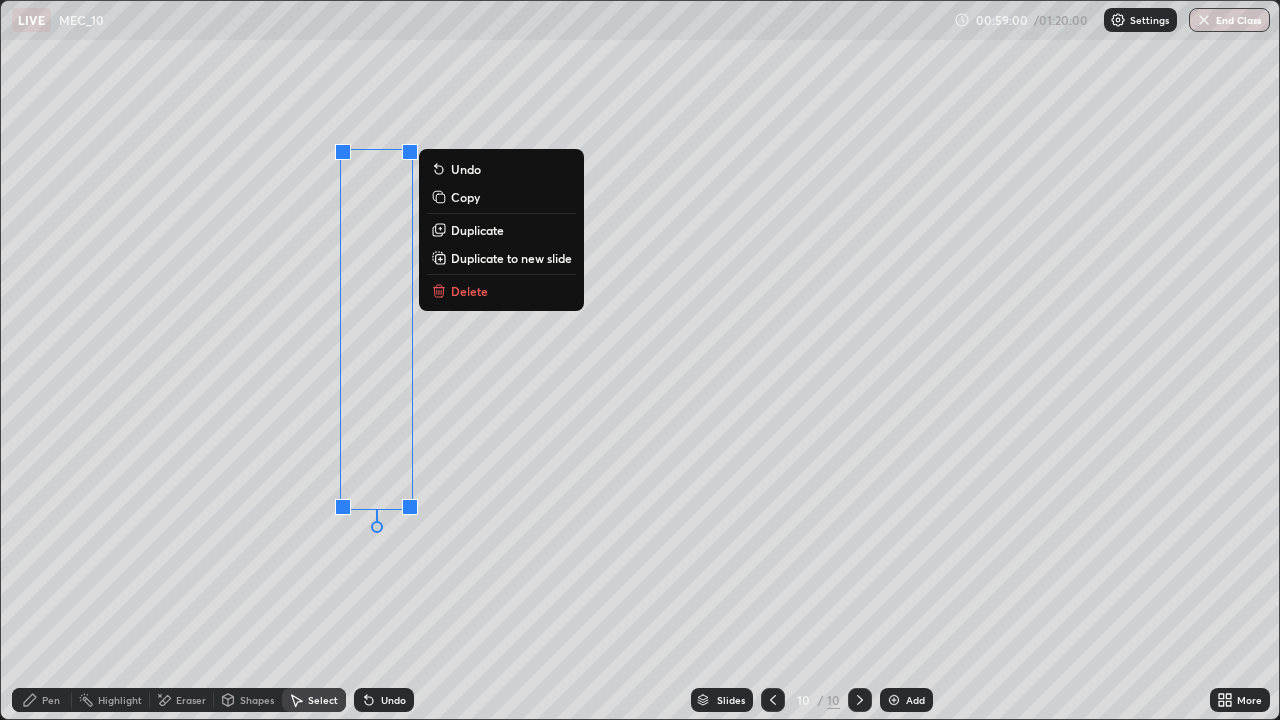 click on "0 ° Undo Copy Duplicate Duplicate to new slide Delete" at bounding box center (640, 360) 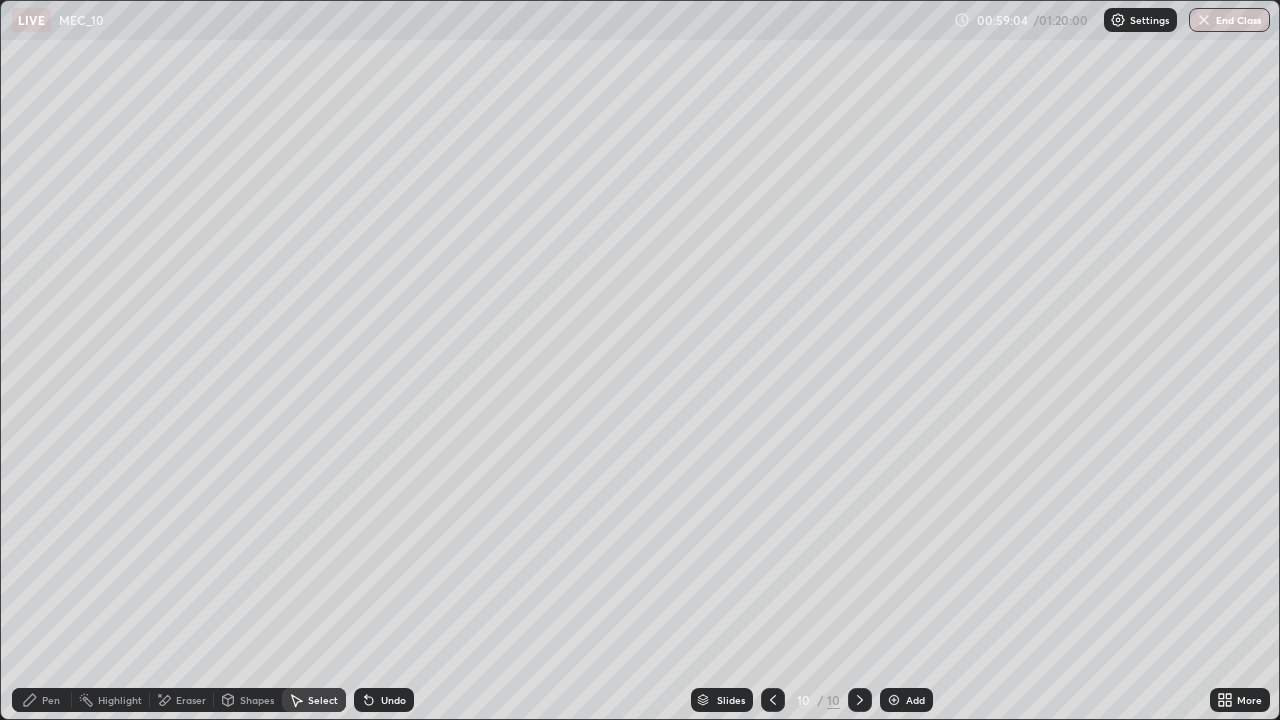 click on "Pen" at bounding box center (42, 700) 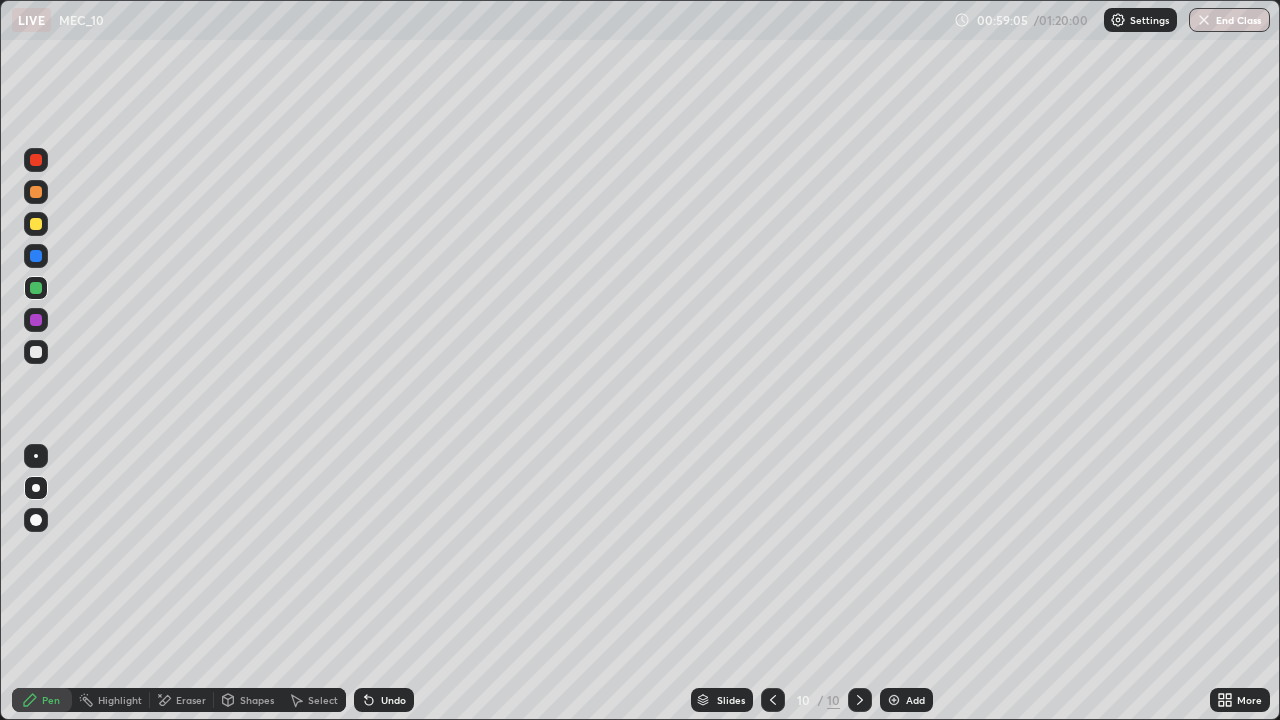 click at bounding box center [36, 224] 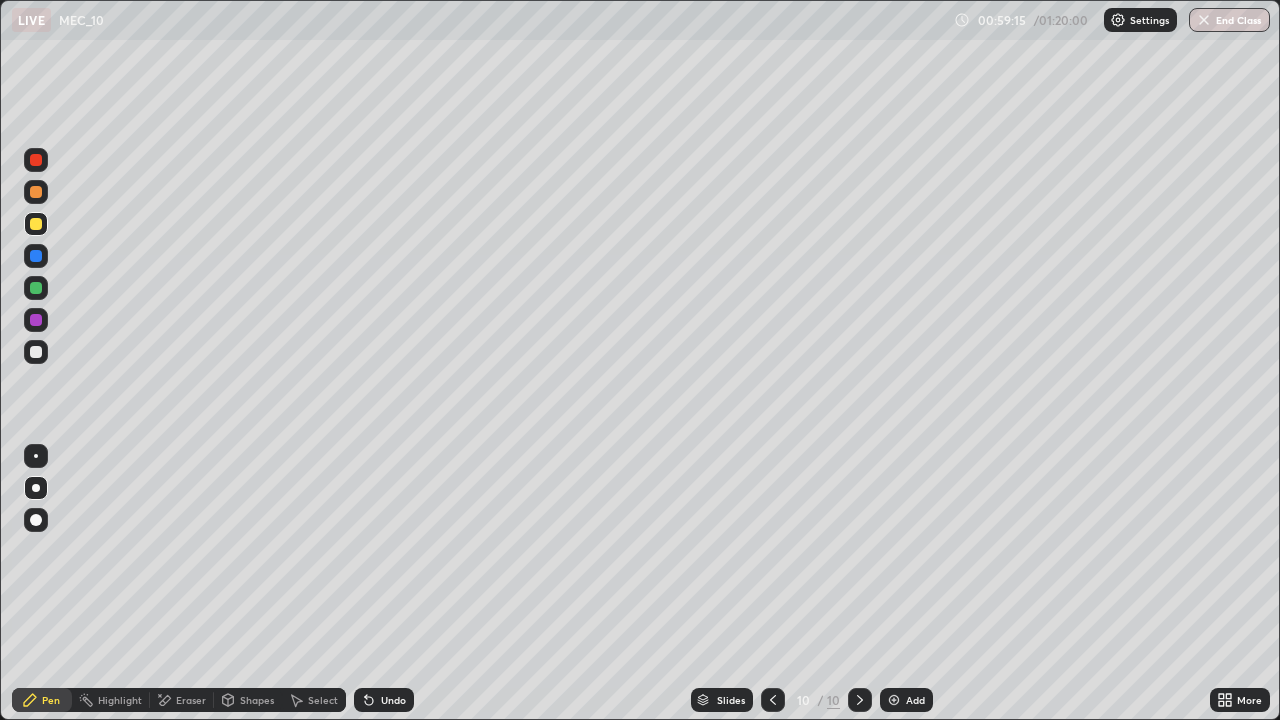 click at bounding box center [36, 224] 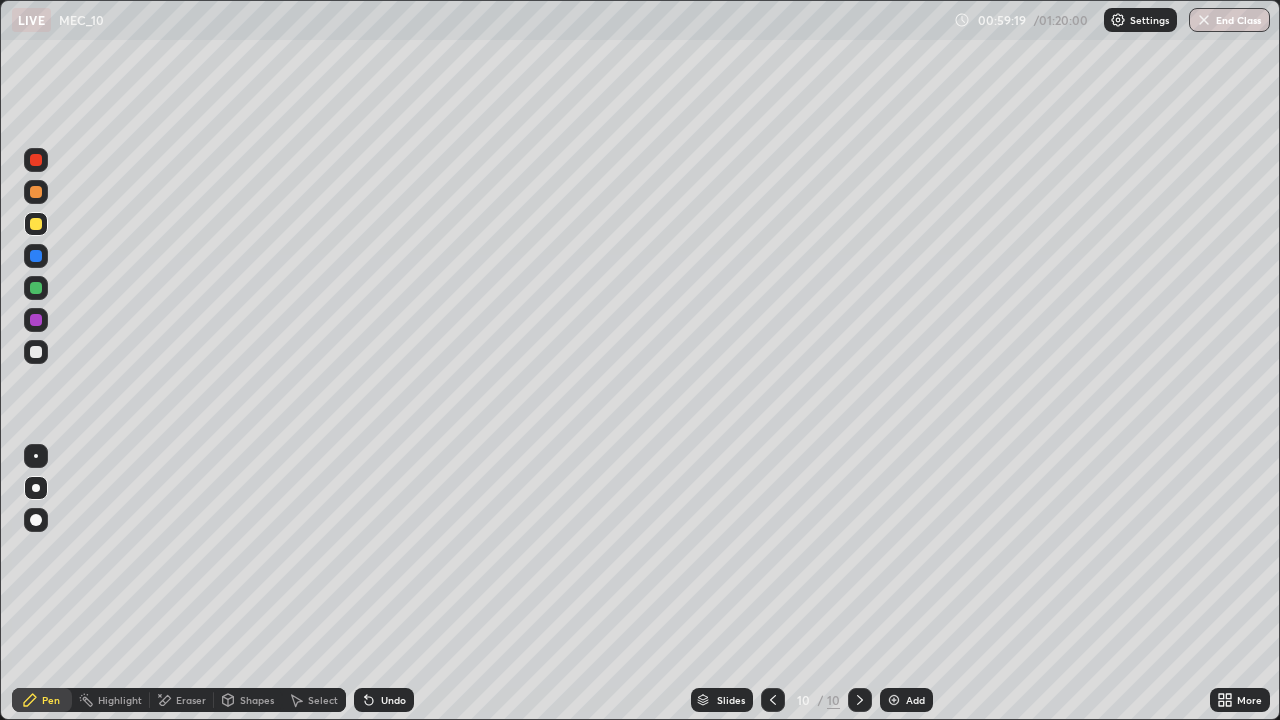 click on "Undo" at bounding box center [393, 700] 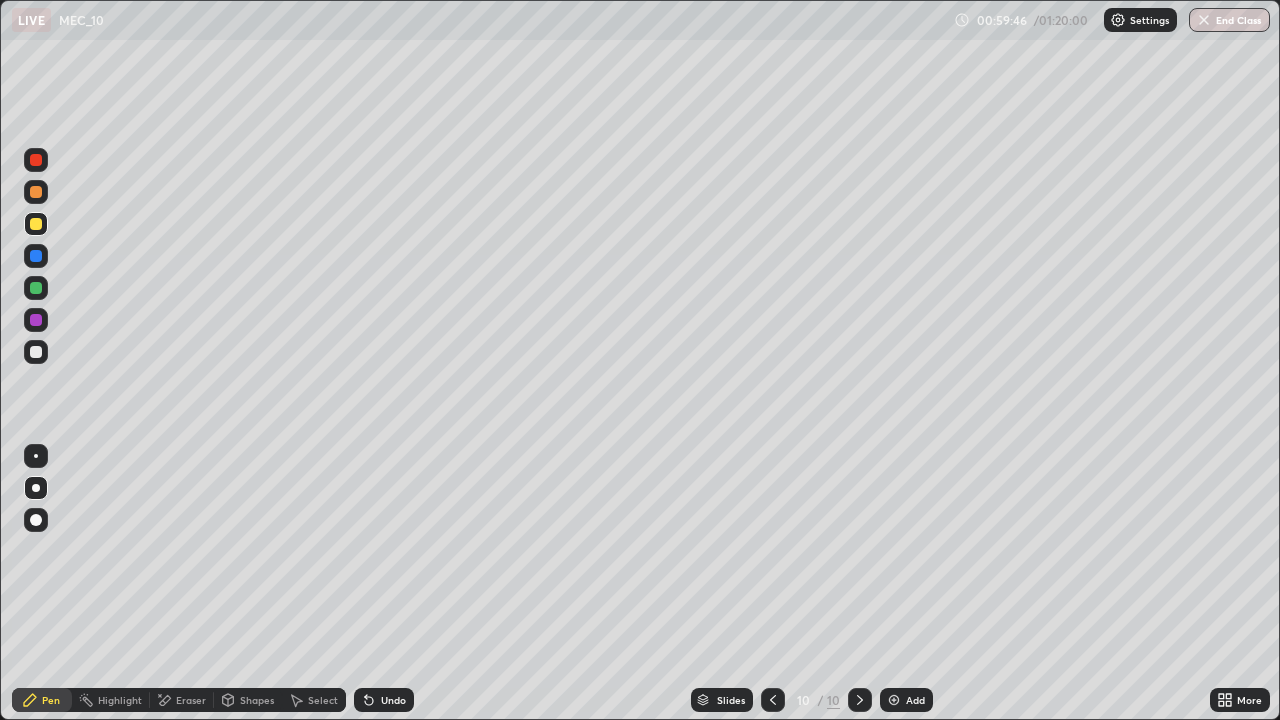 click on "More" at bounding box center [1240, 700] 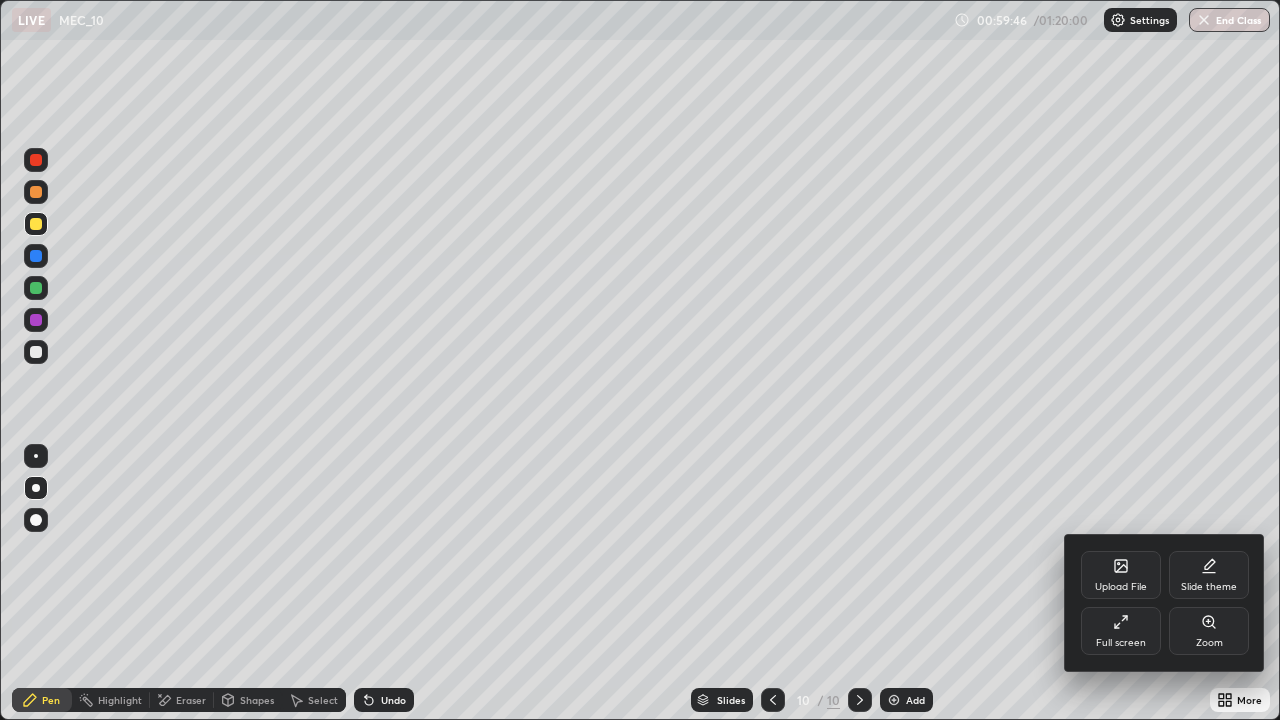 click on "Full screen" at bounding box center (1121, 643) 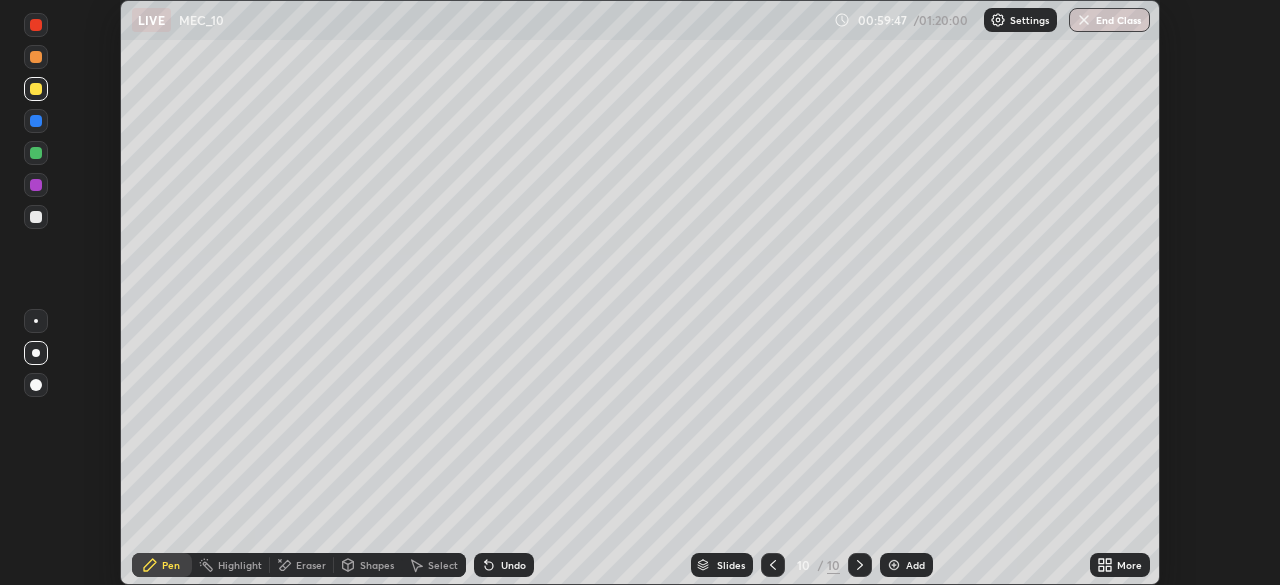 scroll, scrollTop: 585, scrollLeft: 1280, axis: both 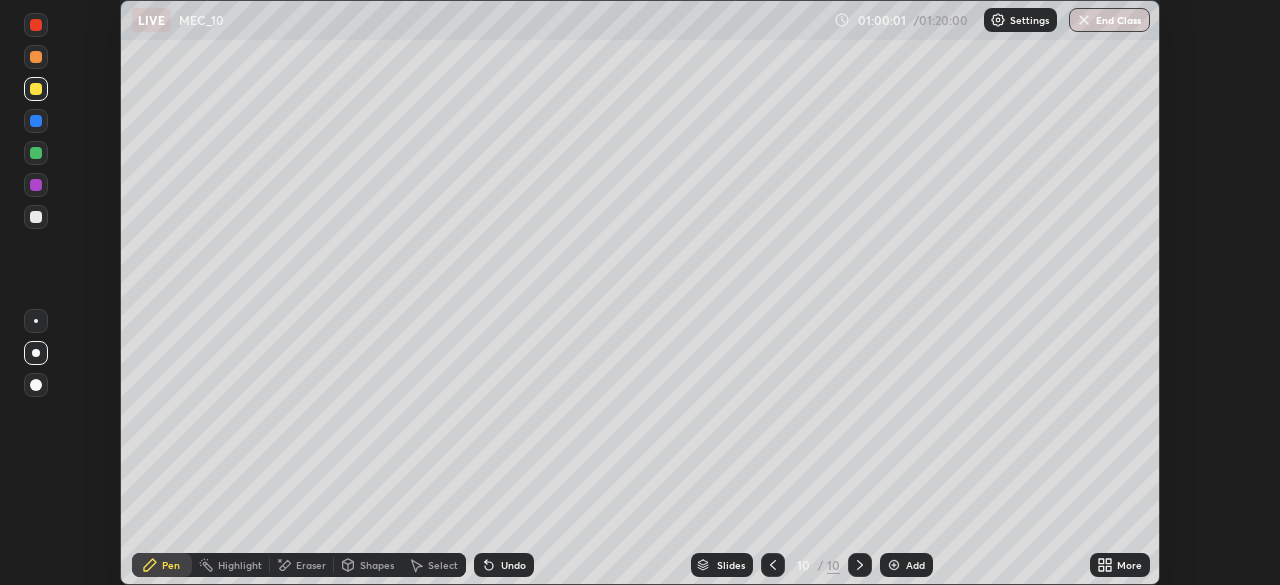 click on "More" at bounding box center [1129, 565] 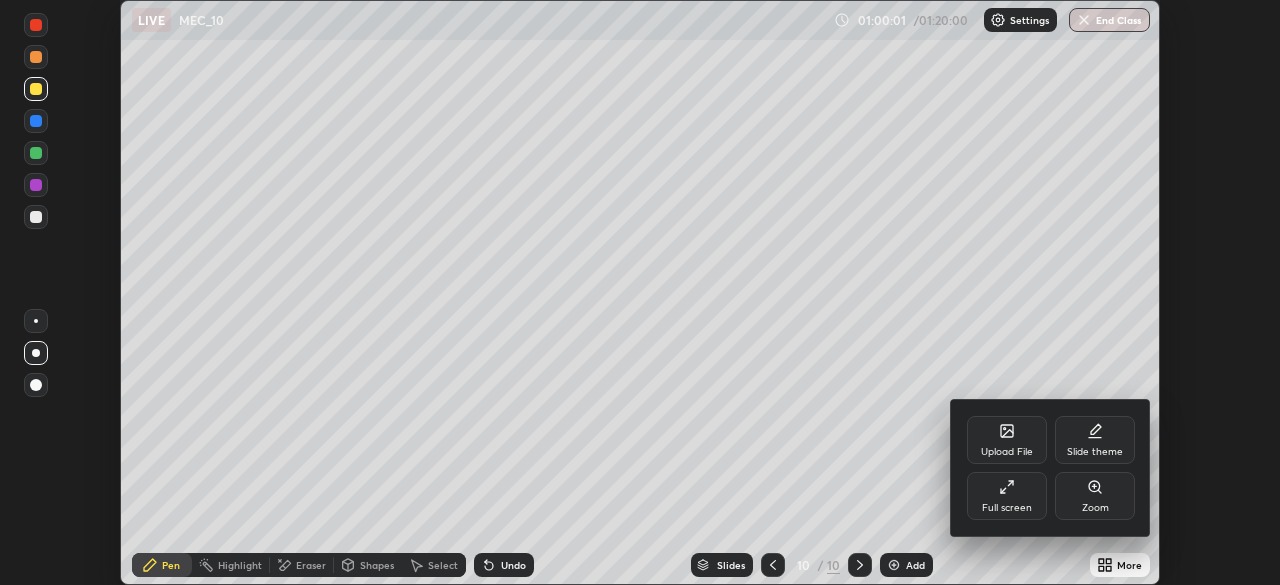 click on "Full screen" at bounding box center (1007, 508) 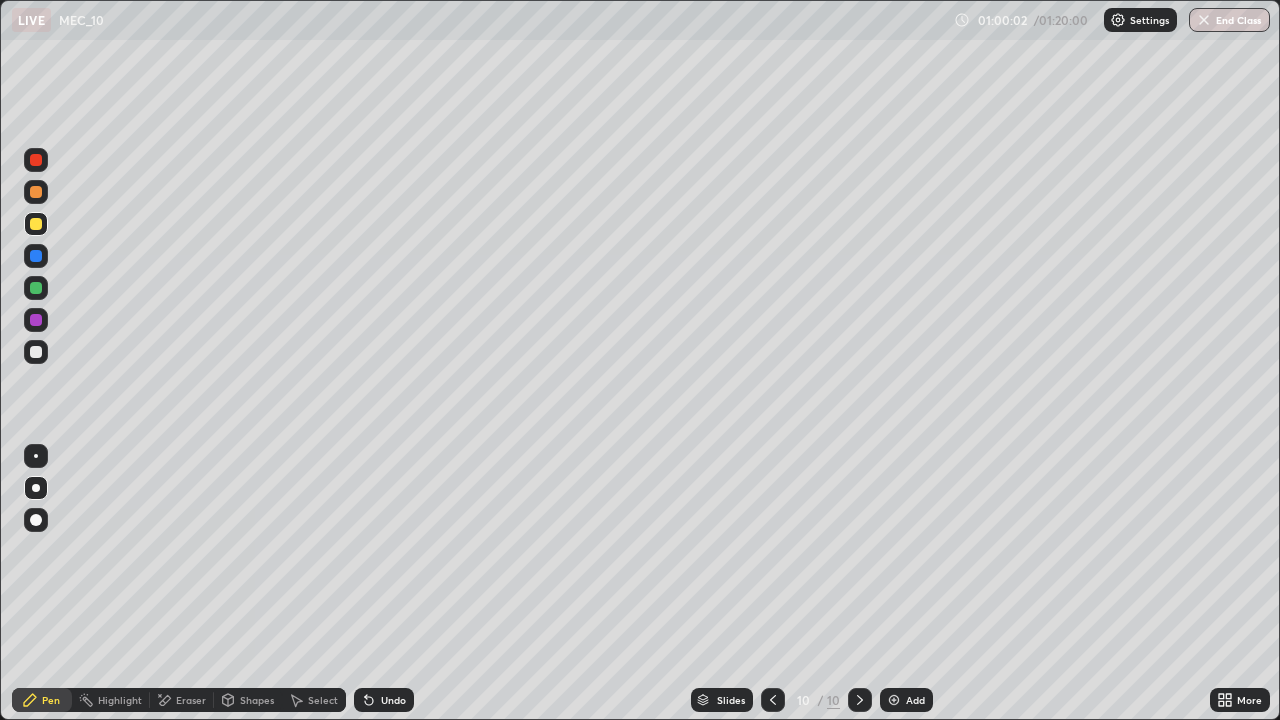 scroll, scrollTop: 99280, scrollLeft: 98720, axis: both 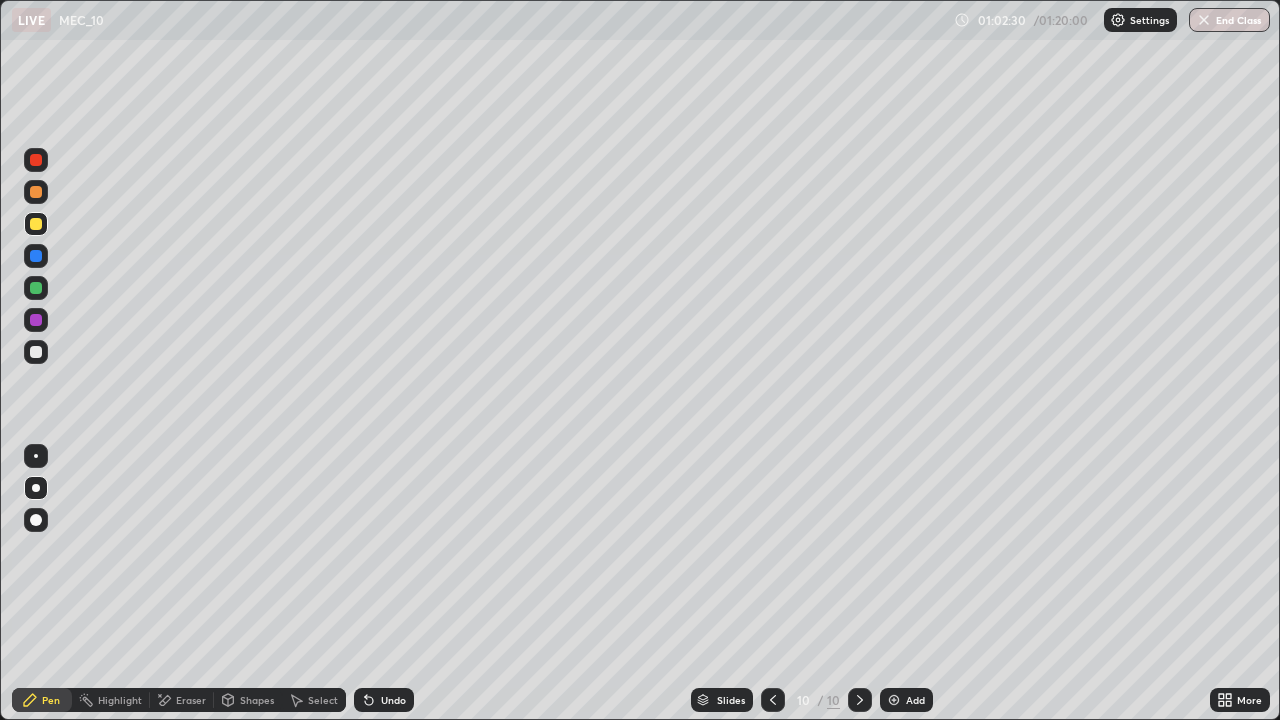 click 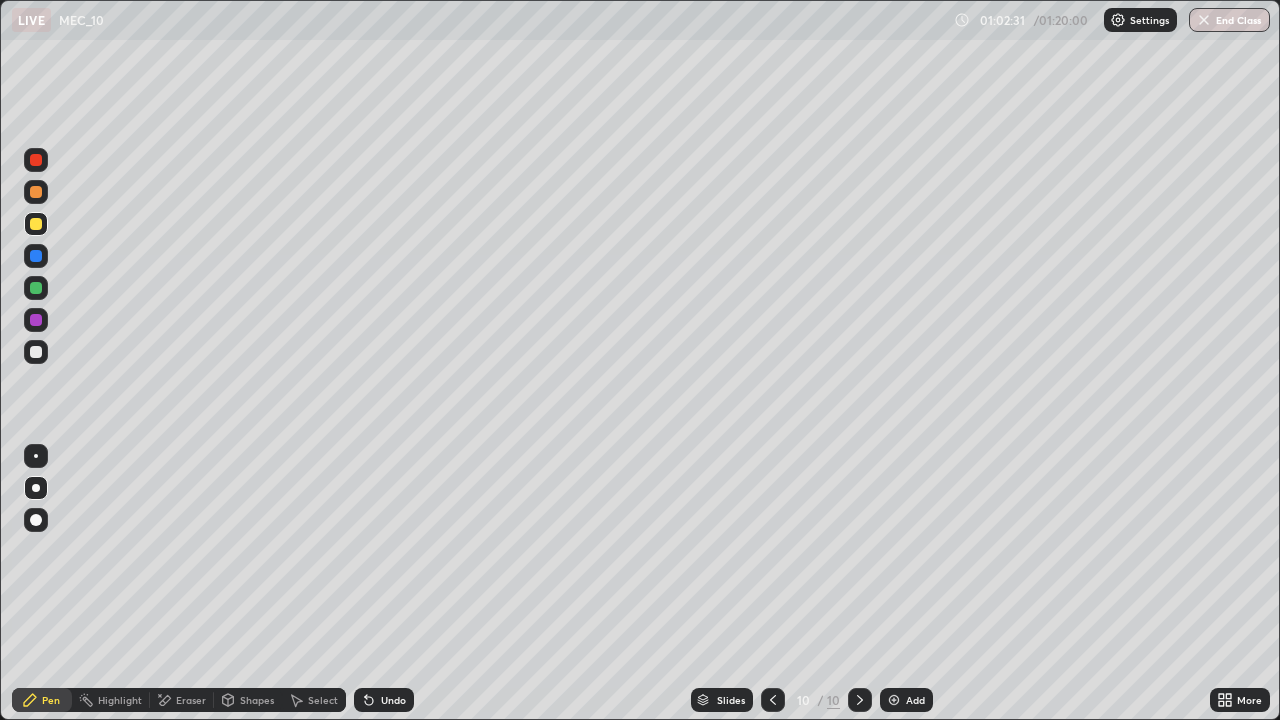 click on "Undo" at bounding box center [393, 700] 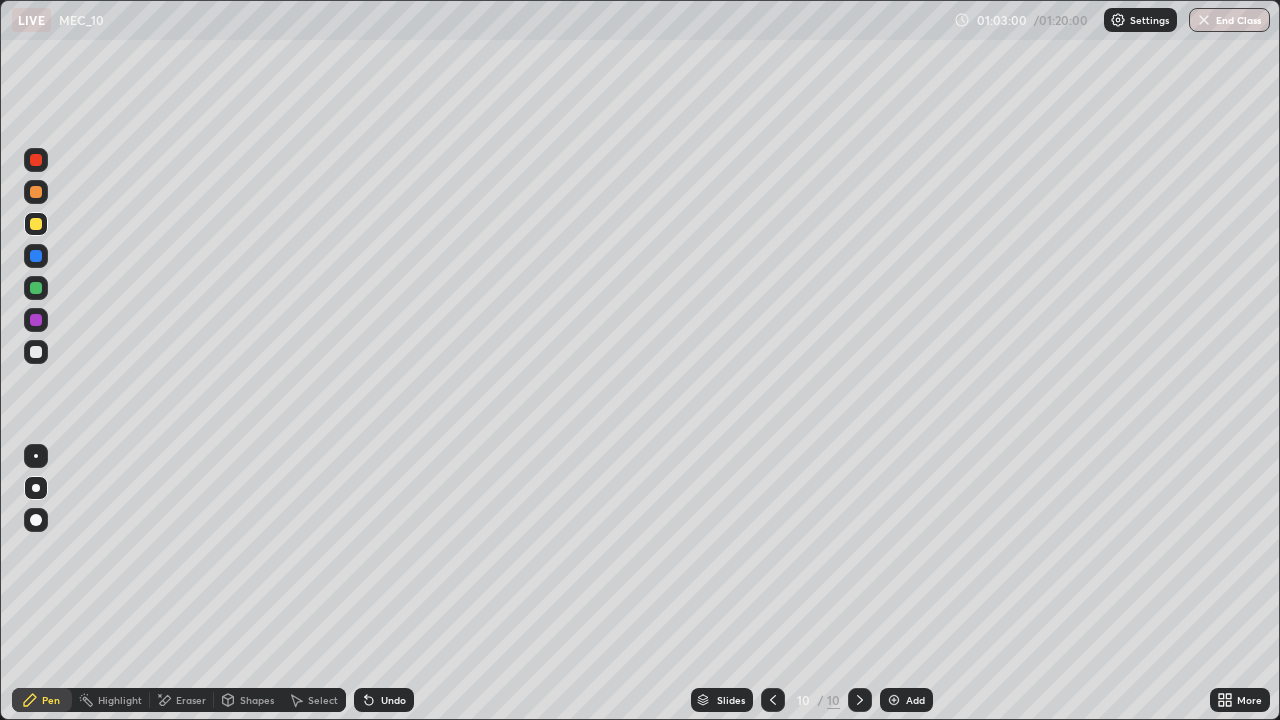 click 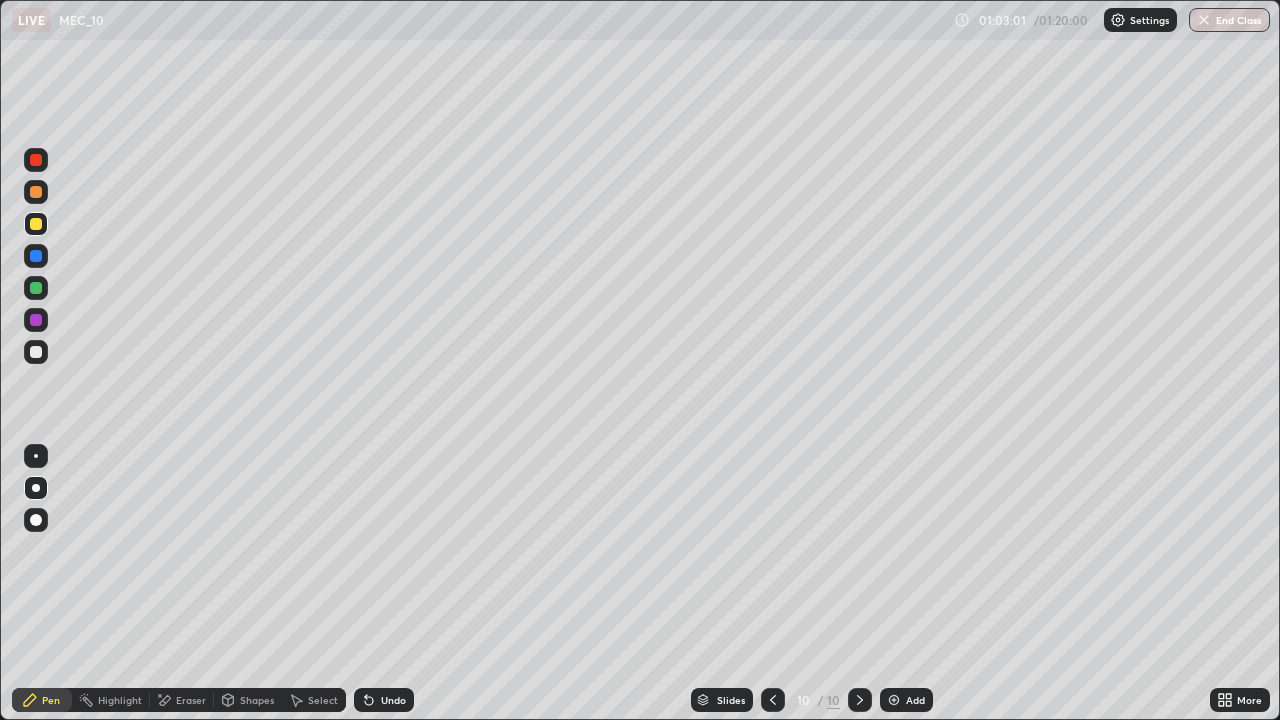 click on "Add" at bounding box center [906, 700] 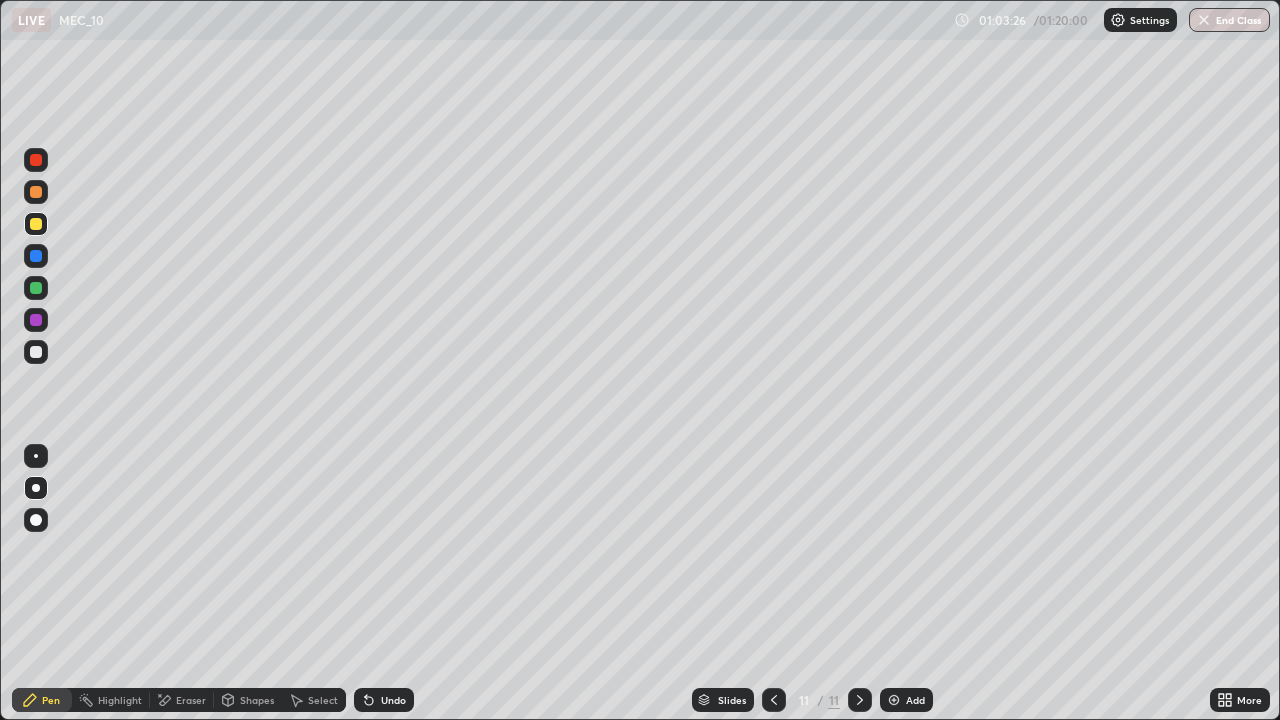 click on "Undo" at bounding box center [384, 700] 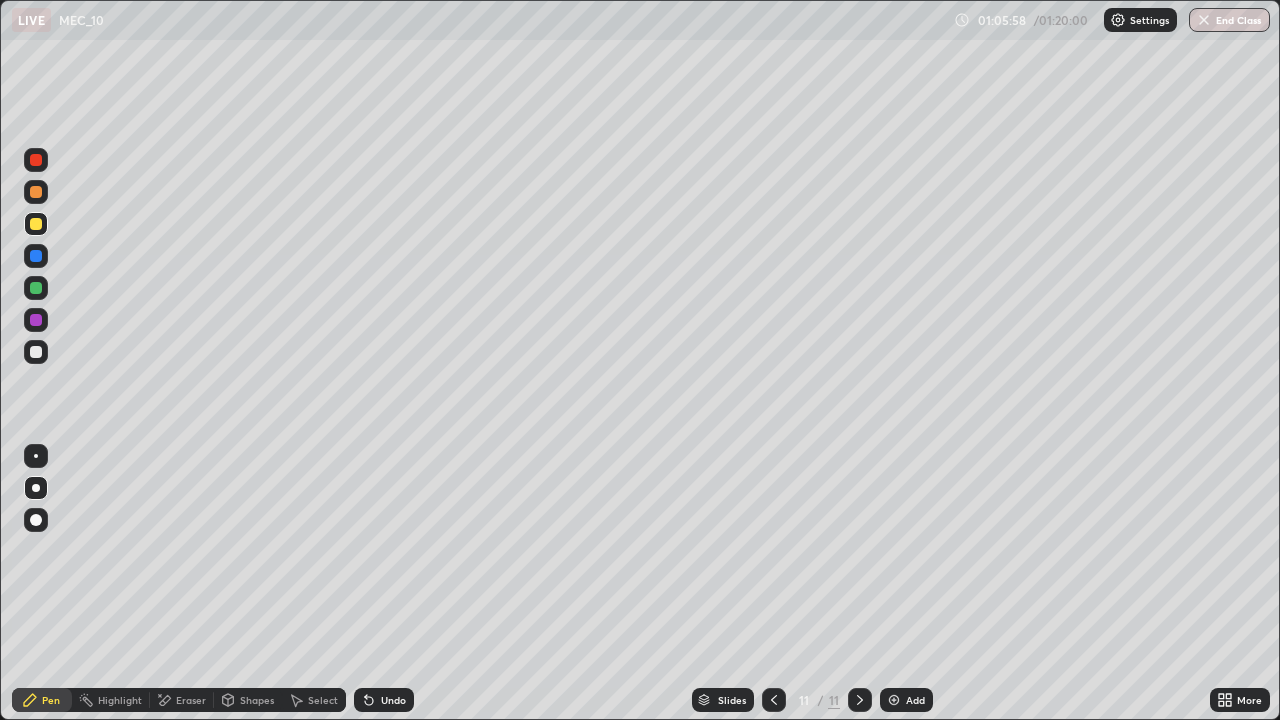 click on "More" at bounding box center [1249, 700] 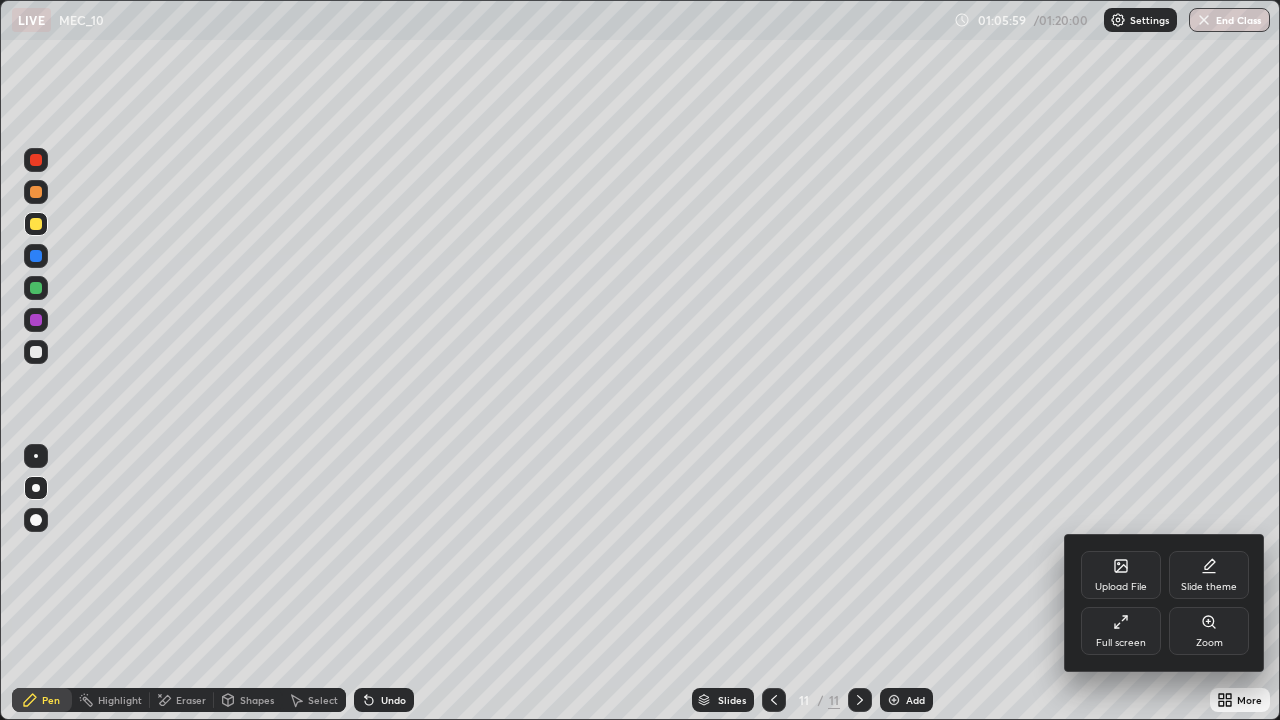 click 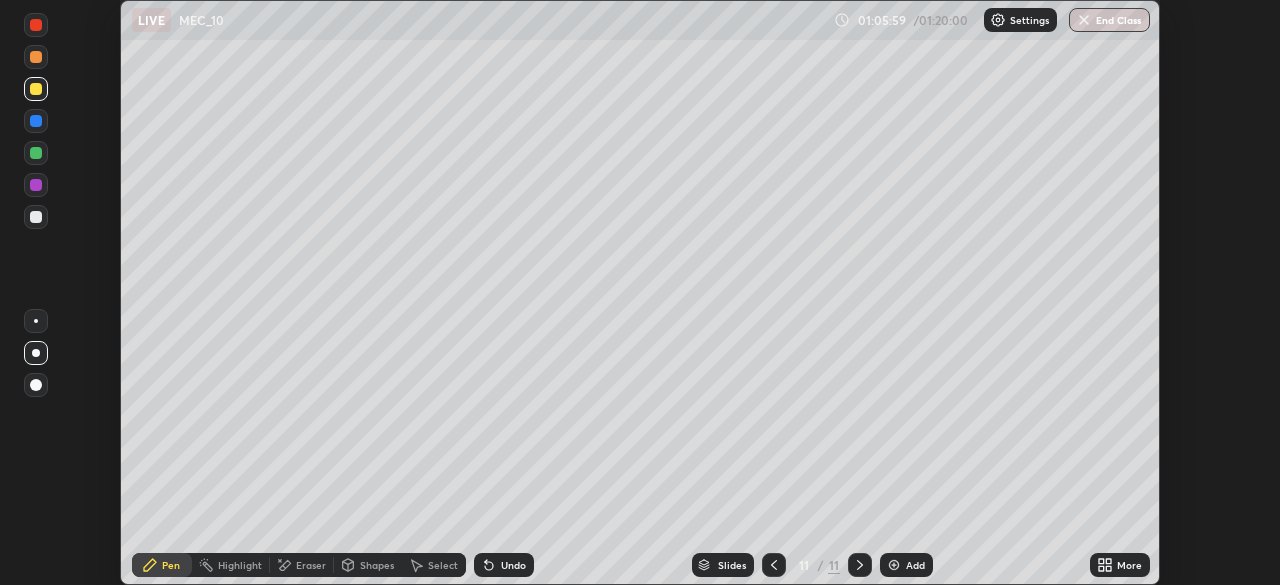 scroll, scrollTop: 585, scrollLeft: 1280, axis: both 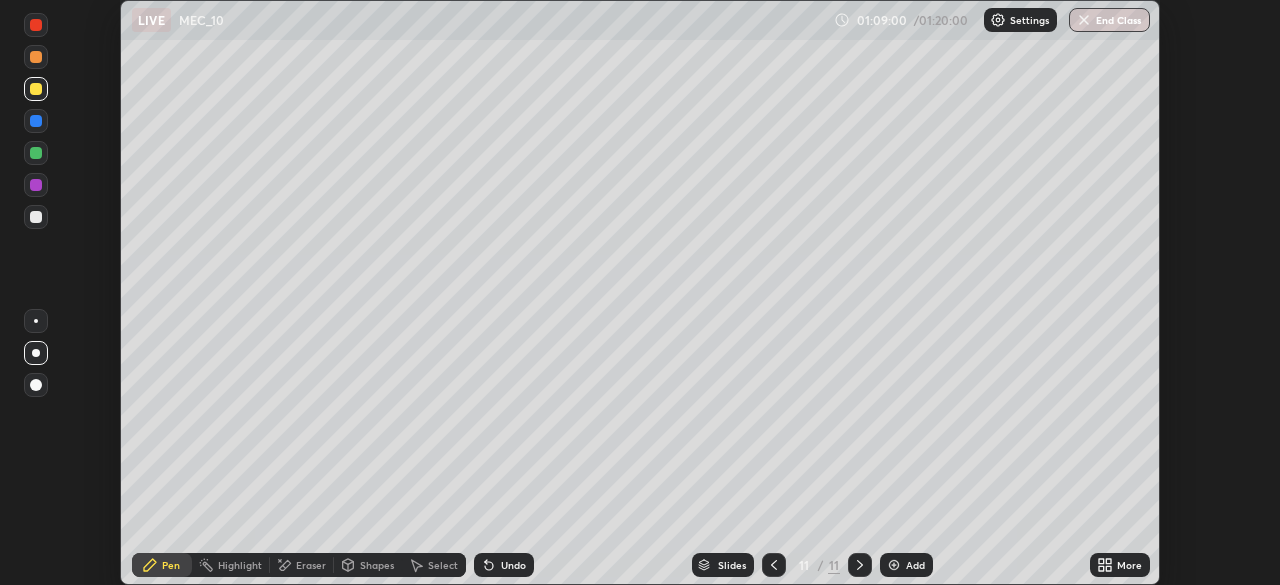 click on "More" at bounding box center (1129, 565) 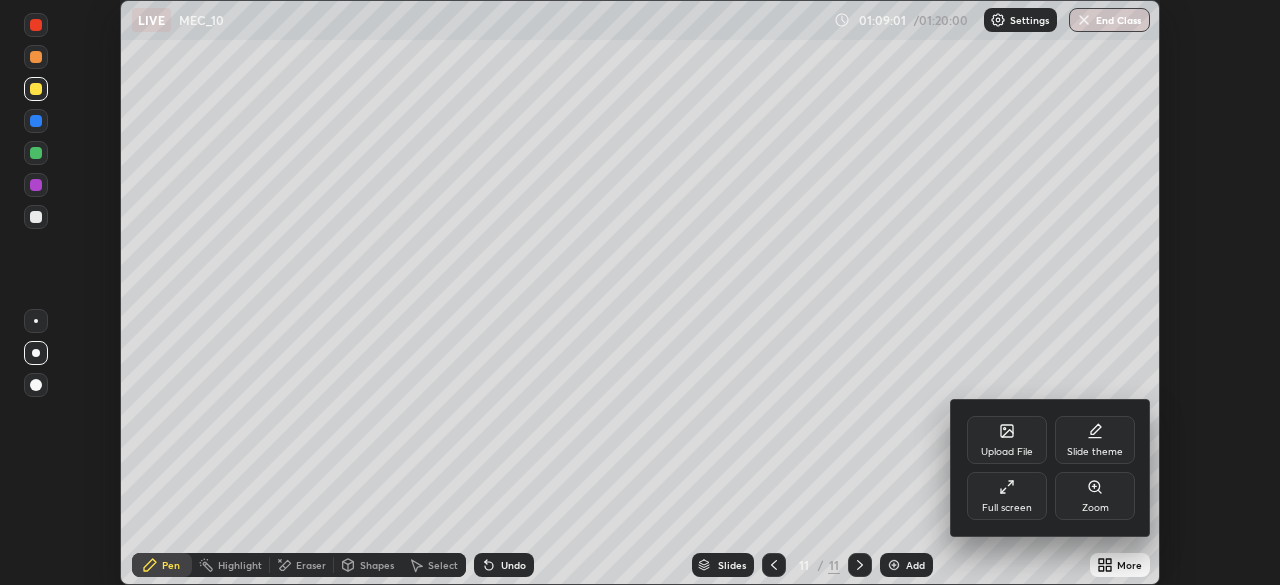 click on "Full screen" at bounding box center (1007, 496) 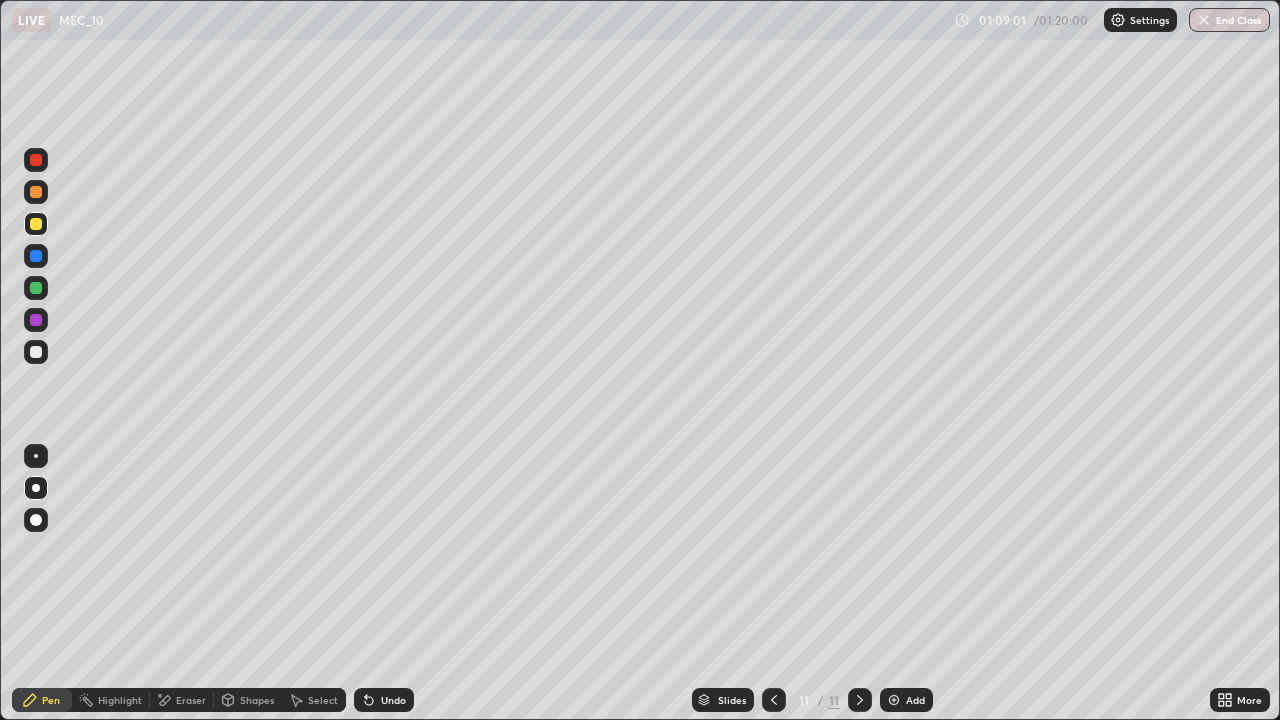 scroll, scrollTop: 99280, scrollLeft: 98720, axis: both 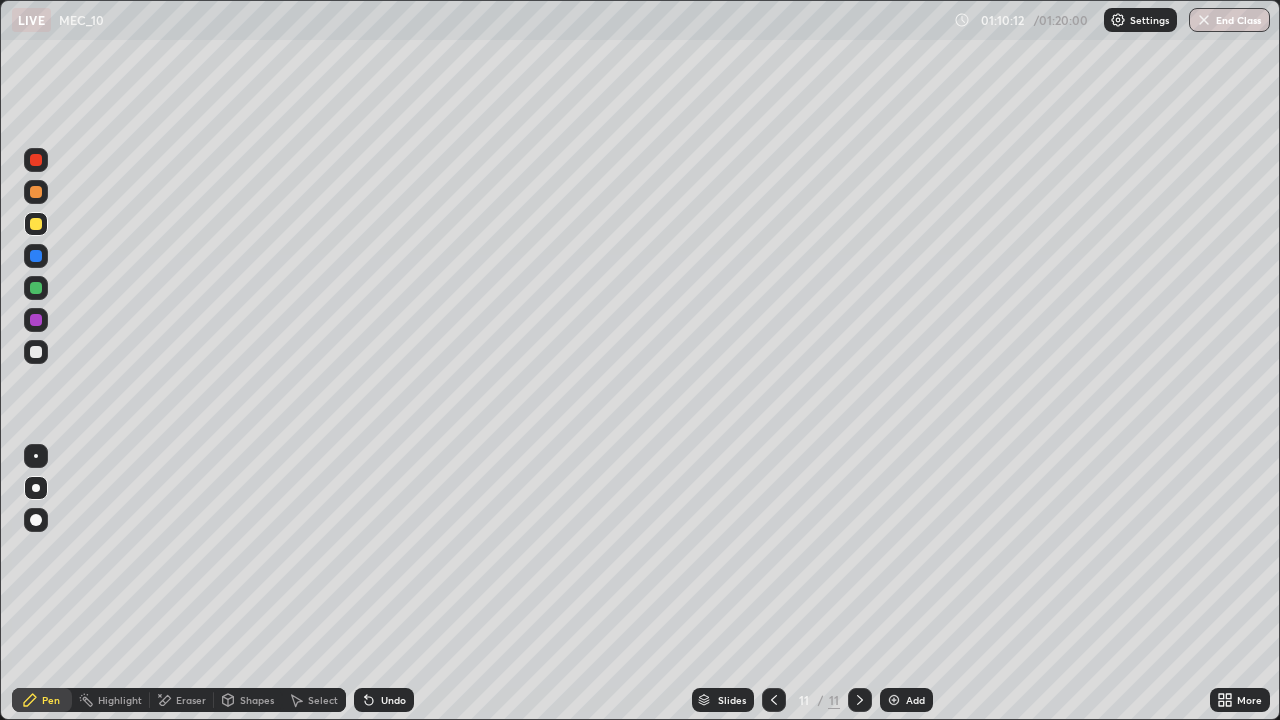 click on "More" at bounding box center [1240, 700] 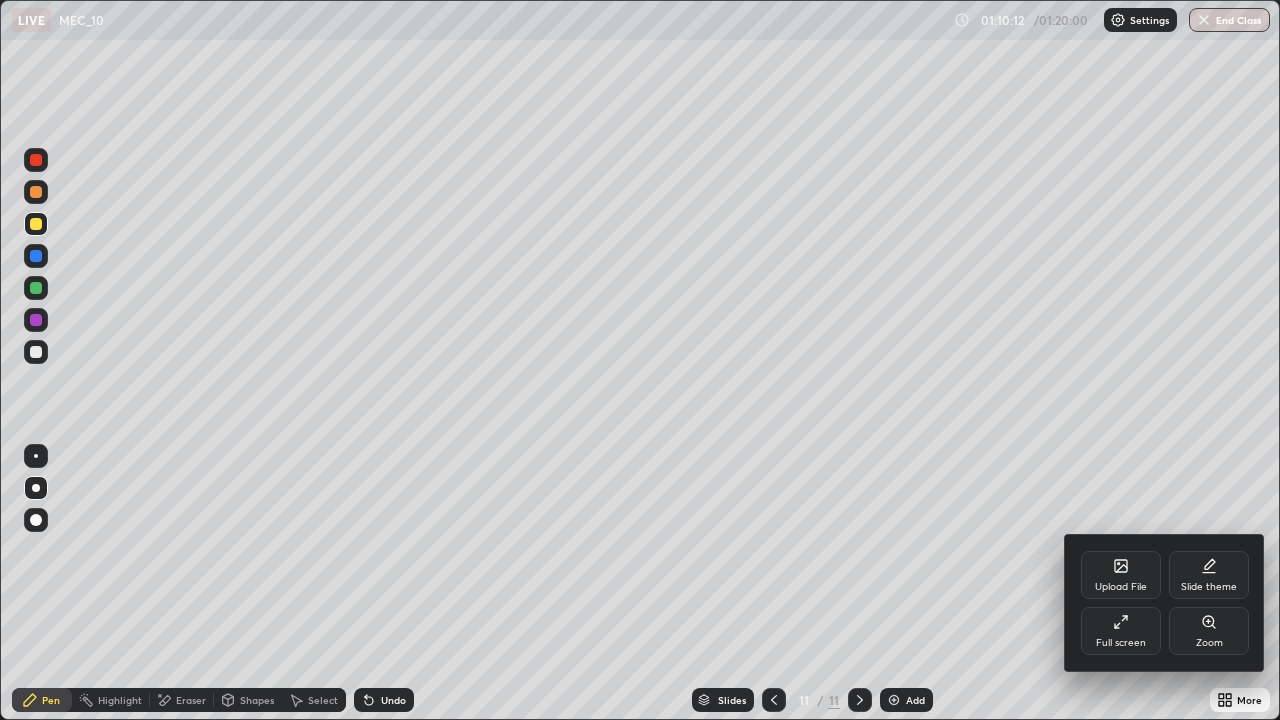 click on "Full screen" at bounding box center (1121, 643) 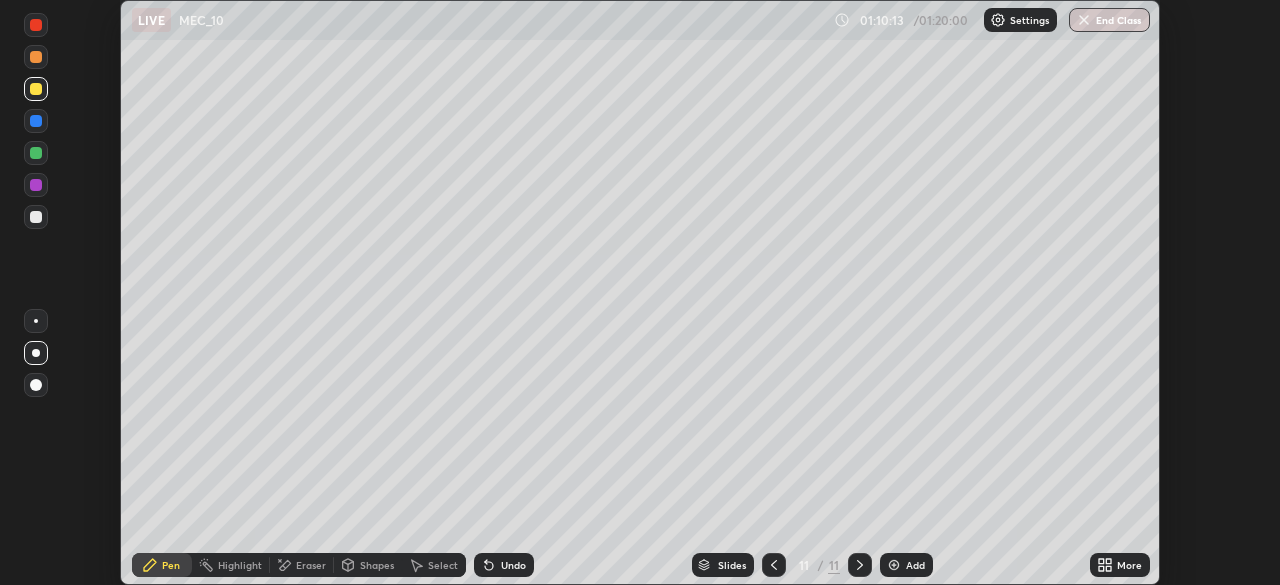 scroll, scrollTop: 585, scrollLeft: 1280, axis: both 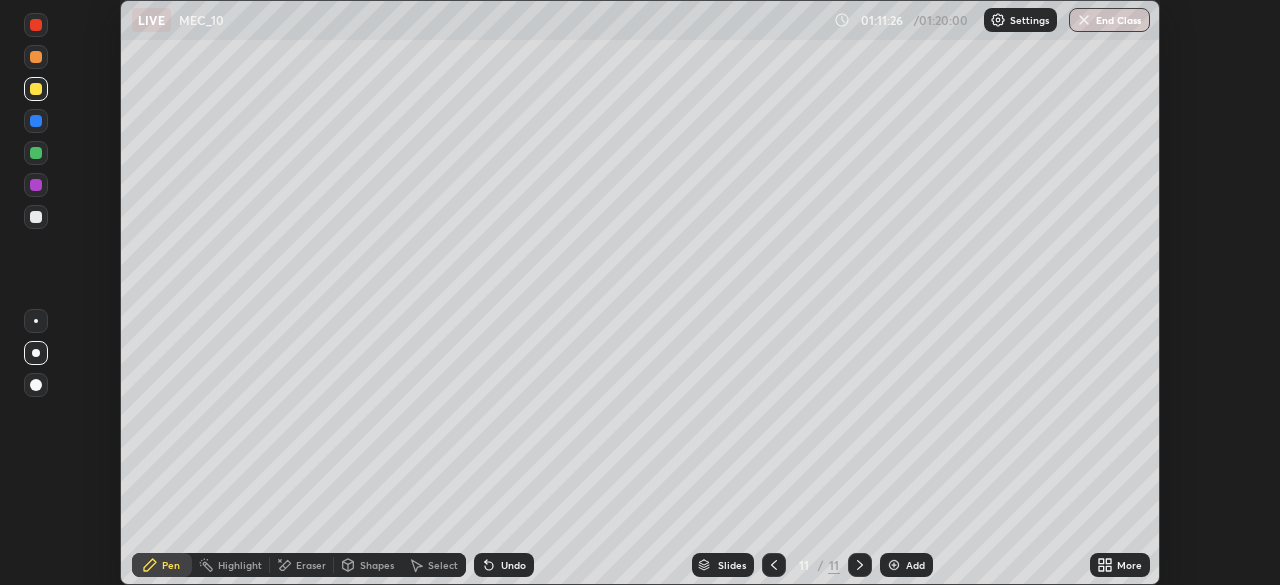click on "End Class" at bounding box center [1109, 20] 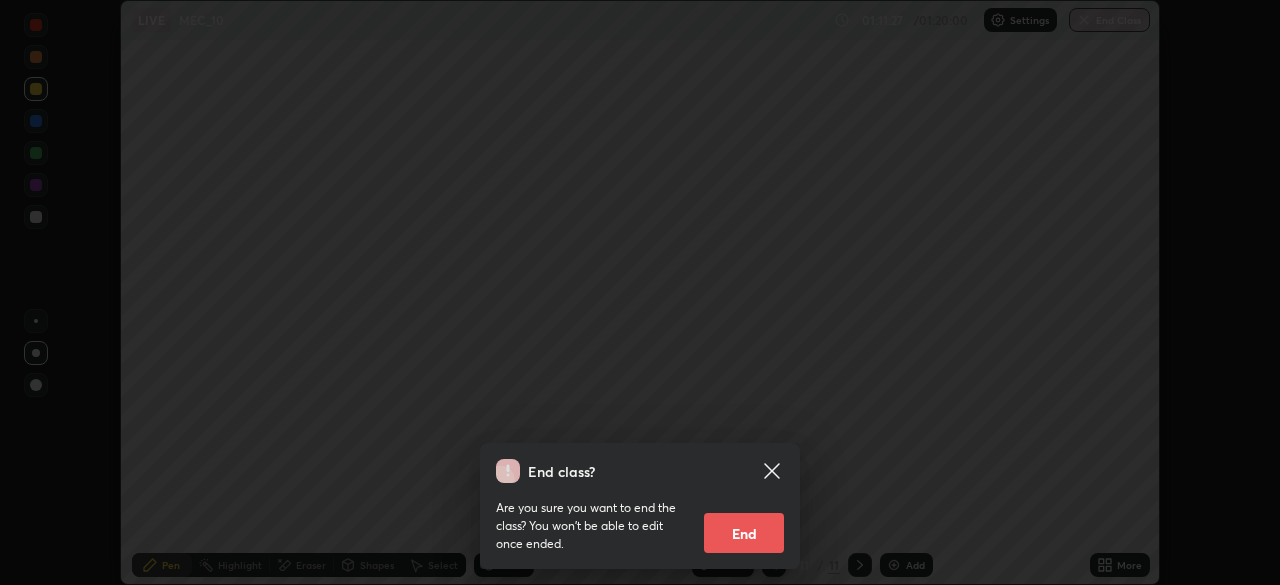 click on "End" at bounding box center (744, 533) 